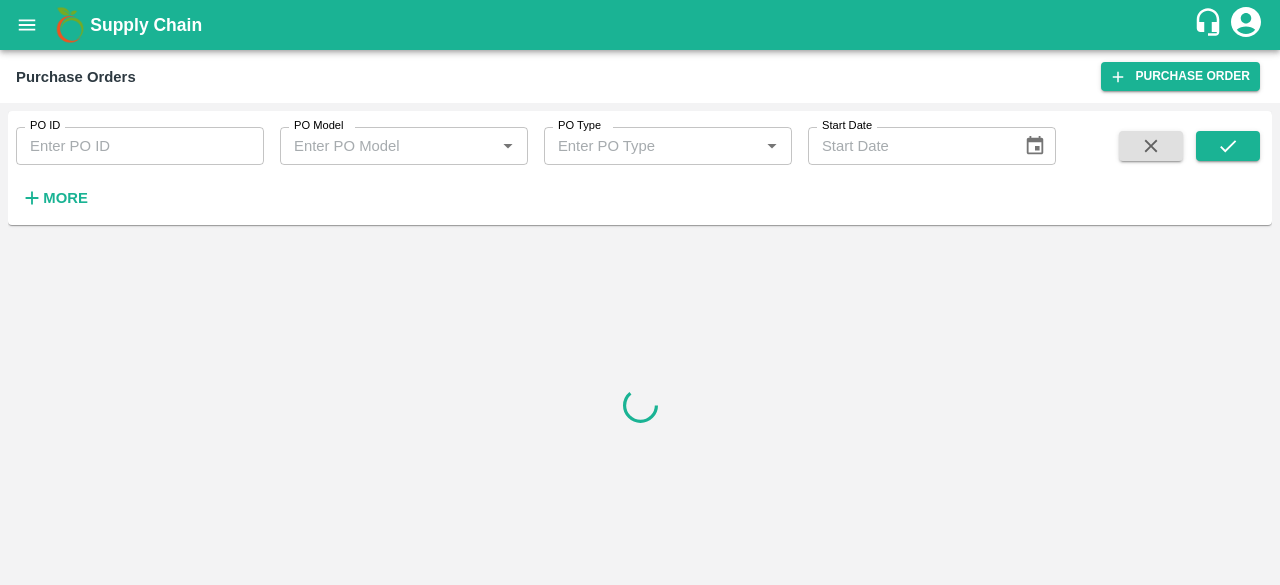 scroll, scrollTop: 0, scrollLeft: 0, axis: both 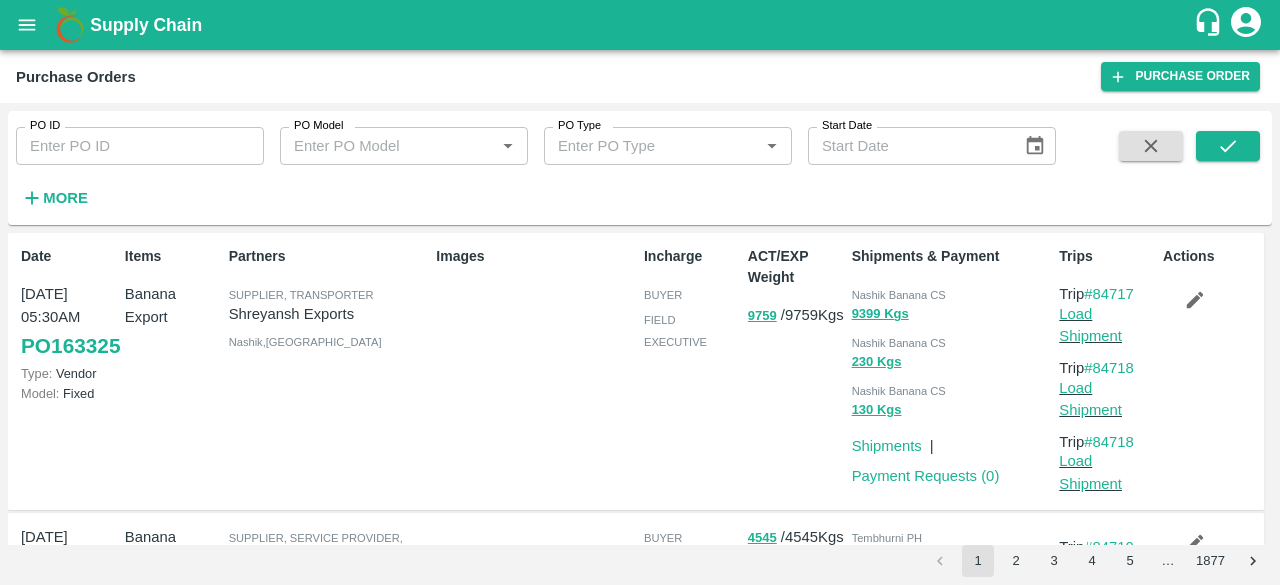 click 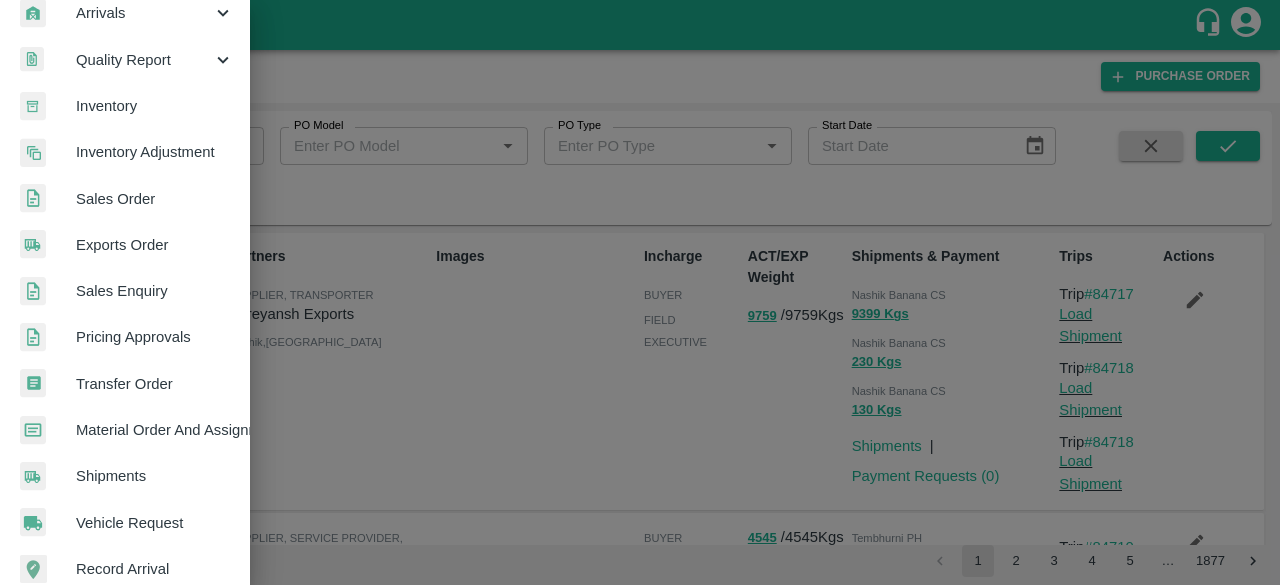 scroll, scrollTop: 554, scrollLeft: 0, axis: vertical 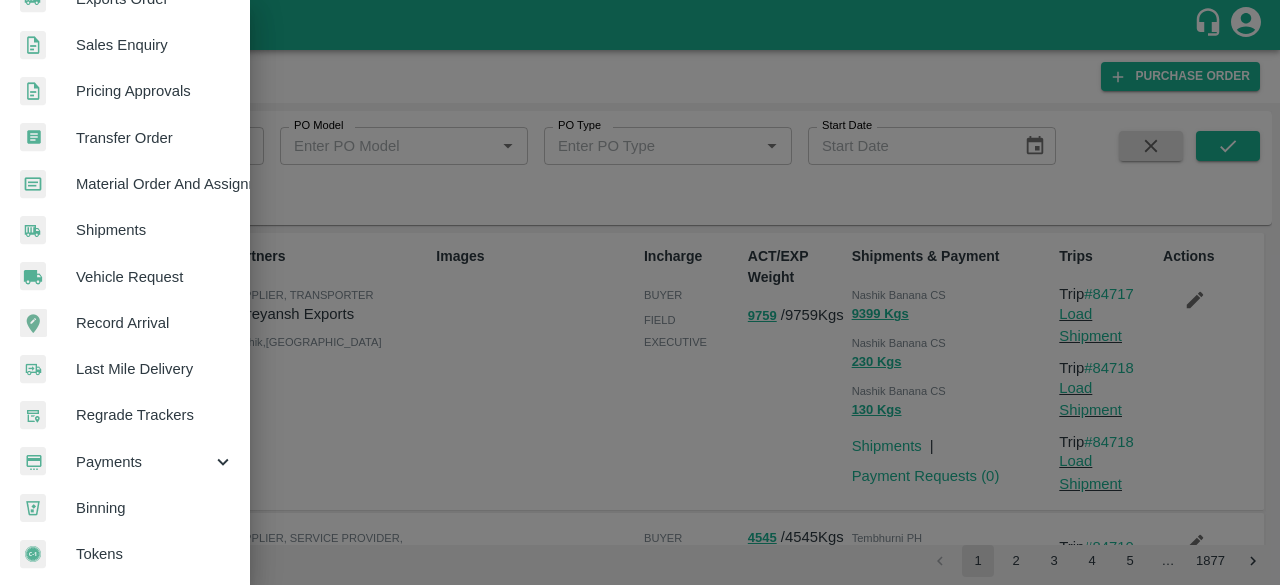 click at bounding box center (640, 292) 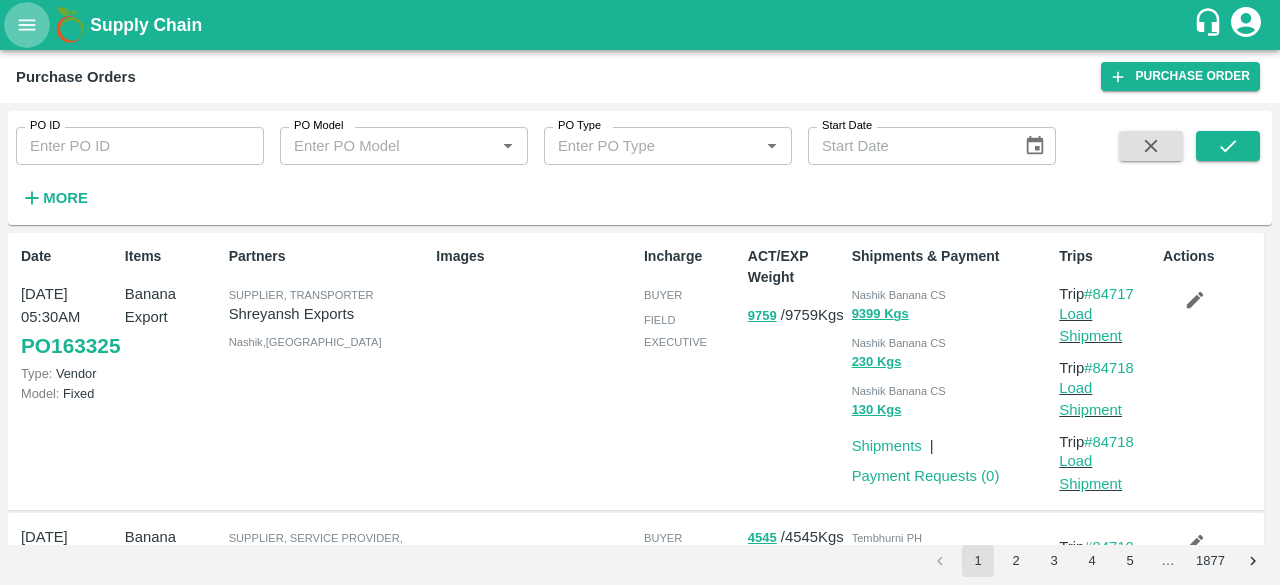 click 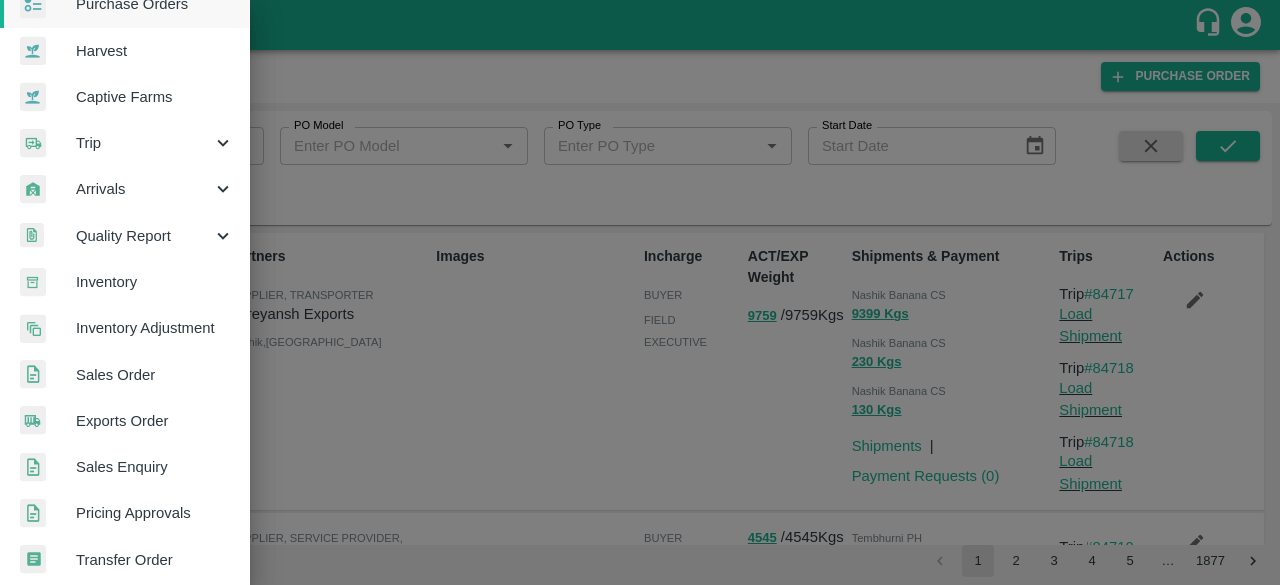 scroll, scrollTop: 0, scrollLeft: 0, axis: both 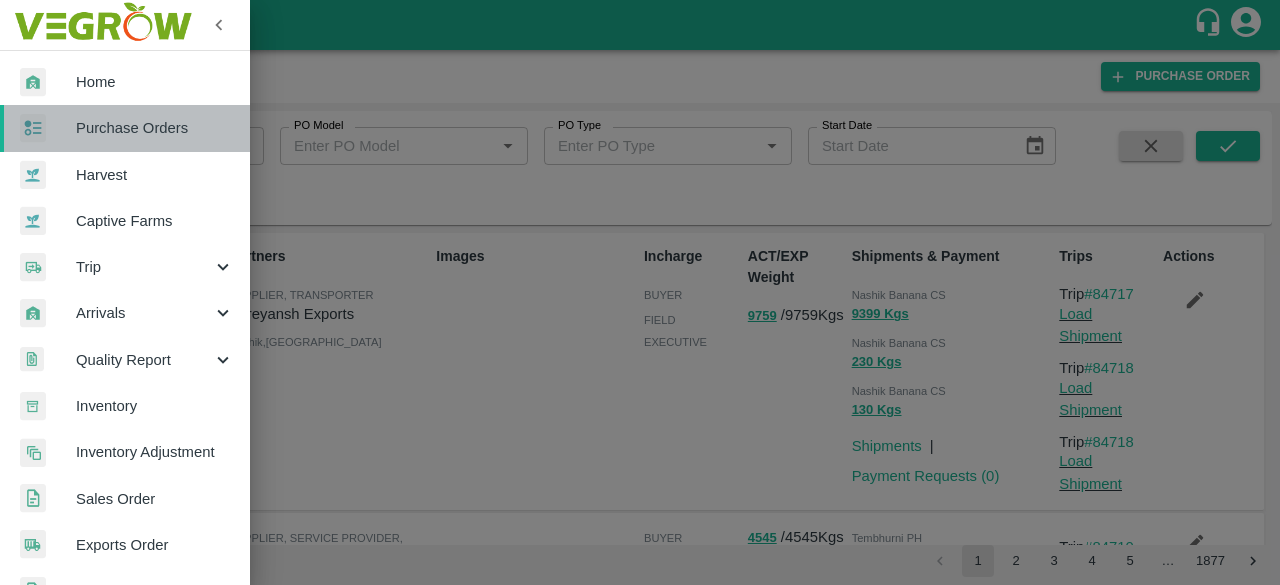 click on "Purchase Orders" at bounding box center [155, 128] 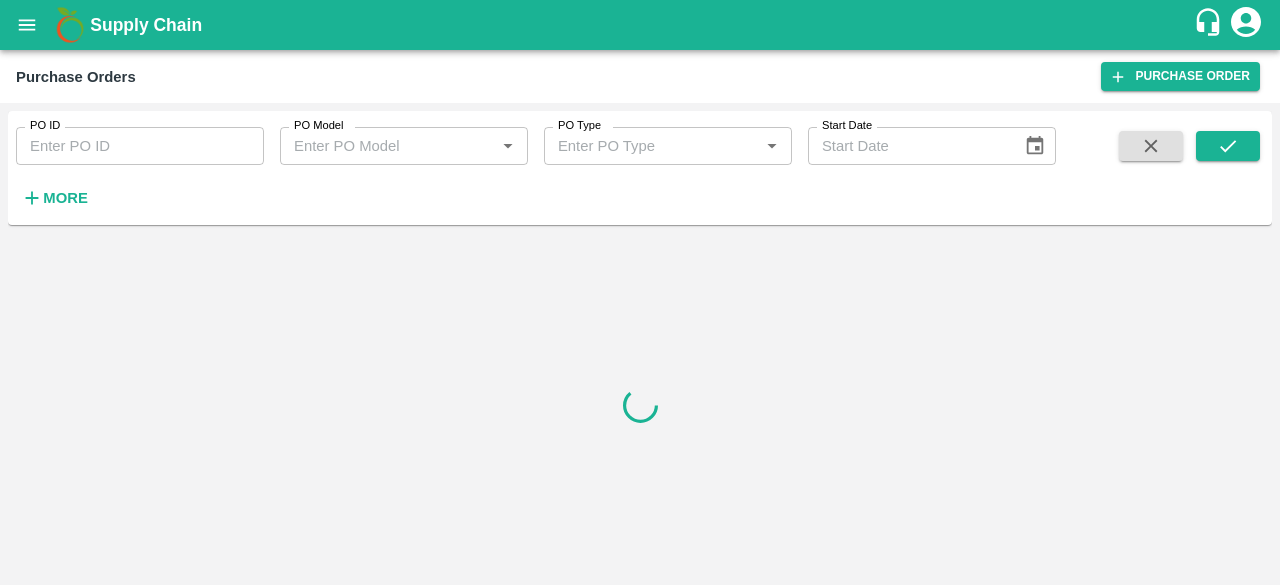 click 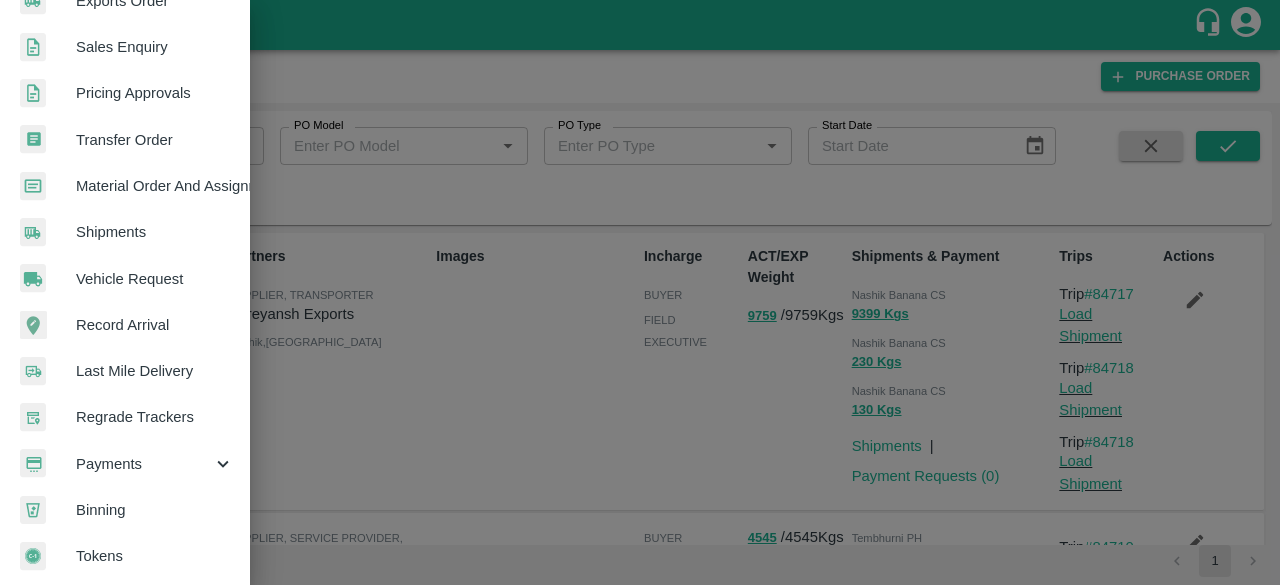 scroll, scrollTop: 554, scrollLeft: 0, axis: vertical 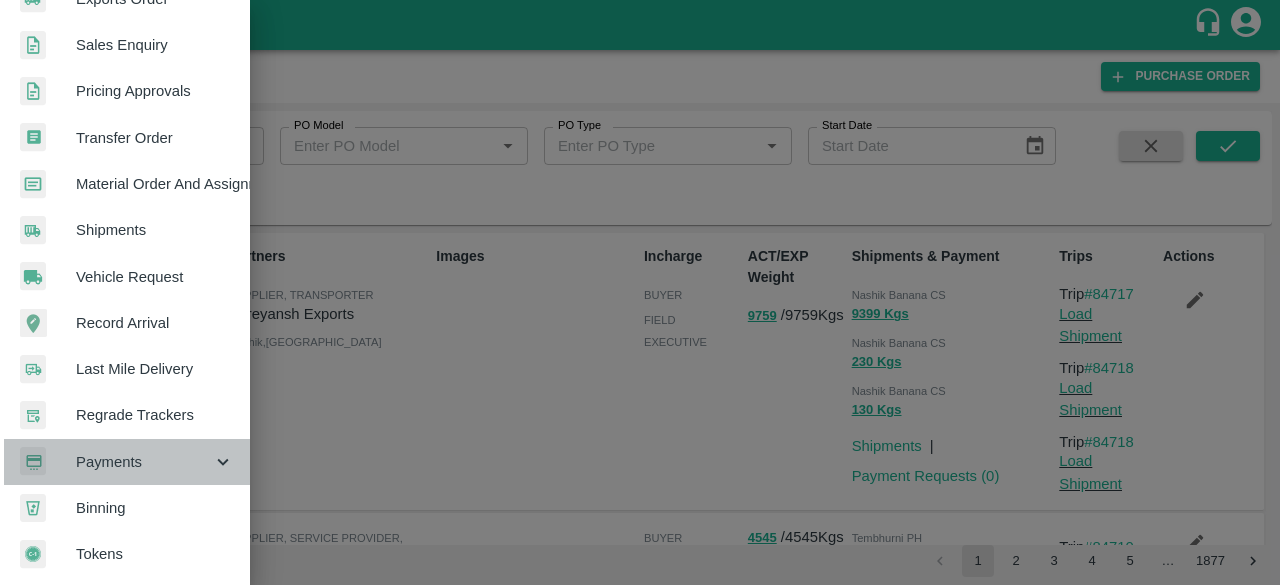 click on "Payments" at bounding box center [144, 462] 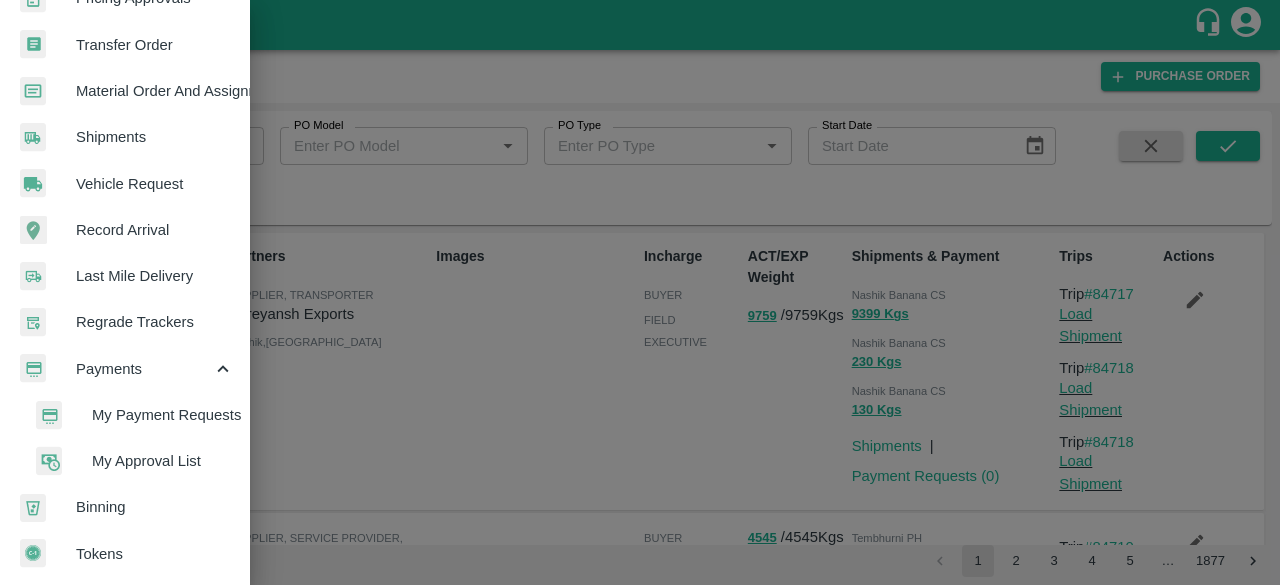 click on "My Approval List" at bounding box center [163, 461] 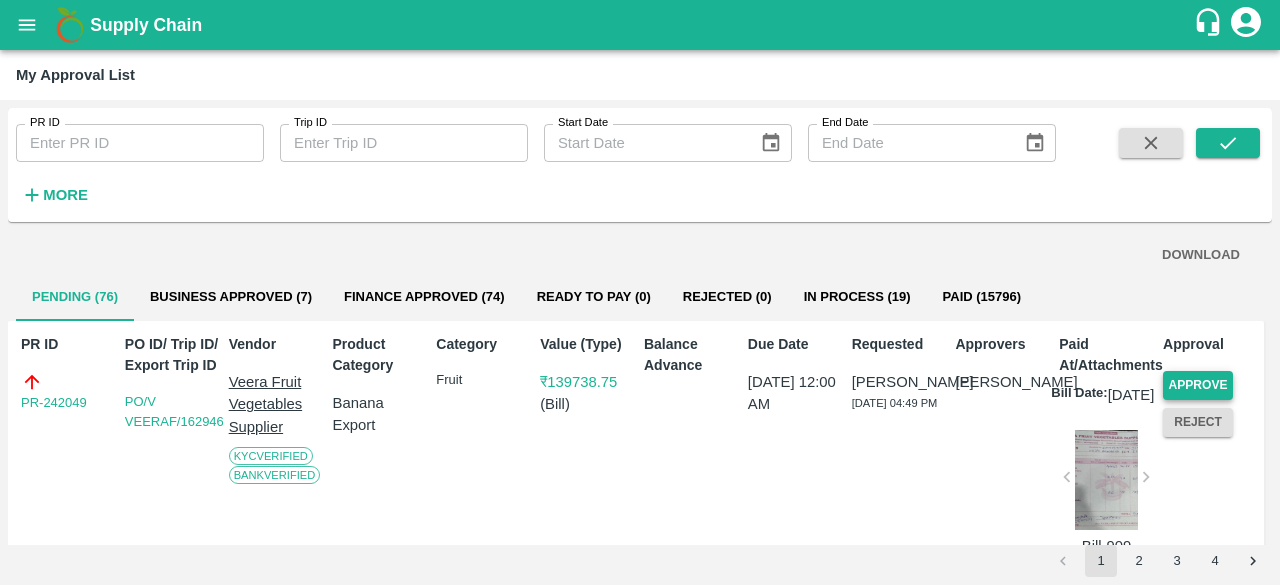 click on "Approve" at bounding box center (1198, 385) 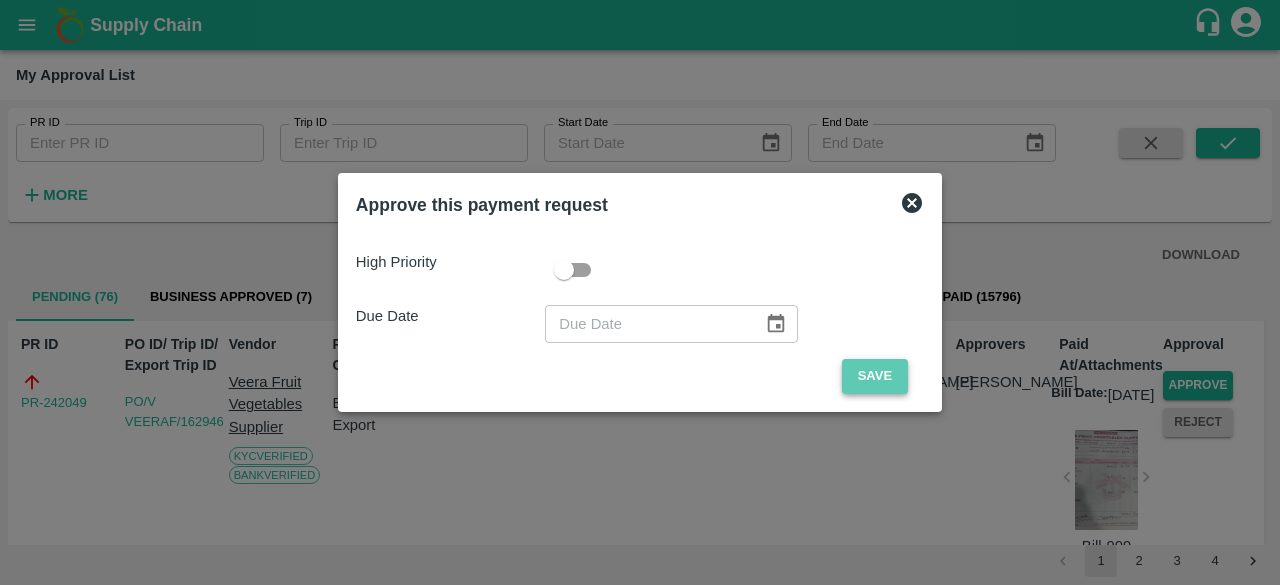 click on "Save" at bounding box center [875, 376] 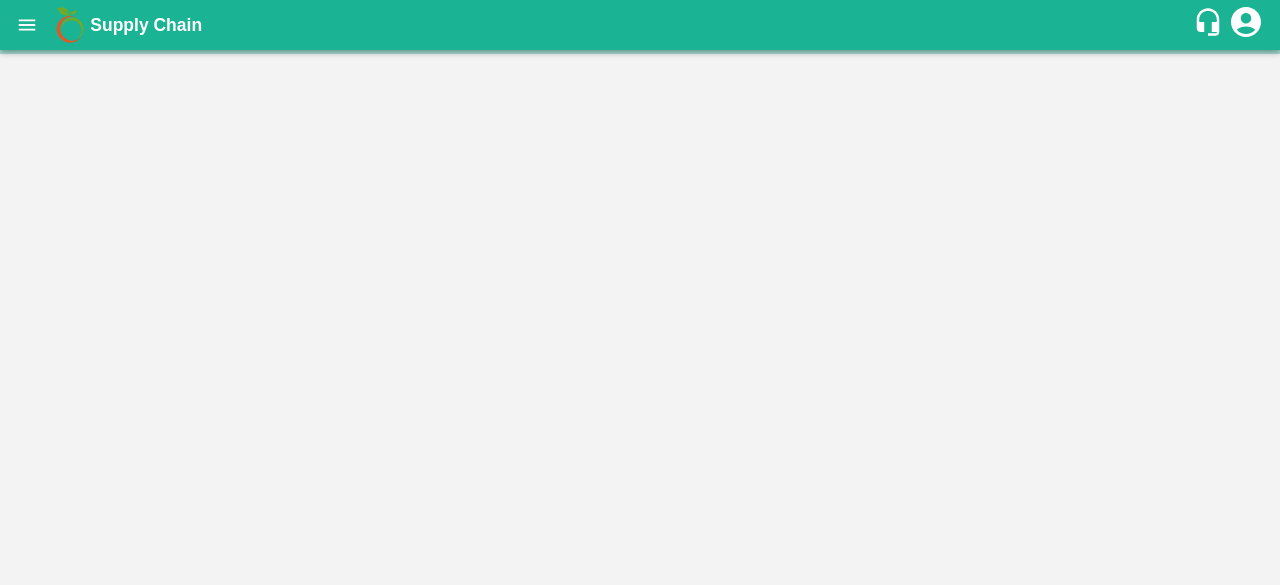scroll, scrollTop: 0, scrollLeft: 0, axis: both 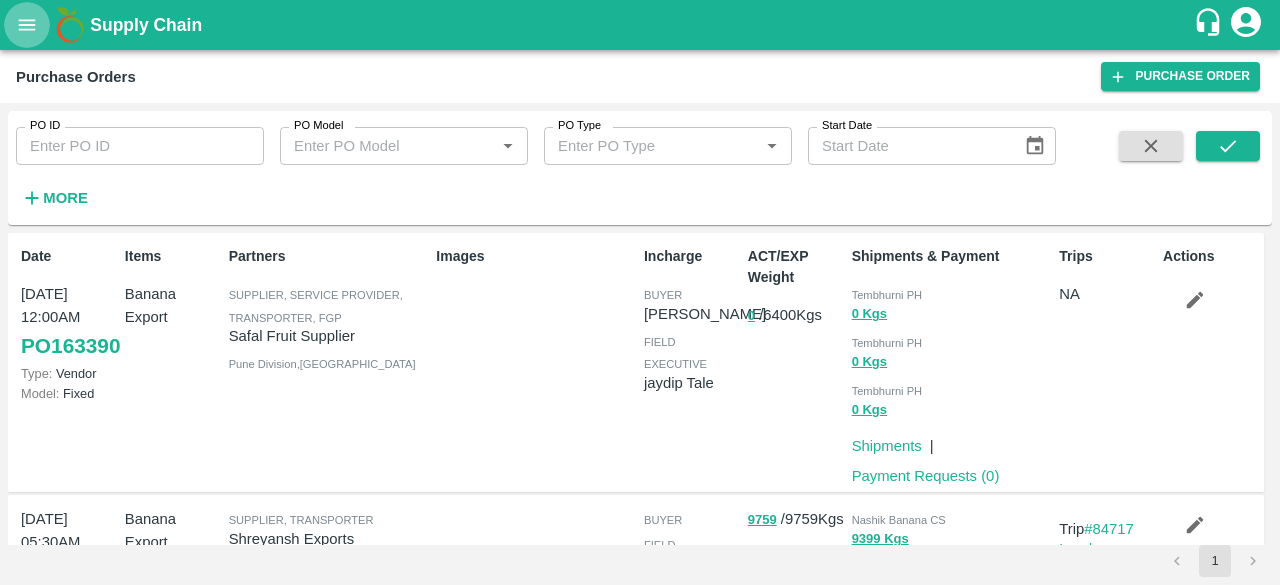 click 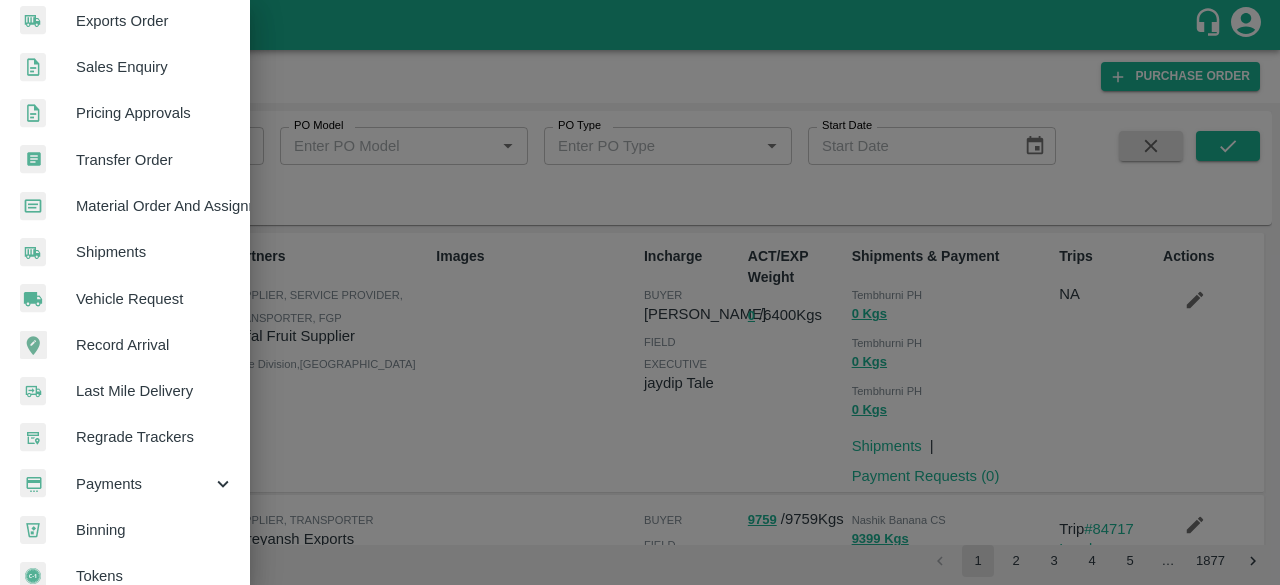 scroll, scrollTop: 554, scrollLeft: 0, axis: vertical 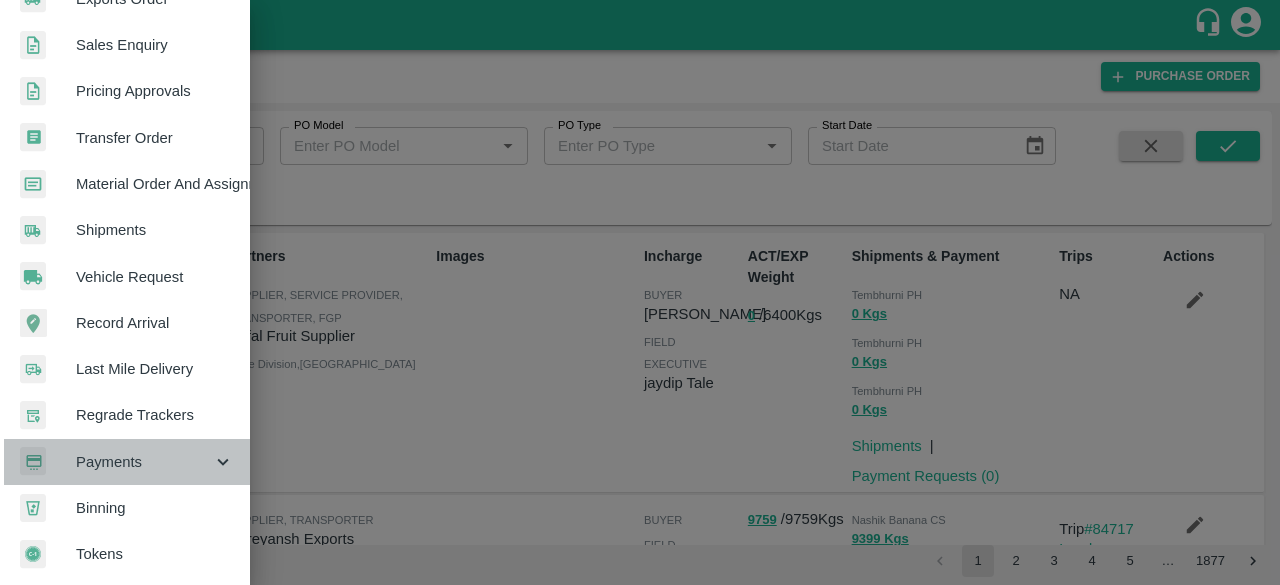 click on "Payments" at bounding box center (144, 462) 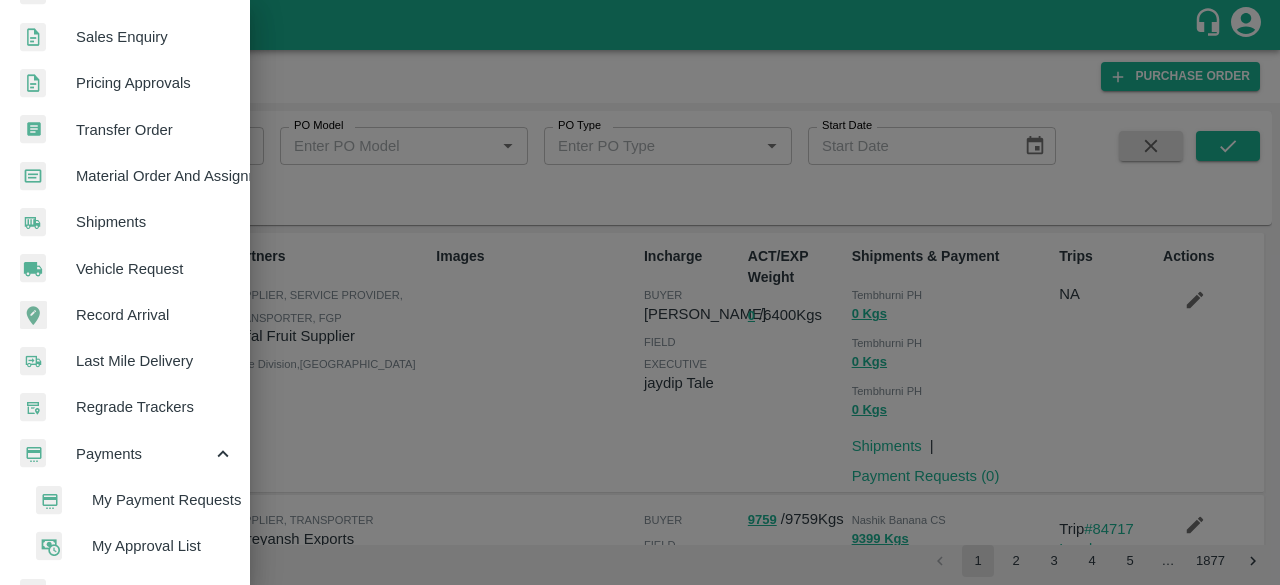 scroll, scrollTop: 646, scrollLeft: 0, axis: vertical 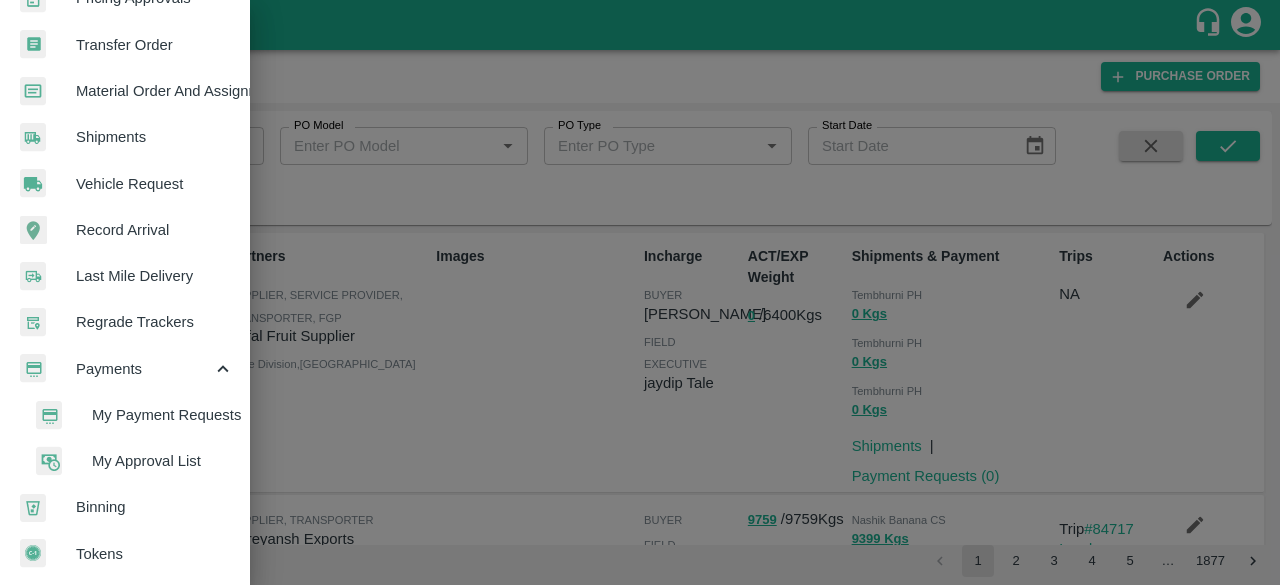 click on "My Approval List" at bounding box center (163, 461) 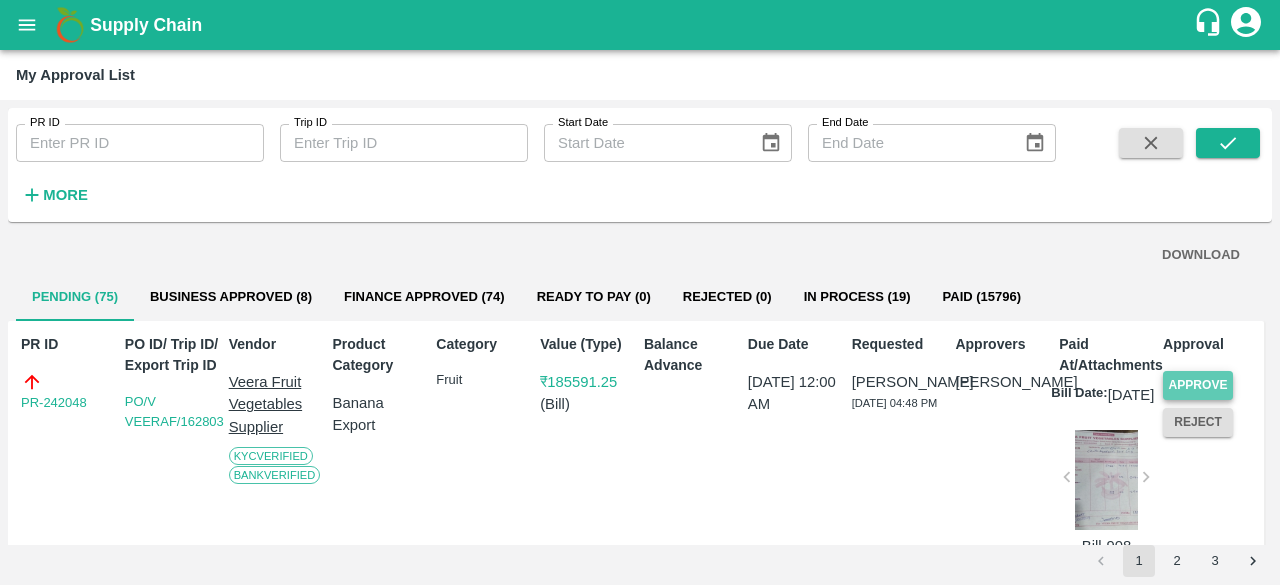 click on "Approve" at bounding box center [1198, 385] 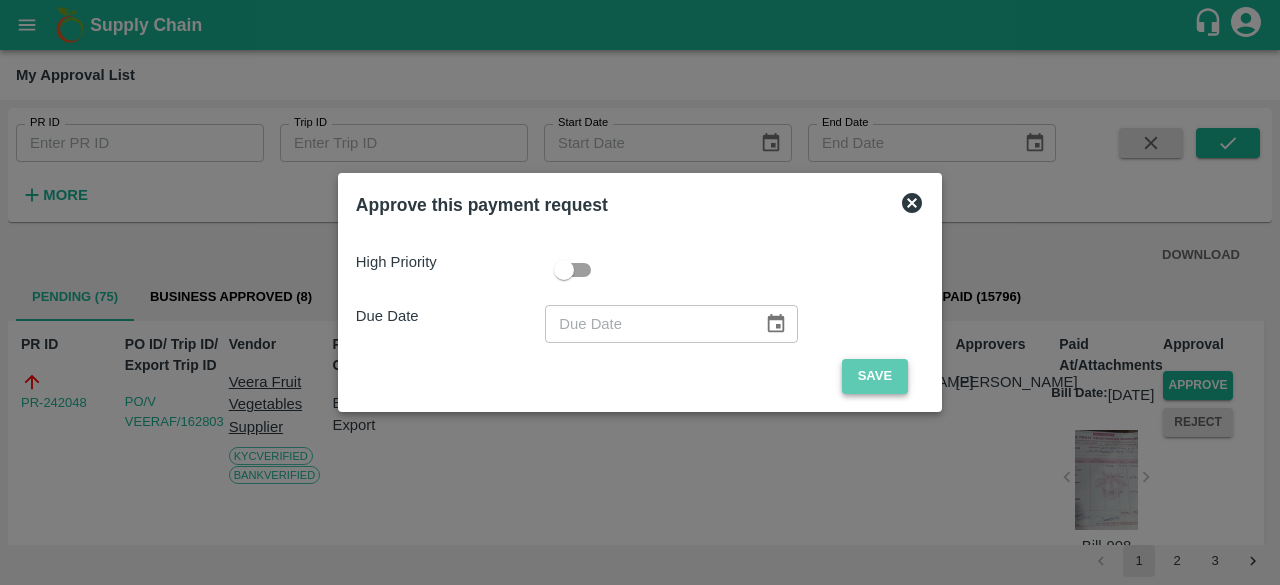 click on "Save" at bounding box center (875, 376) 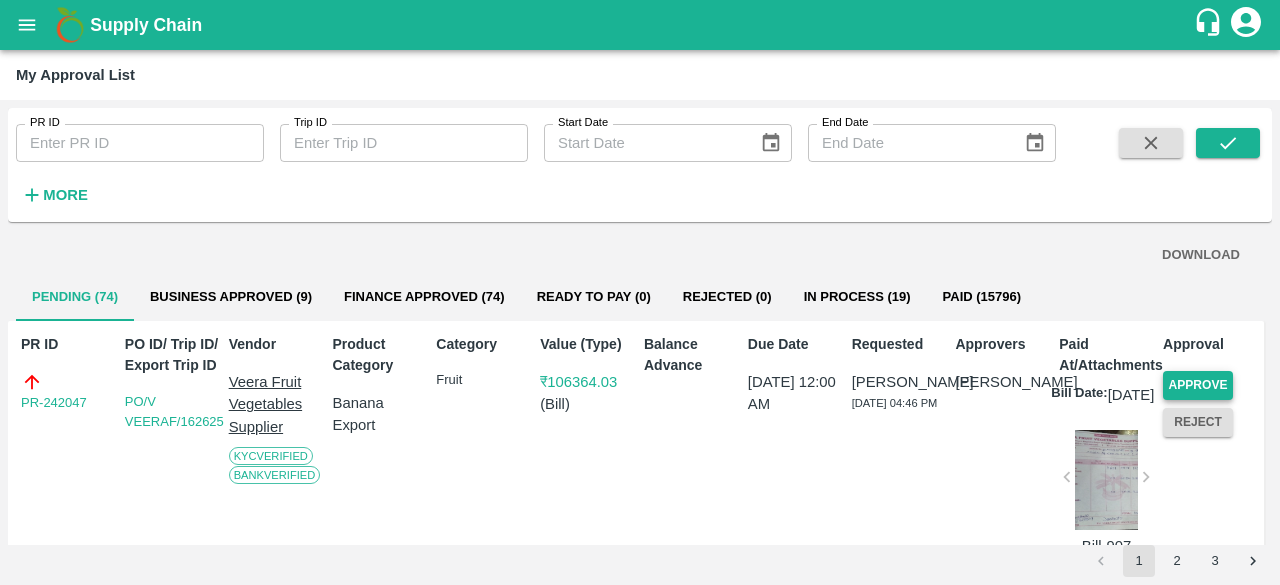 click on "Approve" at bounding box center [1198, 385] 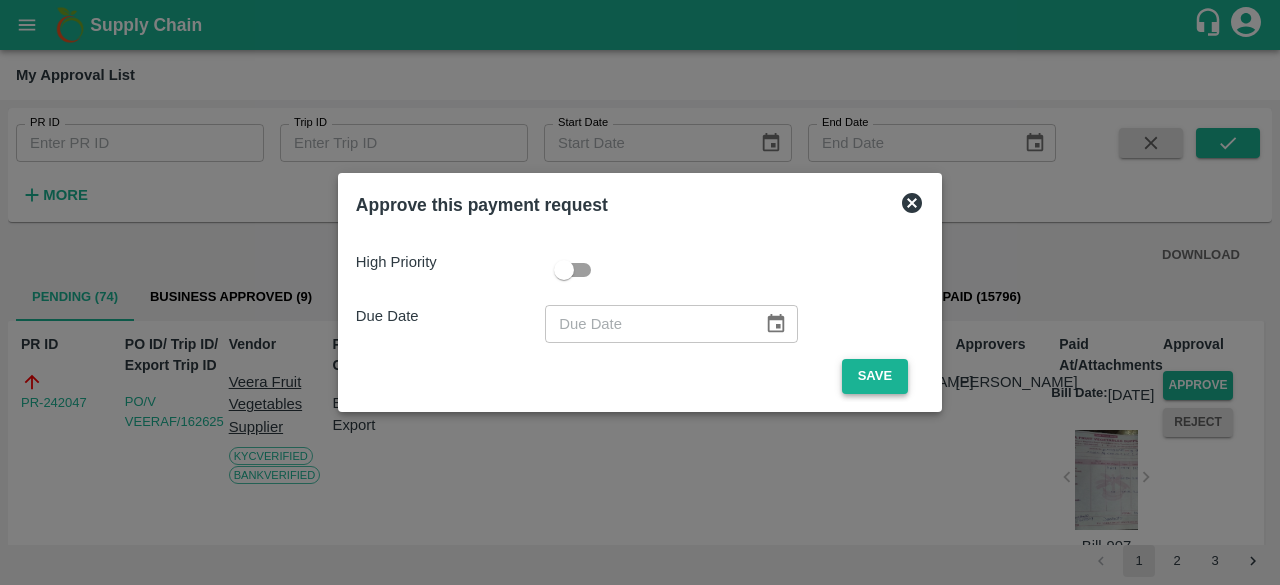 click on "Save" at bounding box center (875, 376) 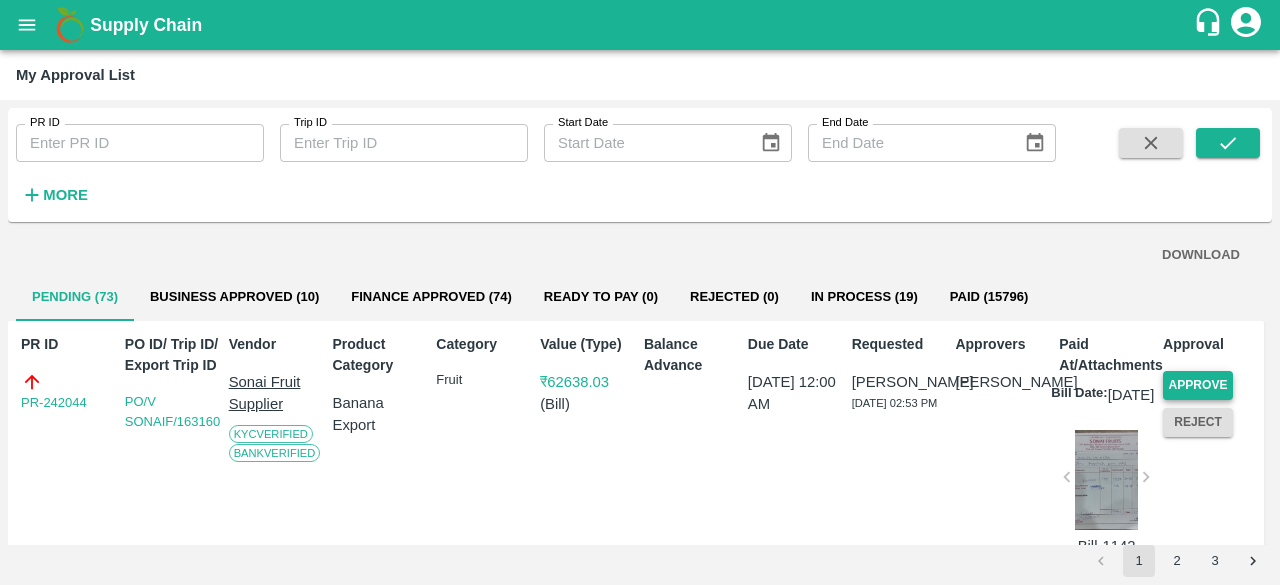 click on "Approve" at bounding box center (1198, 385) 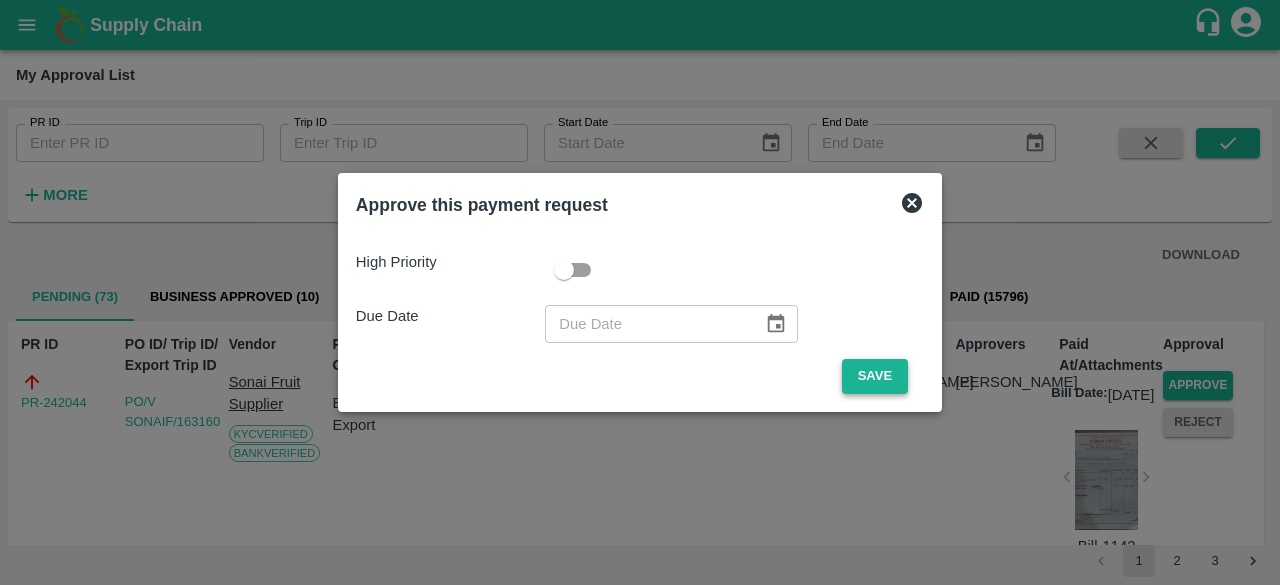 click on "Save" at bounding box center (875, 376) 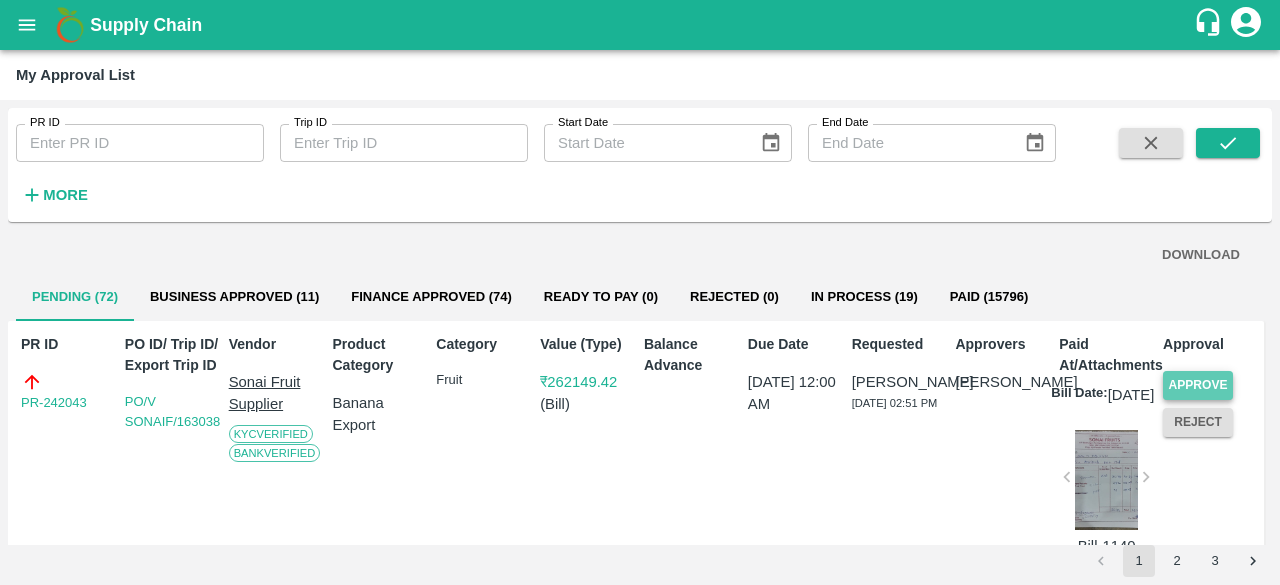 click on "Approve" at bounding box center [1198, 385] 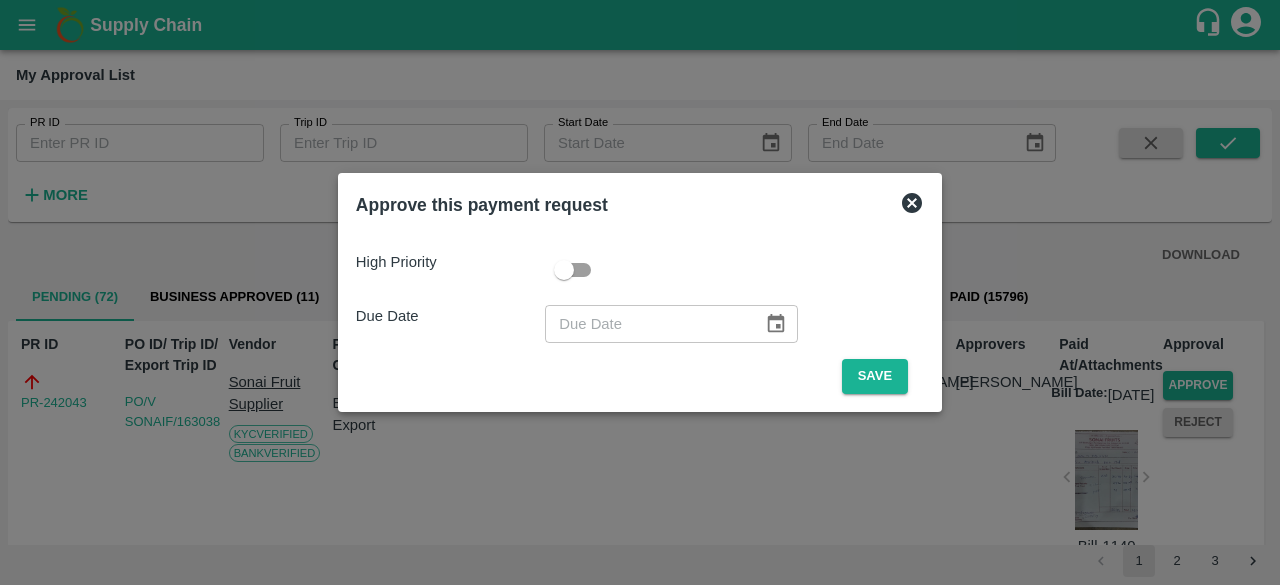 click on "Save" at bounding box center (875, 376) 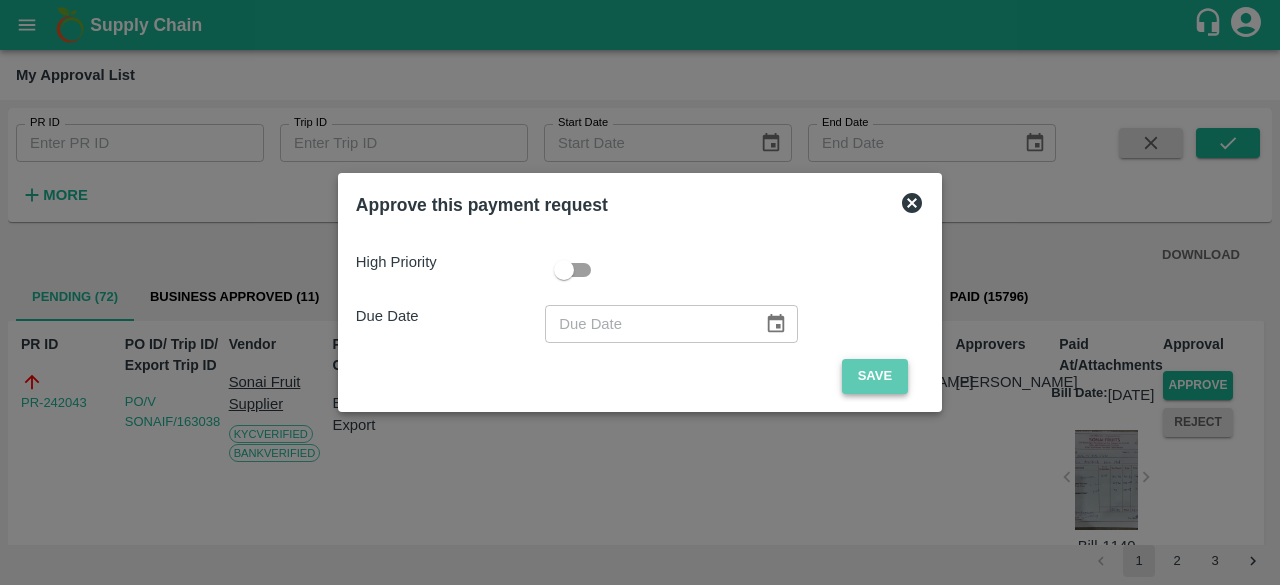 click on "Save" at bounding box center [875, 376] 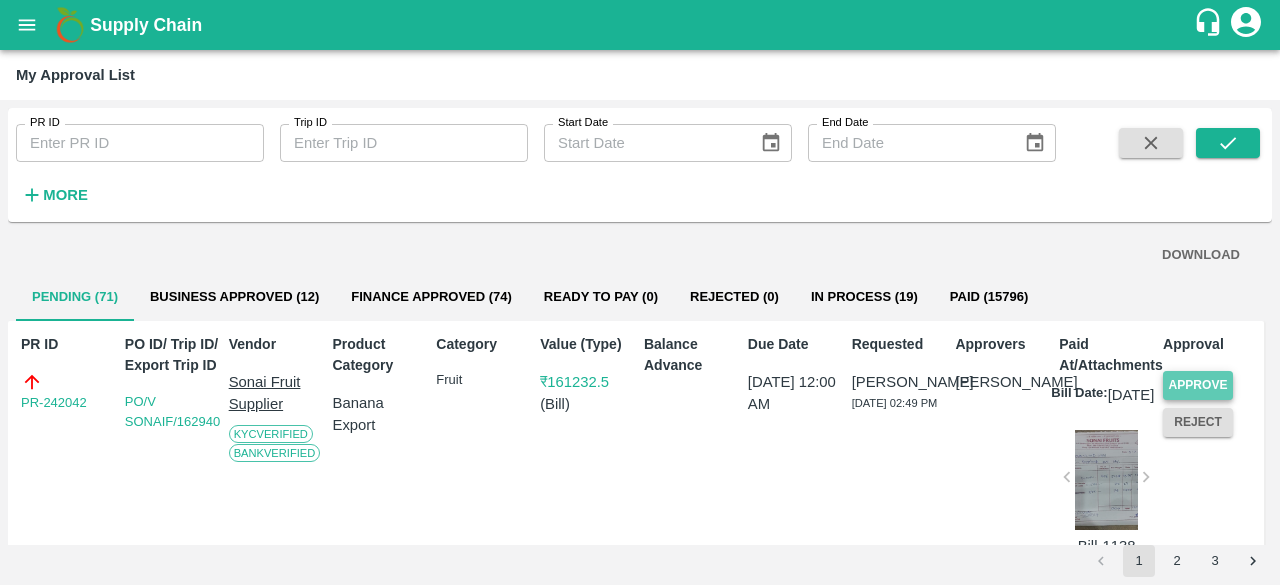click on "Approve" at bounding box center (1198, 385) 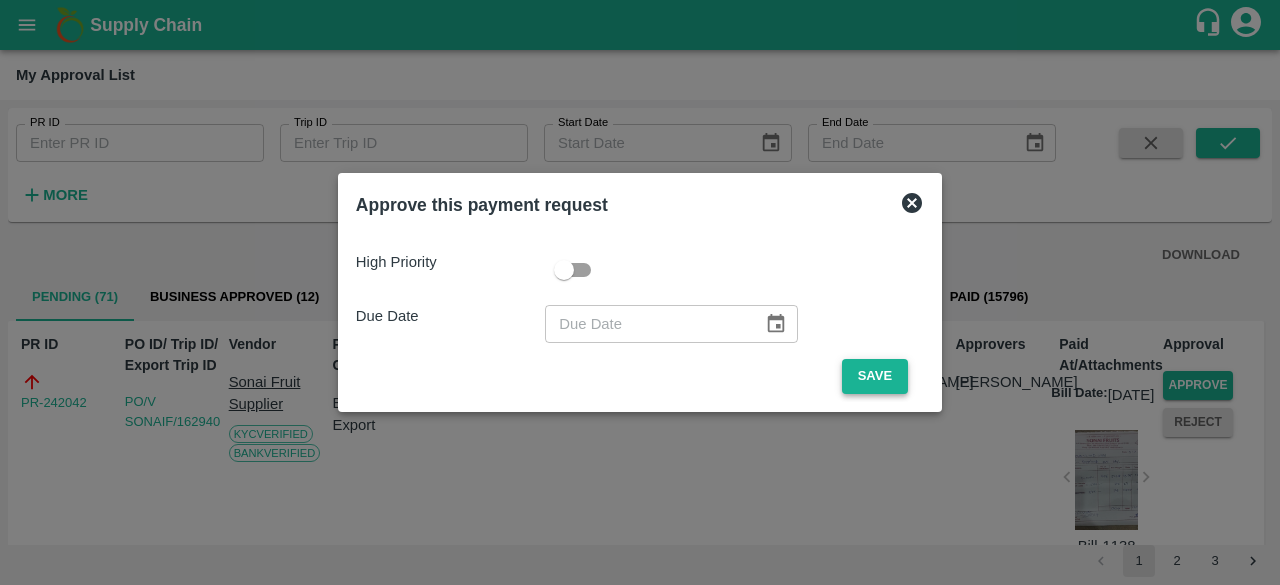 click on "Save" at bounding box center (875, 376) 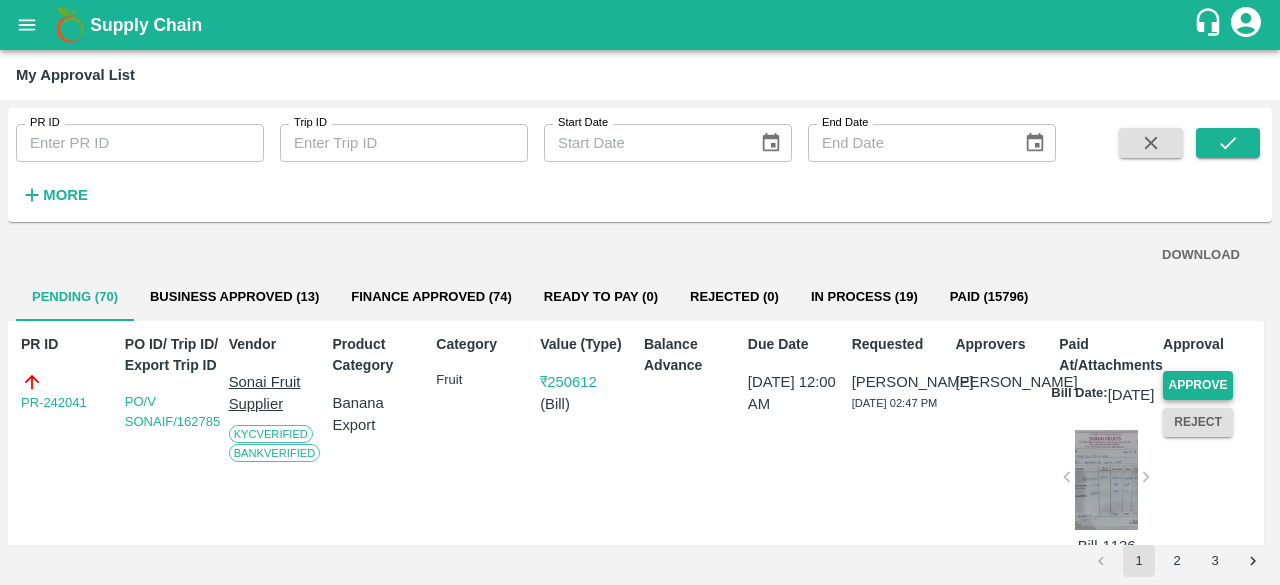click on "Approve" at bounding box center (1198, 385) 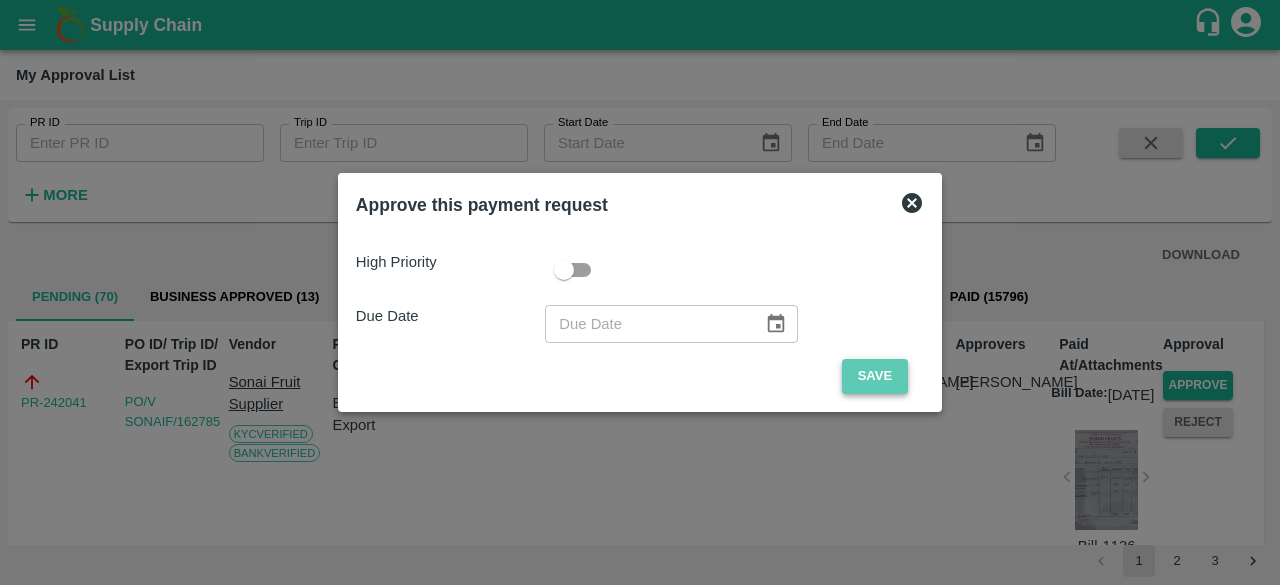 click on "Save" at bounding box center [875, 376] 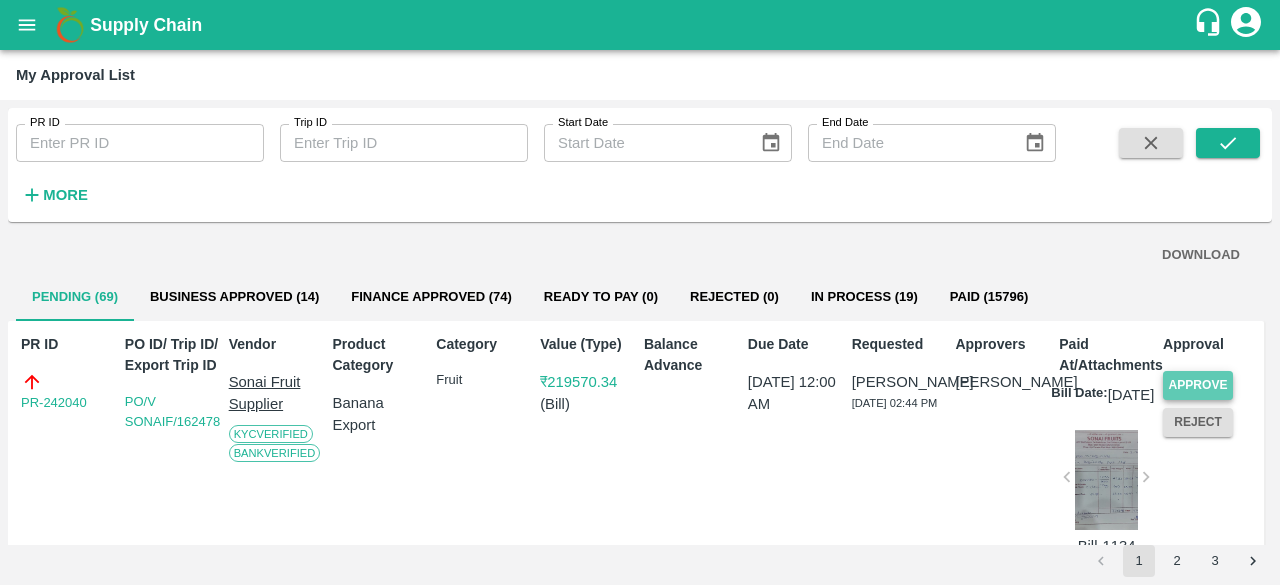 click on "Approve" at bounding box center (1198, 385) 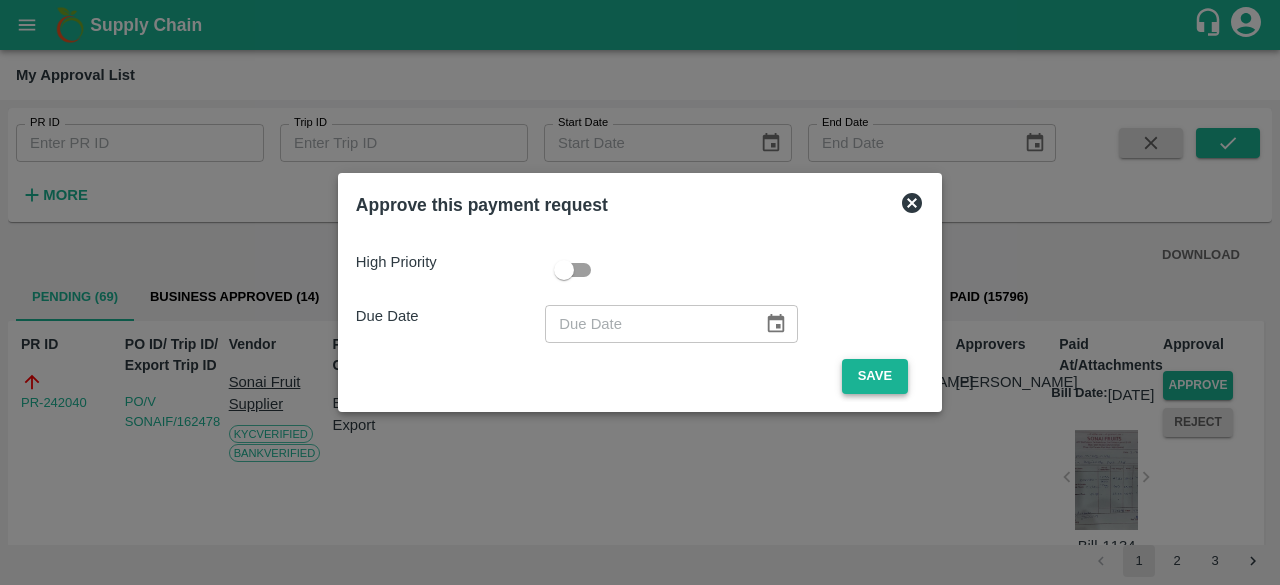 click on "Save" at bounding box center (875, 376) 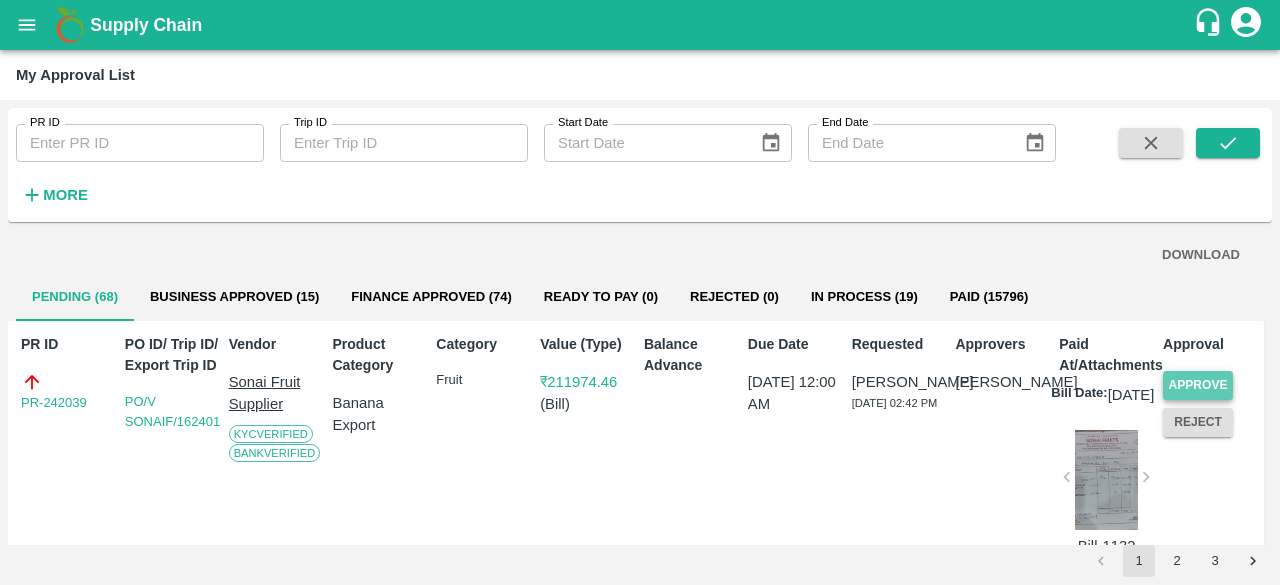 click on "Approve" at bounding box center (1198, 385) 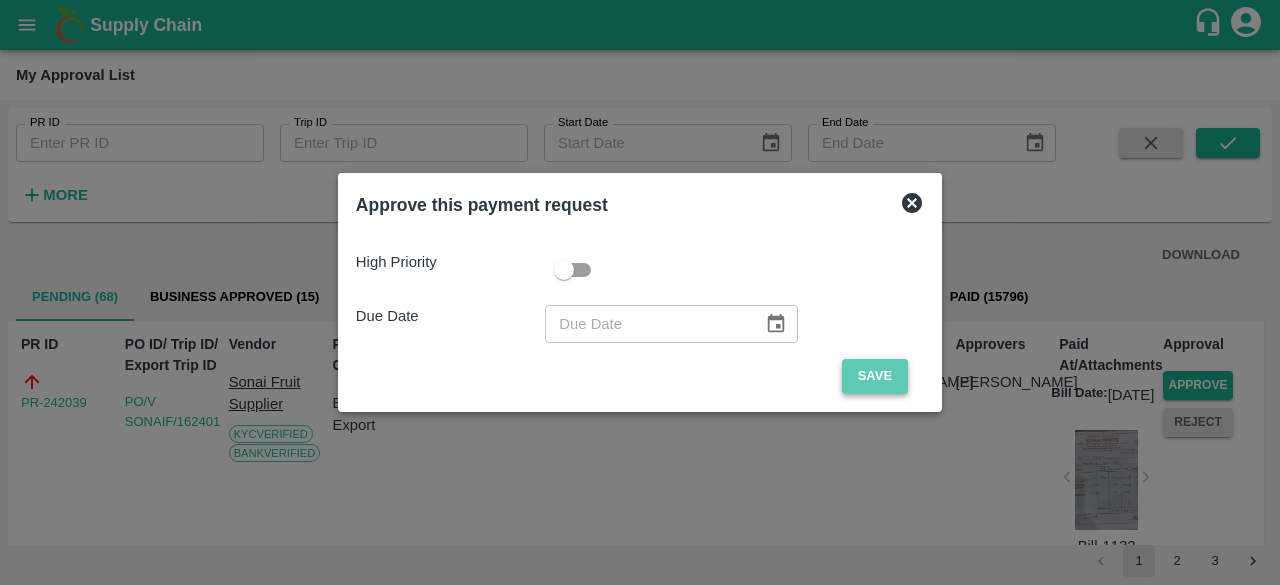 click on "Save" at bounding box center [875, 376] 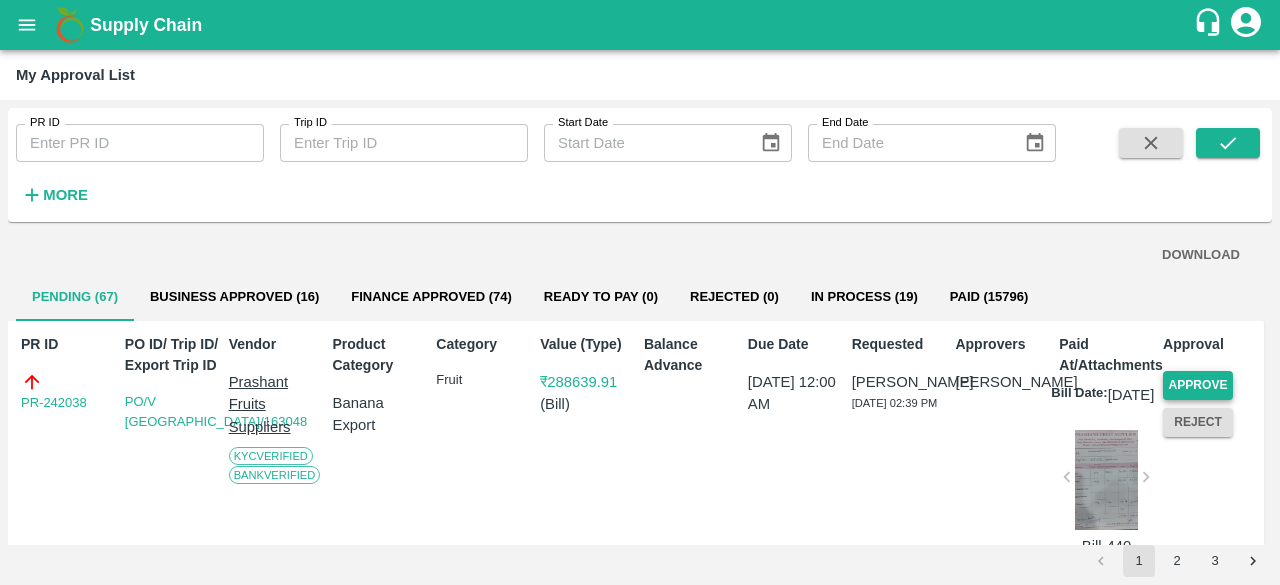 click on "Approve" at bounding box center [1198, 385] 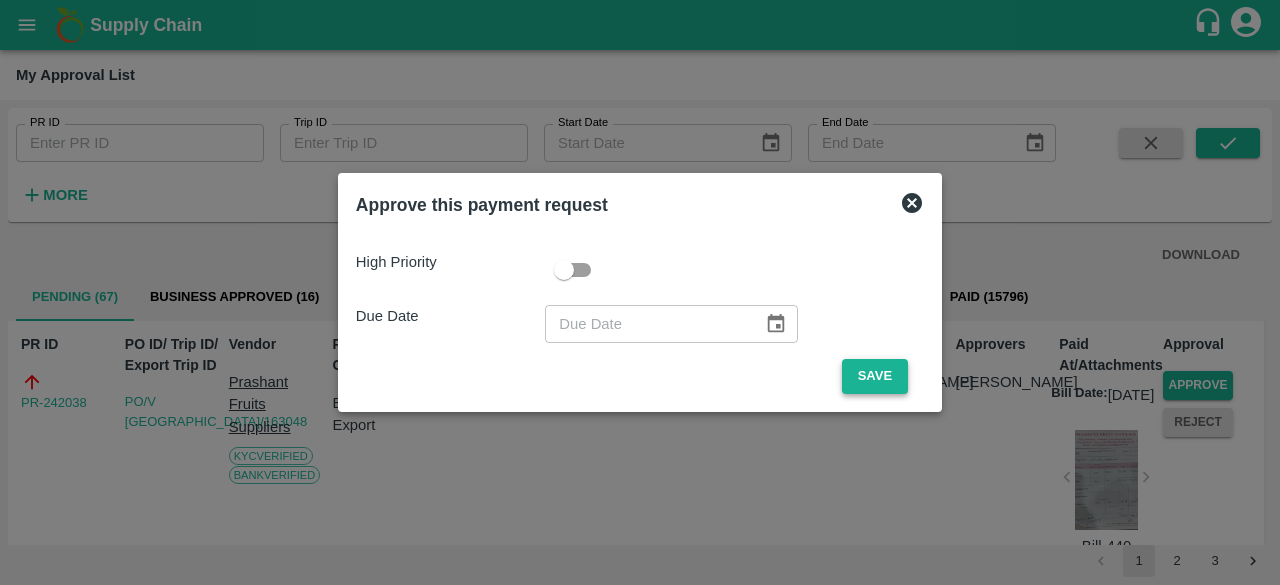 click on "Save" at bounding box center (875, 376) 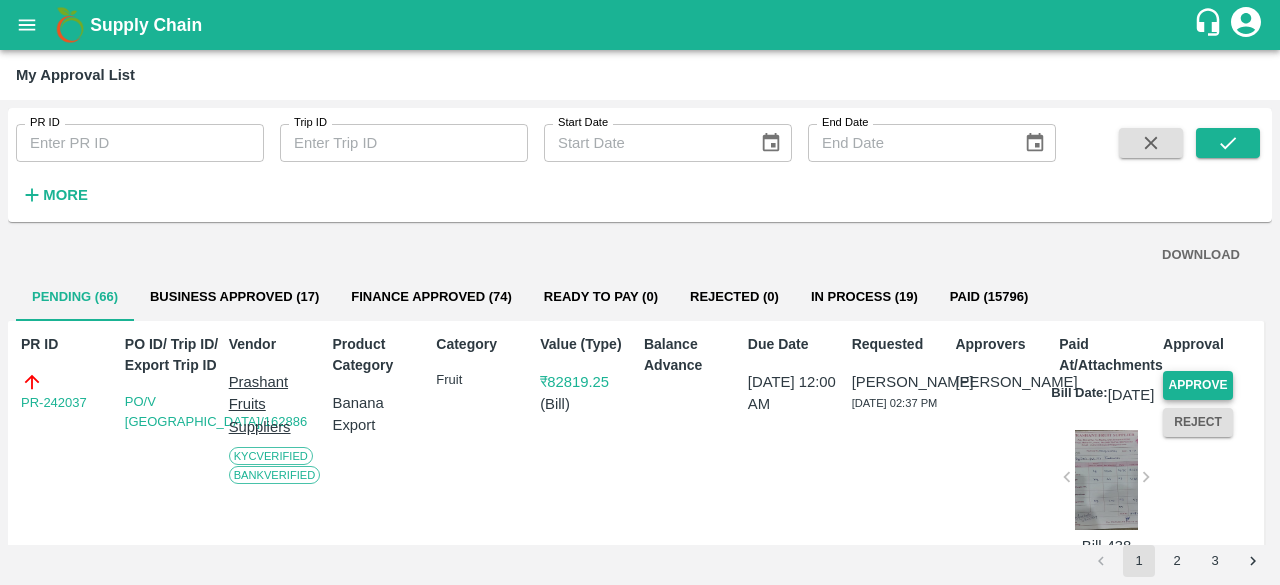 click on "Approve" at bounding box center [1198, 385] 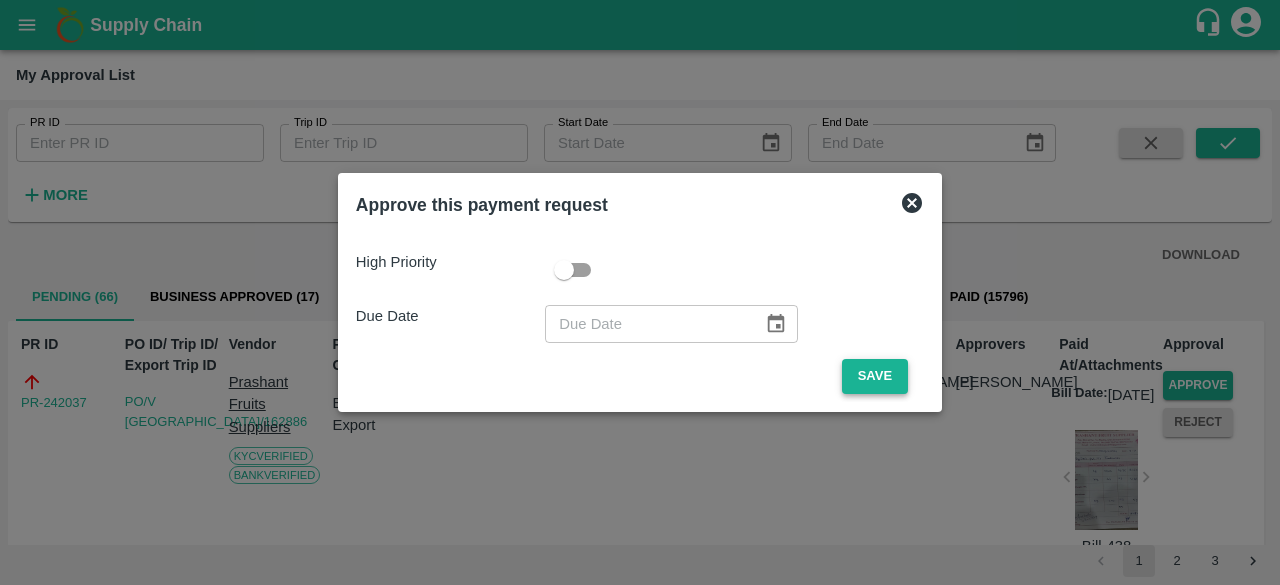 click on "Save" at bounding box center [875, 376] 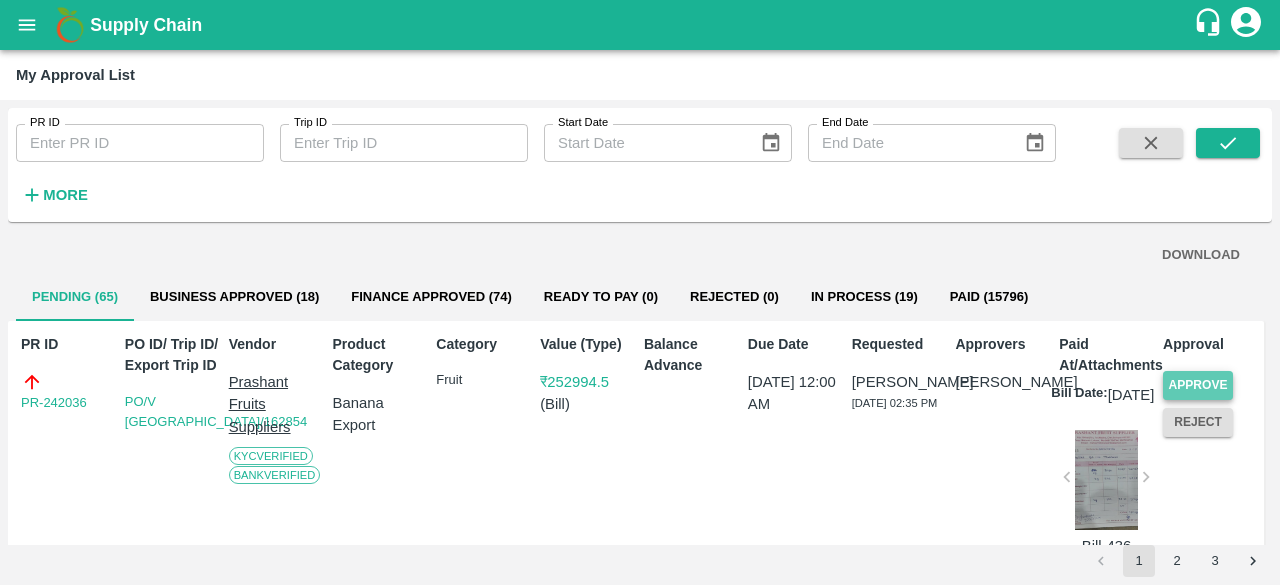 click on "Approve" at bounding box center [1198, 385] 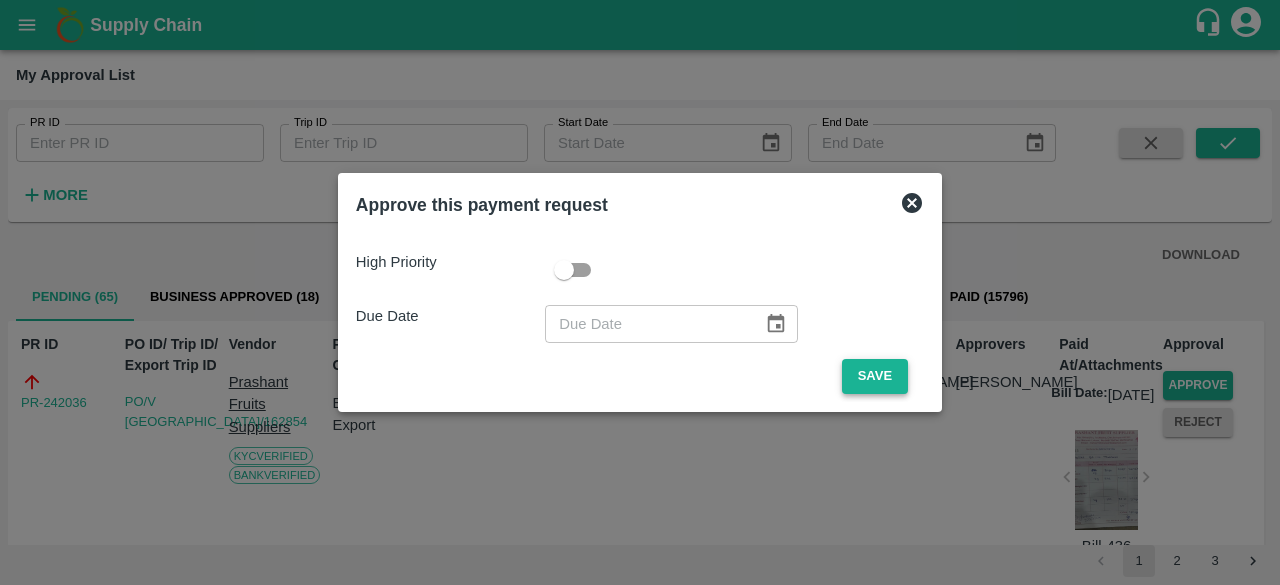 drag, startPoint x: 858, startPoint y: 384, endPoint x: 853, endPoint y: 397, distance: 13.928389 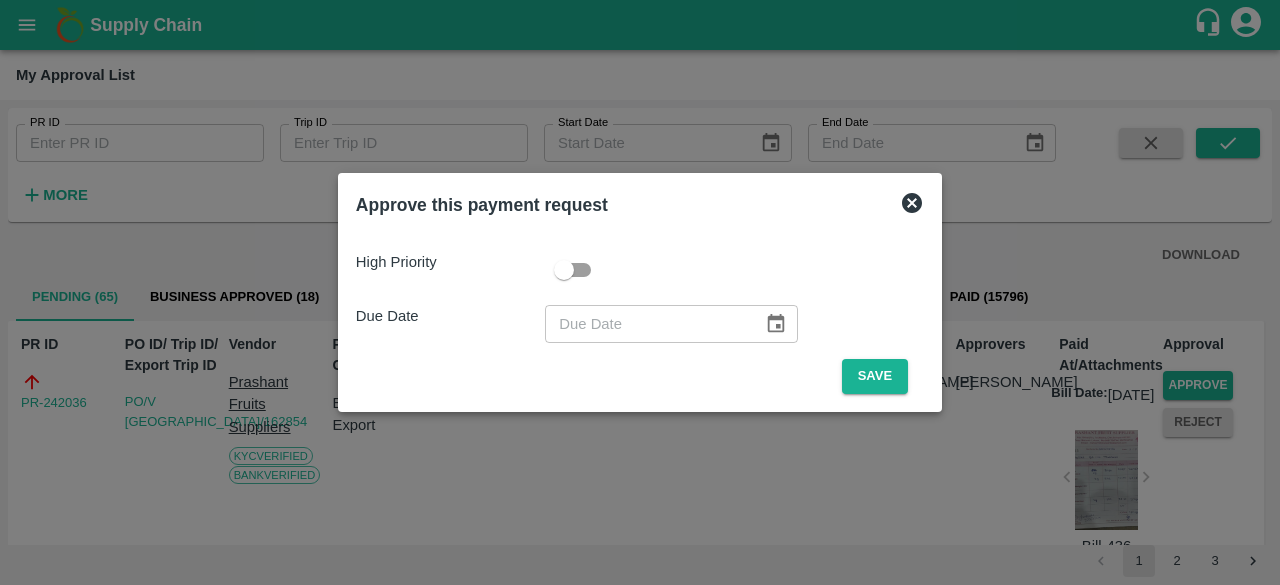 click on "Save" at bounding box center (875, 376) 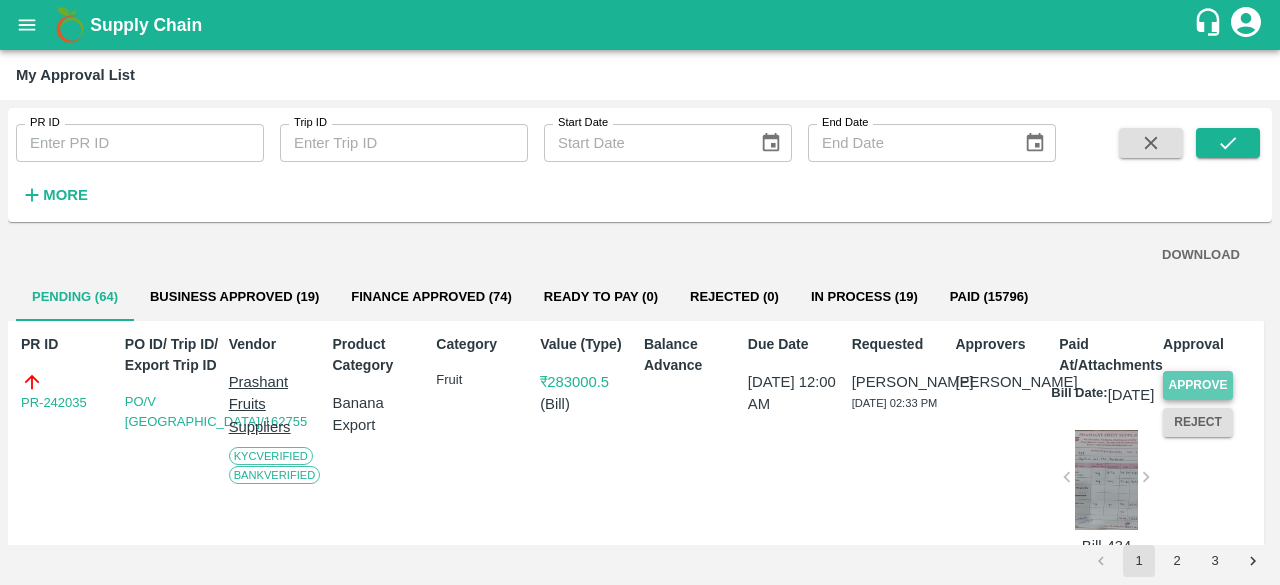 click on "Approve" at bounding box center (1198, 385) 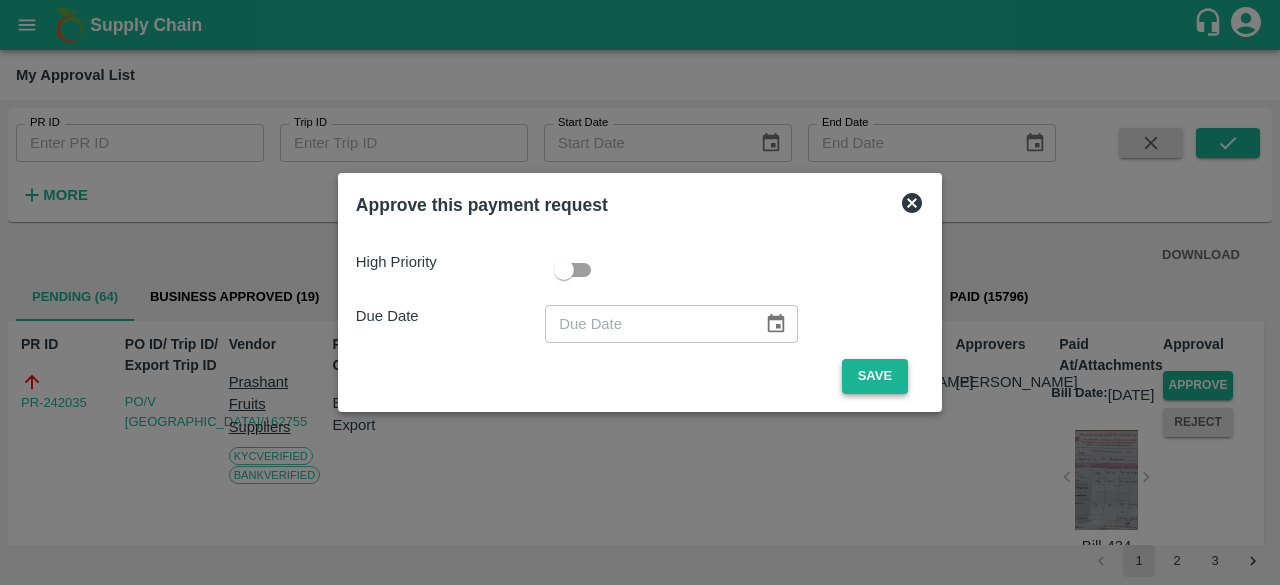 click on "Save" at bounding box center [875, 376] 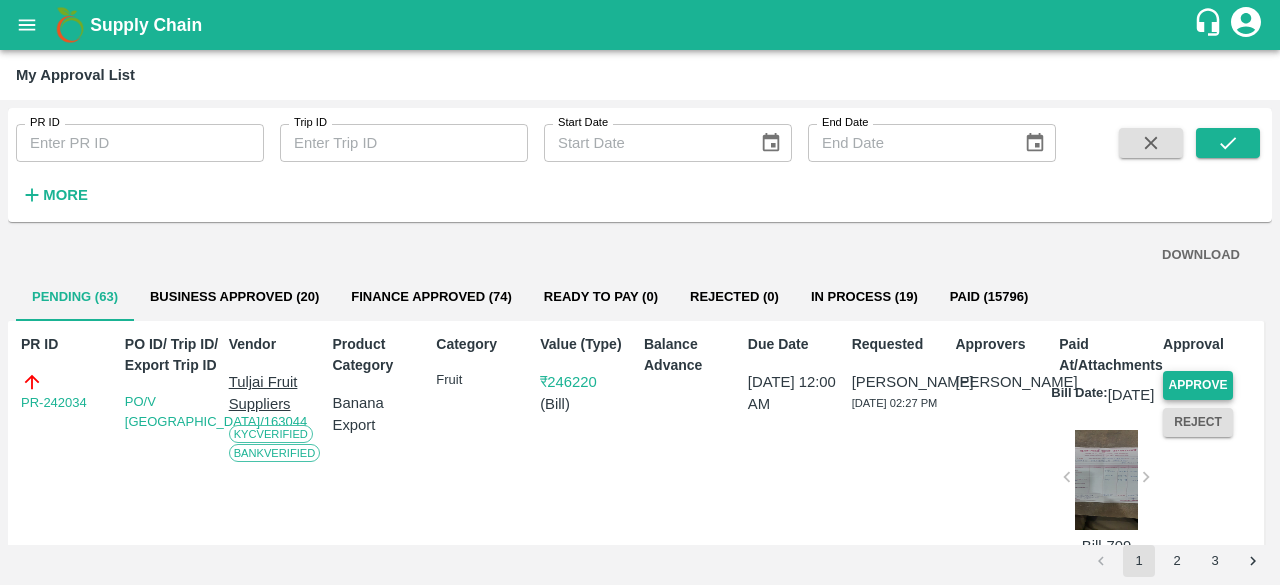 click on "Approve" at bounding box center [1198, 385] 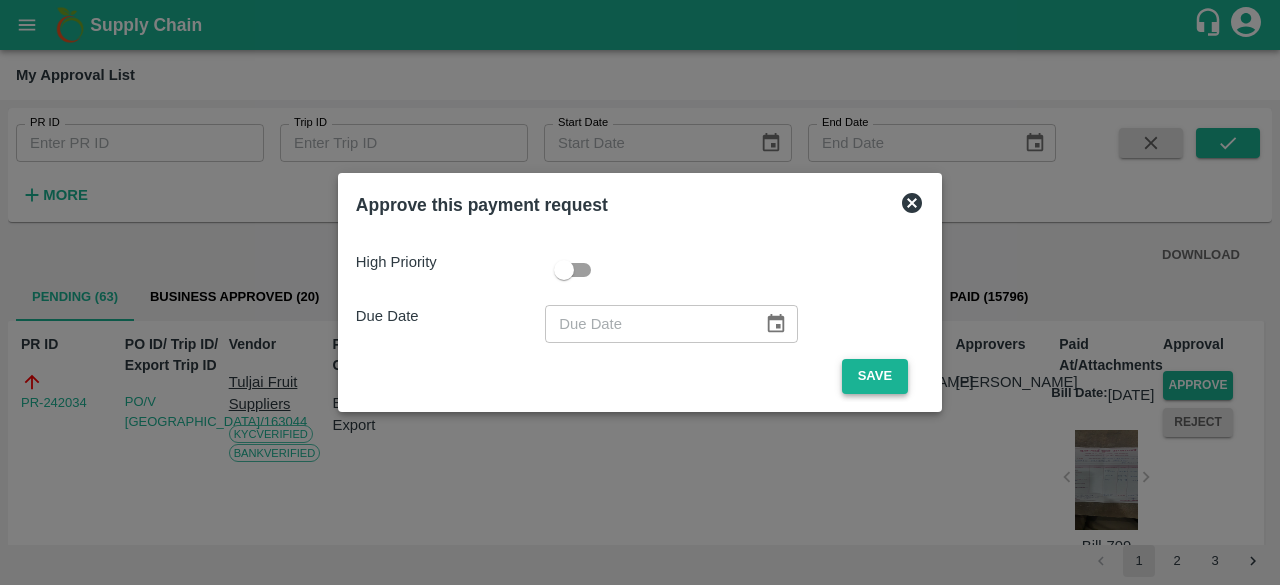 click on "Save" at bounding box center [875, 376] 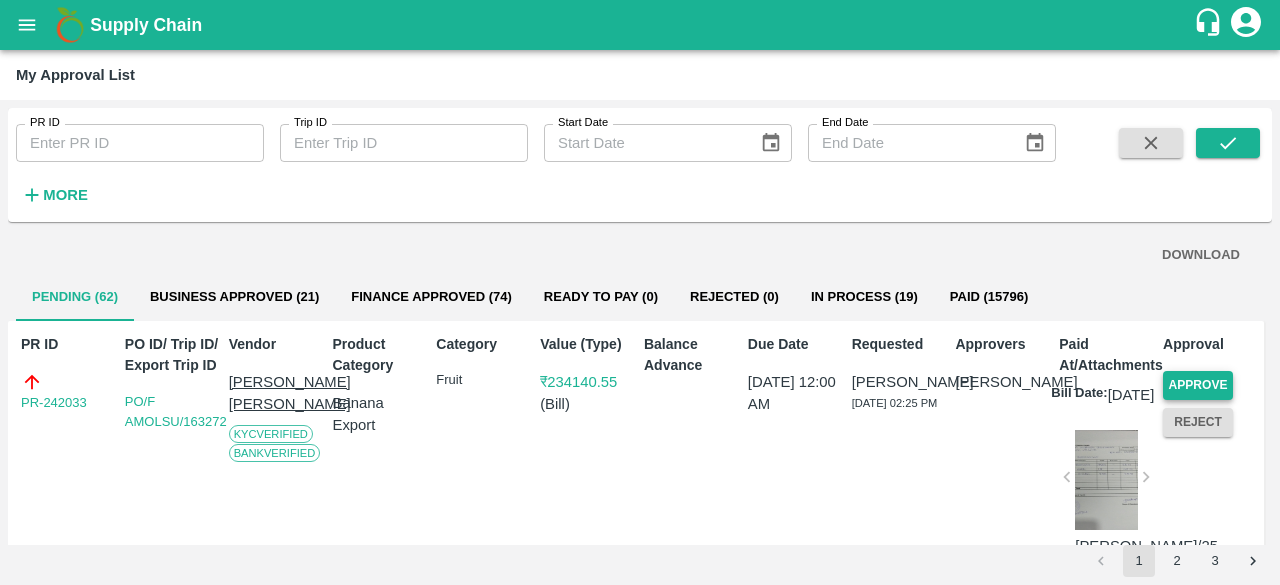 click on "Approve" at bounding box center [1198, 385] 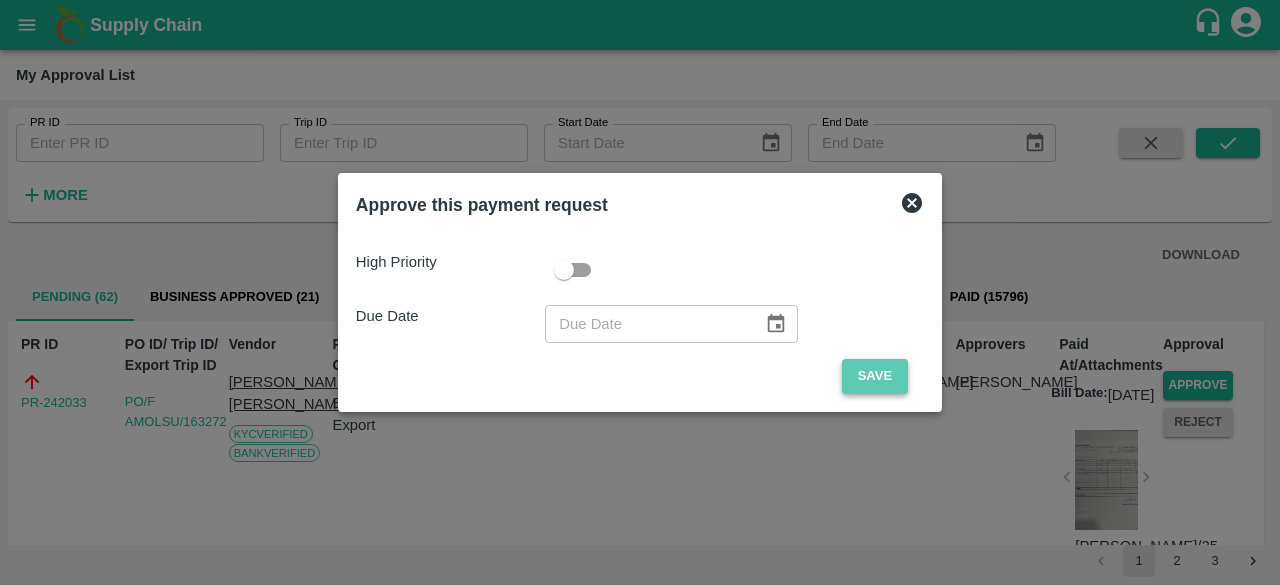 click on "Save" at bounding box center [875, 376] 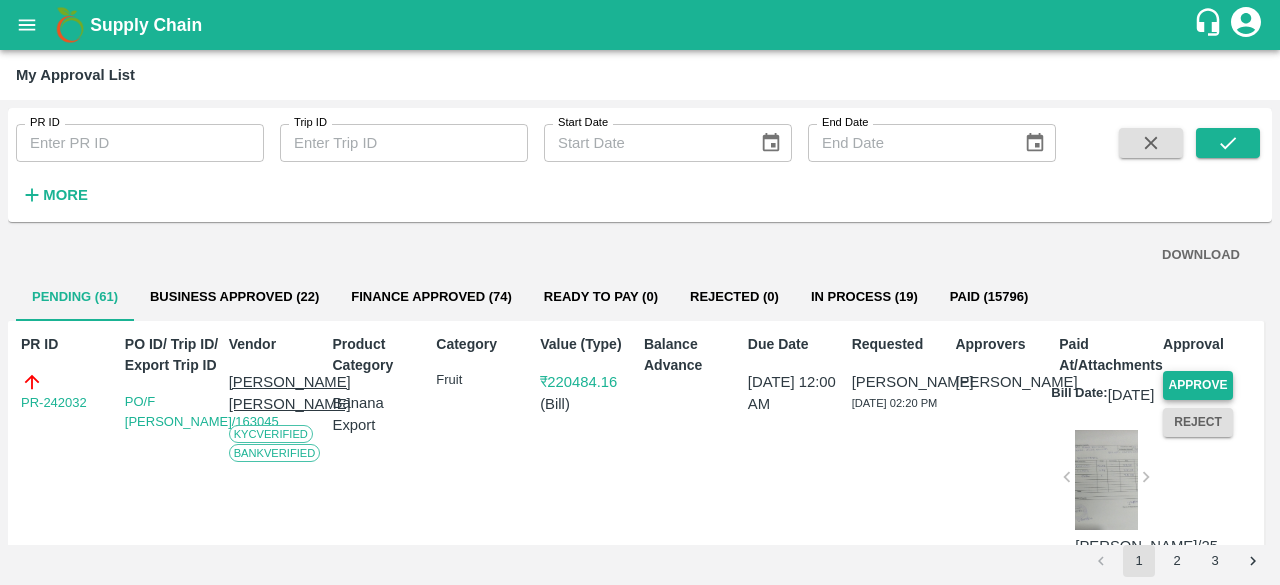 click on "Approve" at bounding box center (1198, 385) 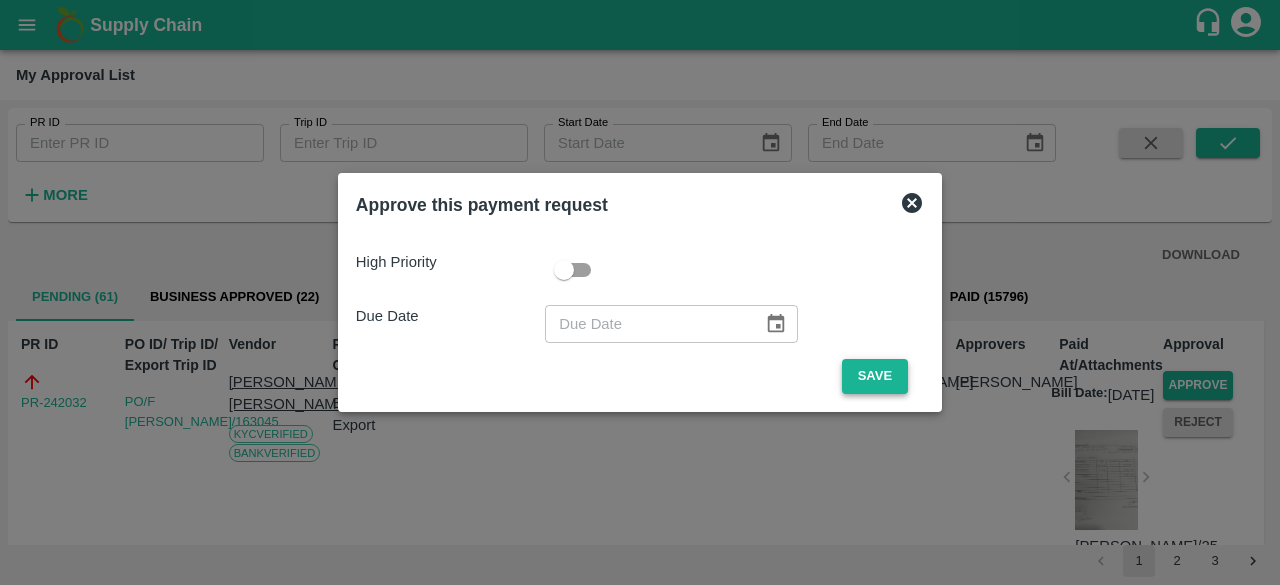 click on "Save" at bounding box center (875, 376) 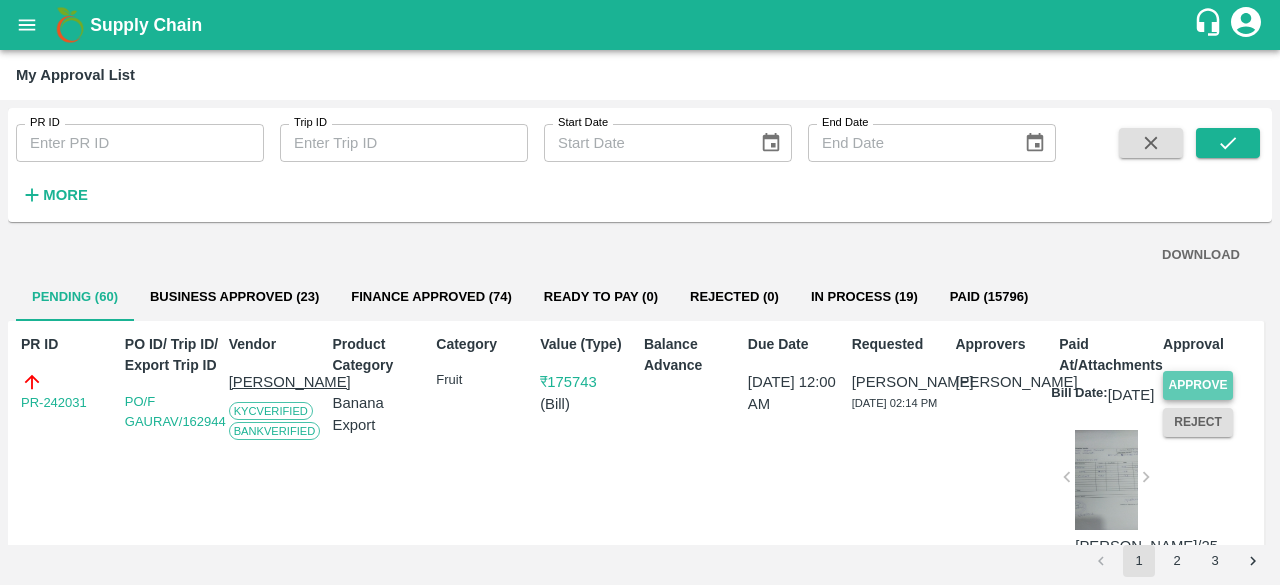 click on "Approve" at bounding box center [1198, 385] 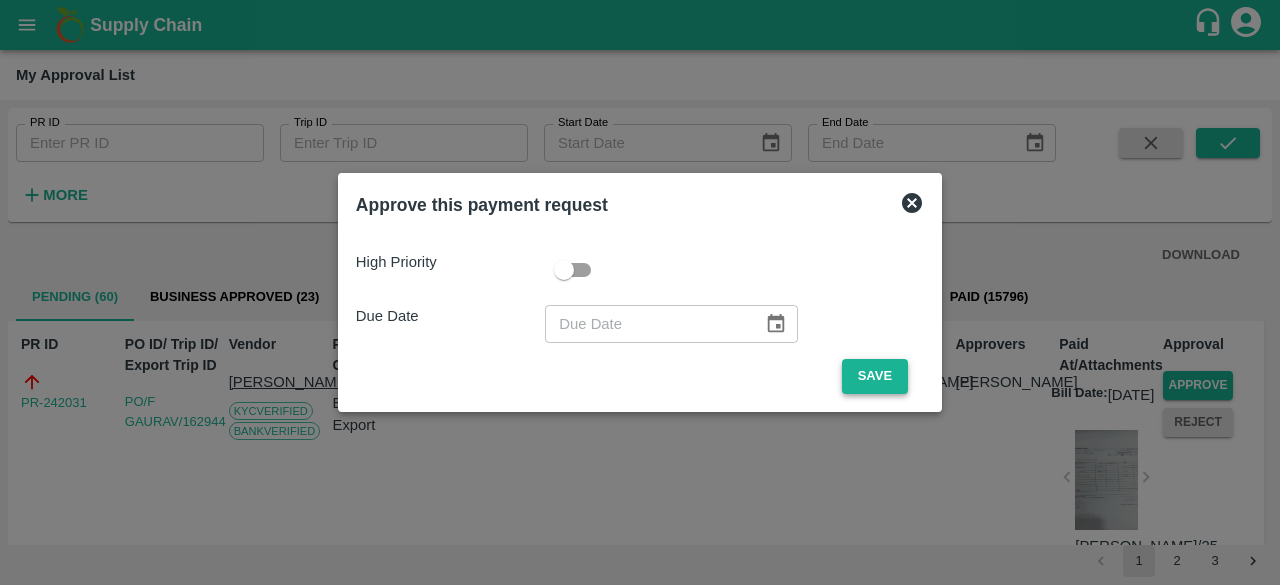click on "Save" at bounding box center [875, 376] 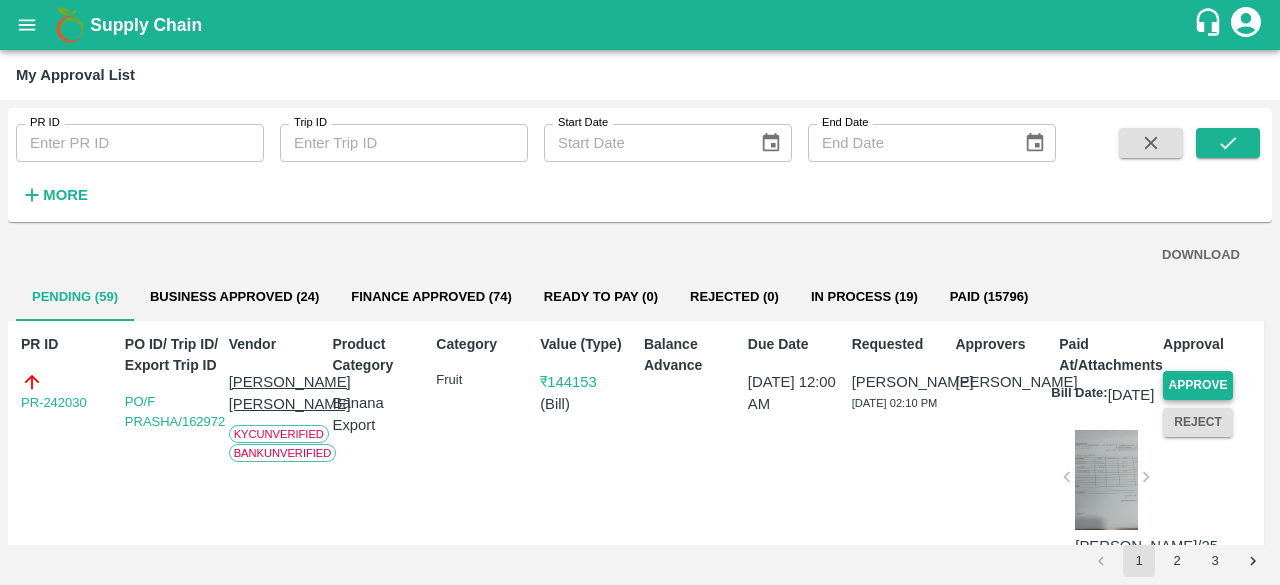 click on "Approve" at bounding box center [1198, 385] 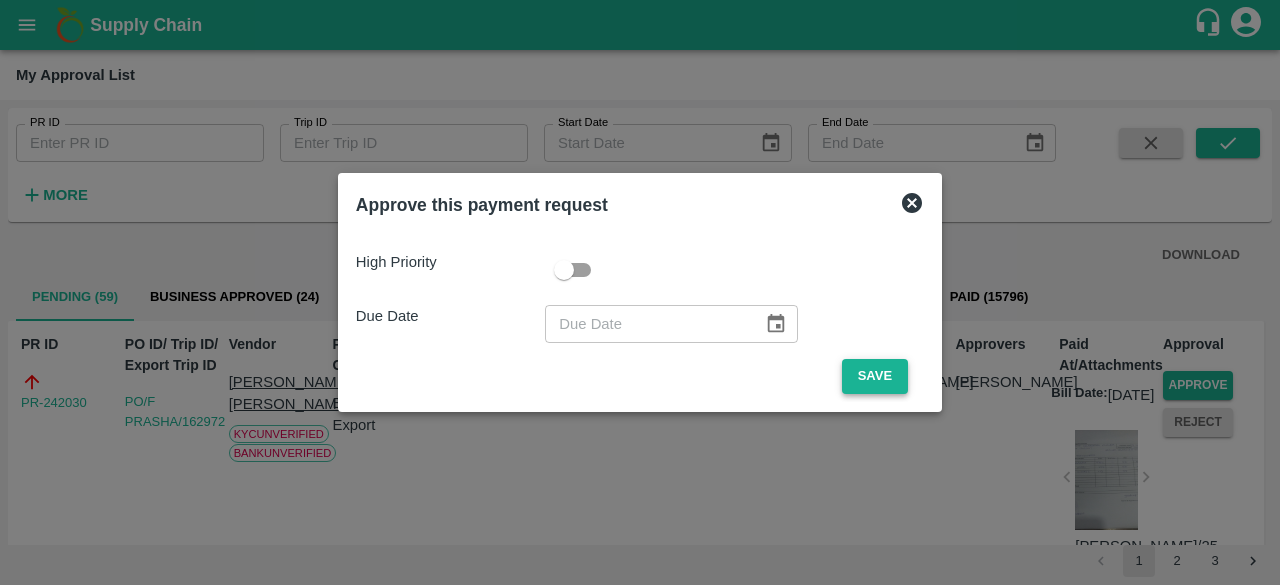 click on "Save" at bounding box center [875, 376] 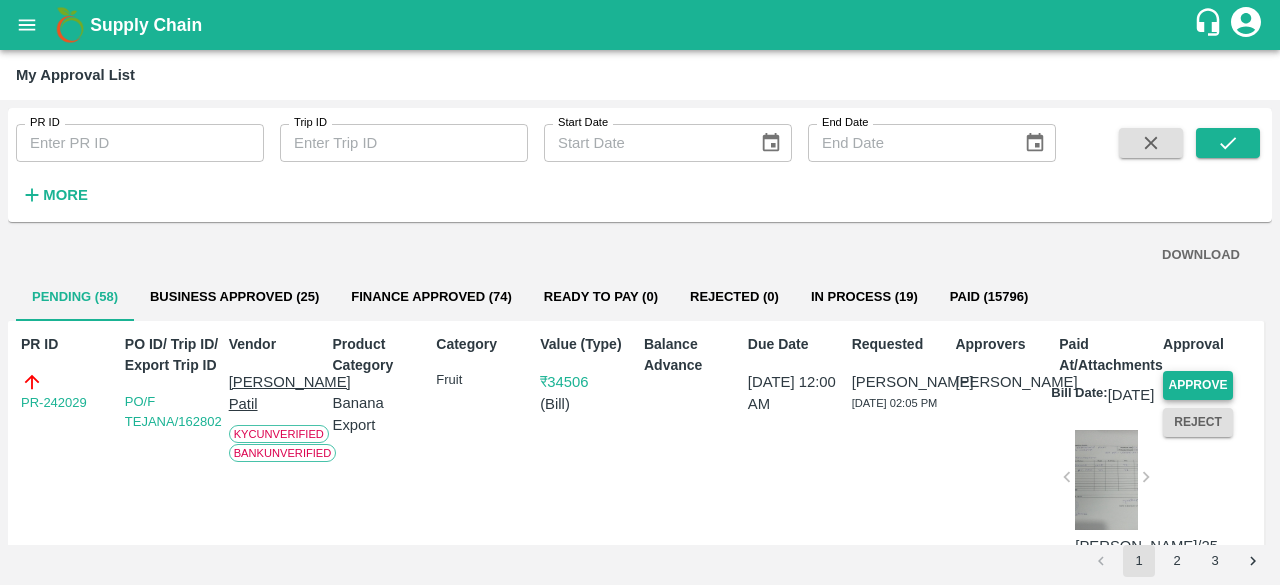 click on "Approve" at bounding box center [1198, 385] 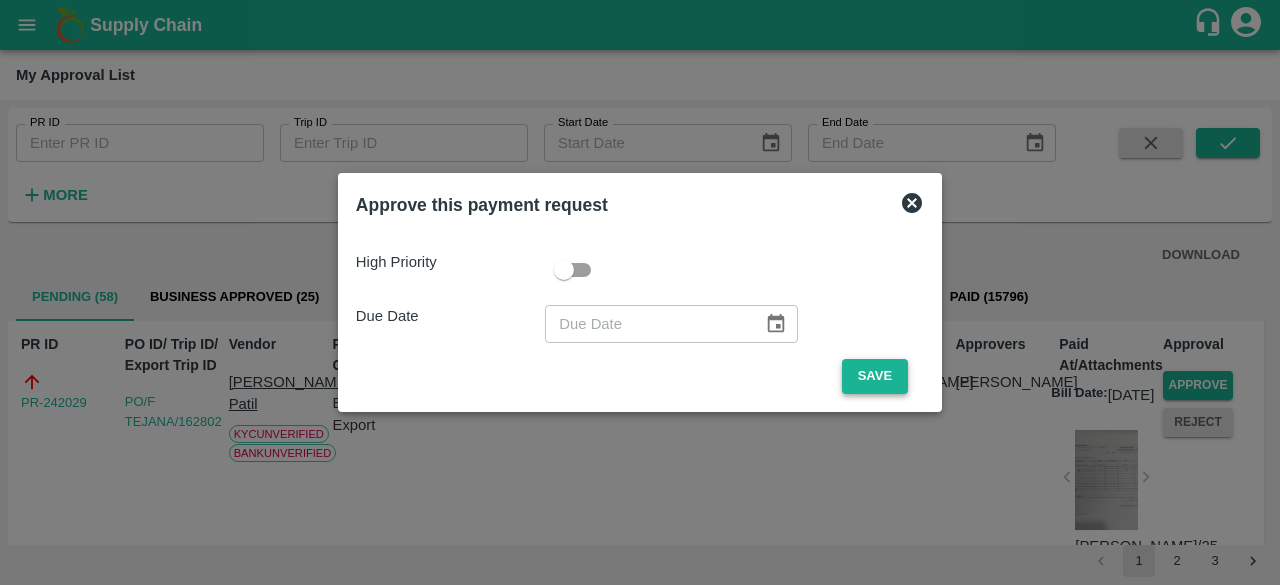 click on "Save" at bounding box center (875, 376) 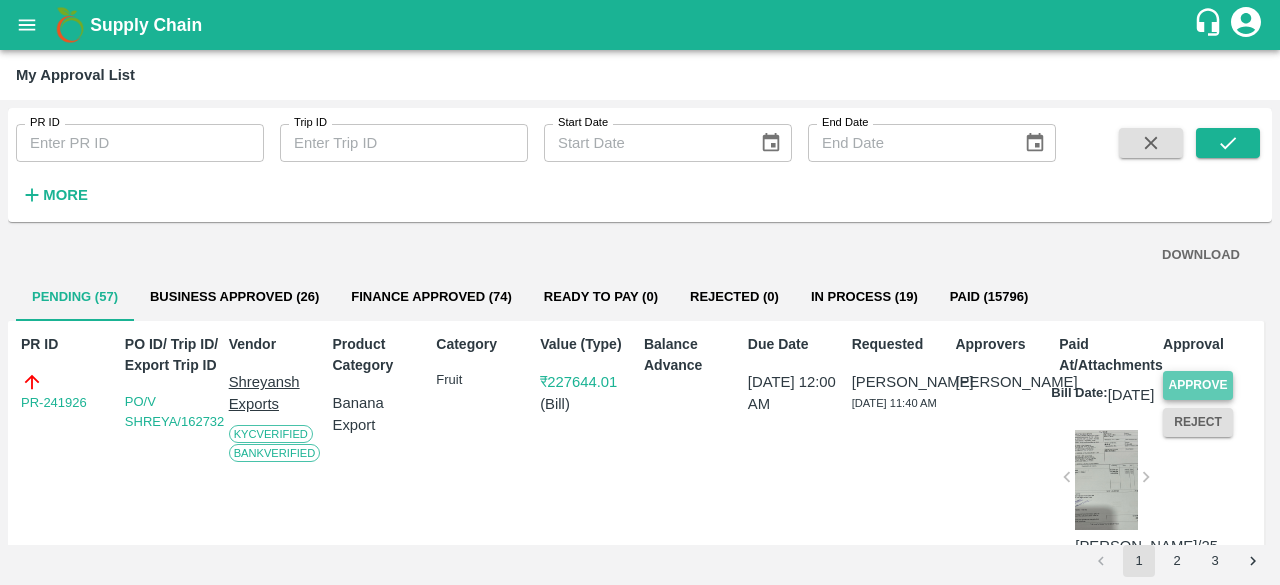 click on "Approve" at bounding box center [1198, 385] 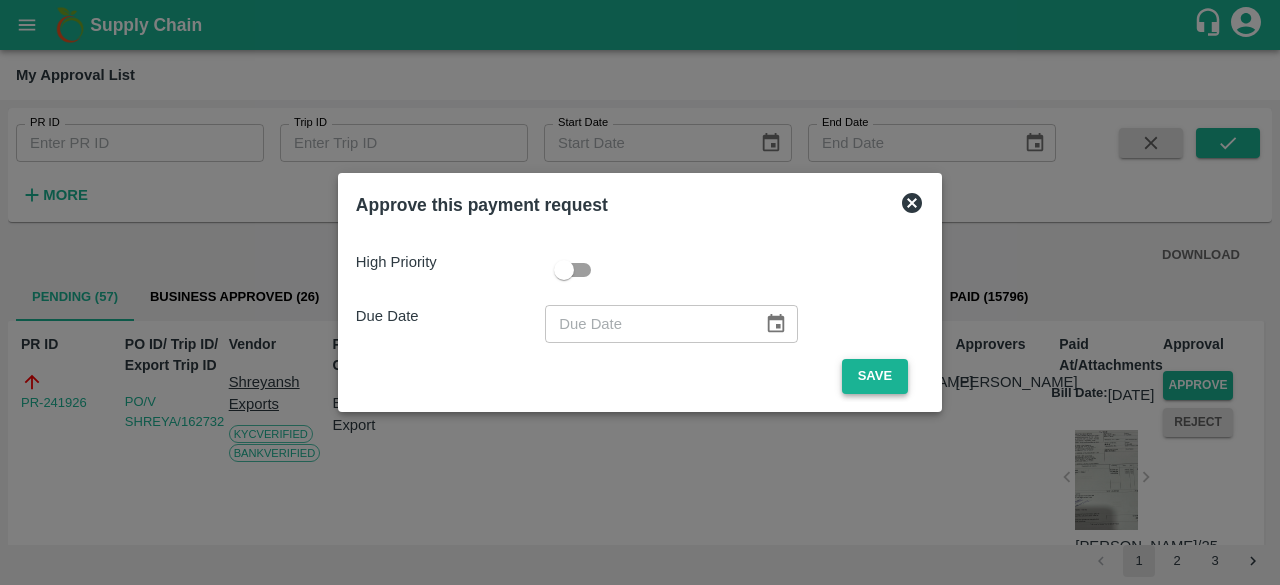 click on "Save" at bounding box center (875, 376) 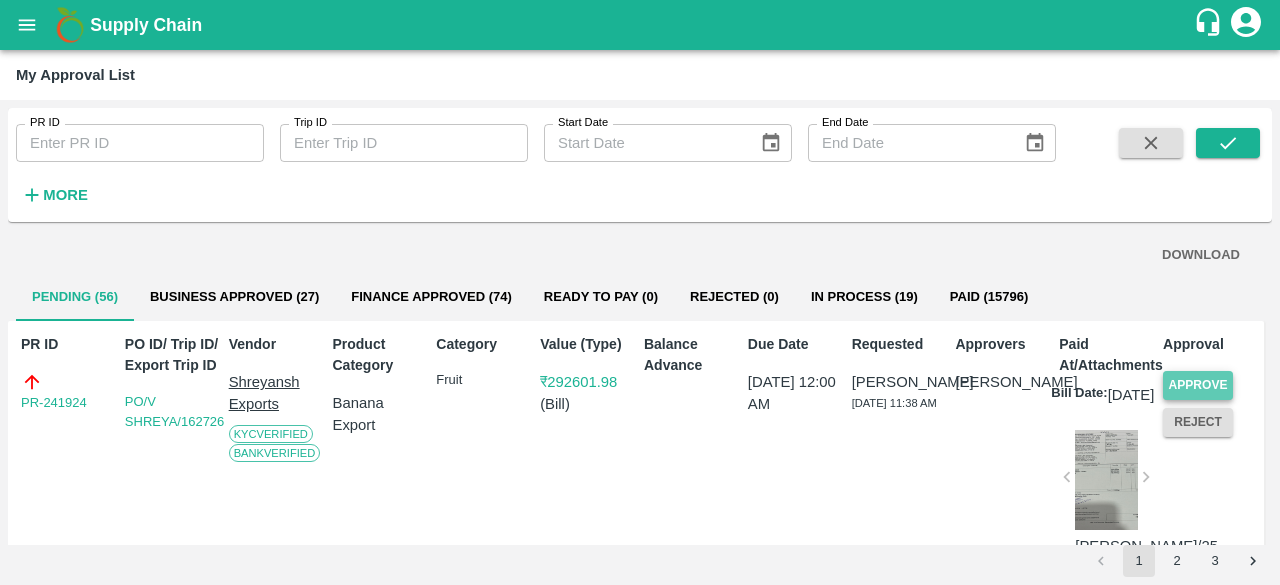 click on "Approve" at bounding box center [1198, 385] 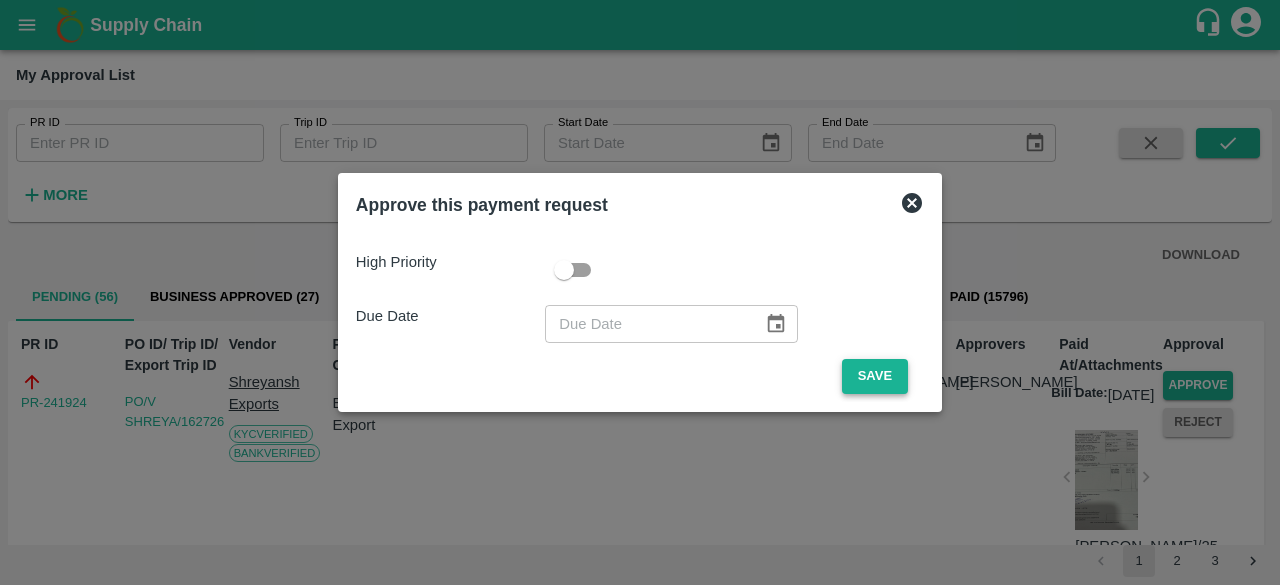 click on "Save" at bounding box center [875, 376] 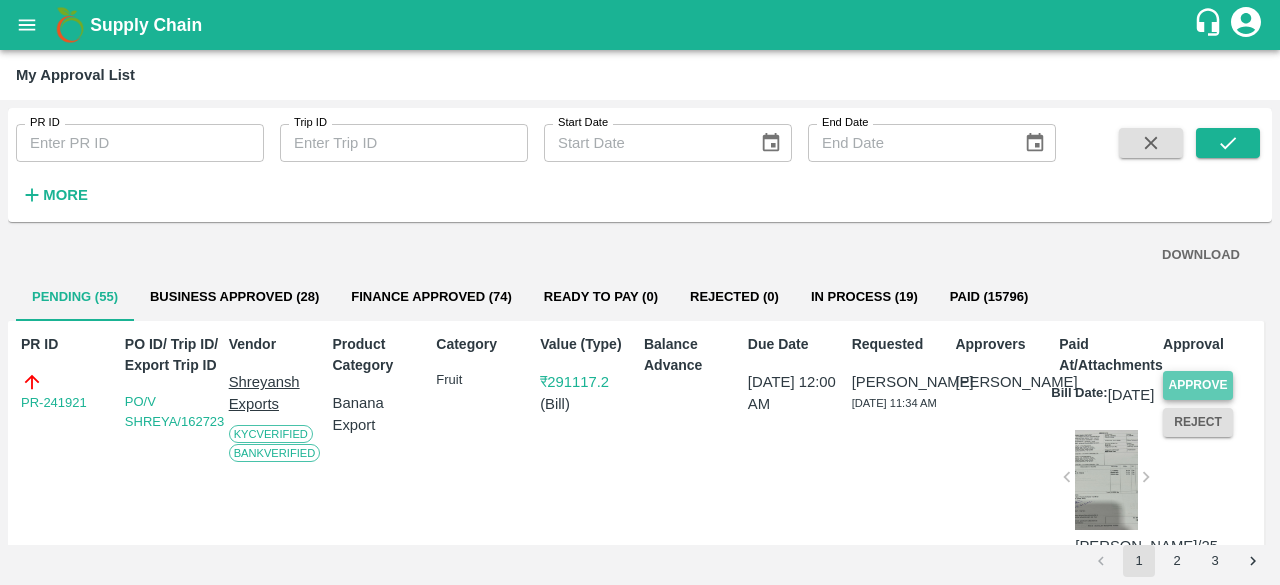 click on "Approve" at bounding box center (1198, 385) 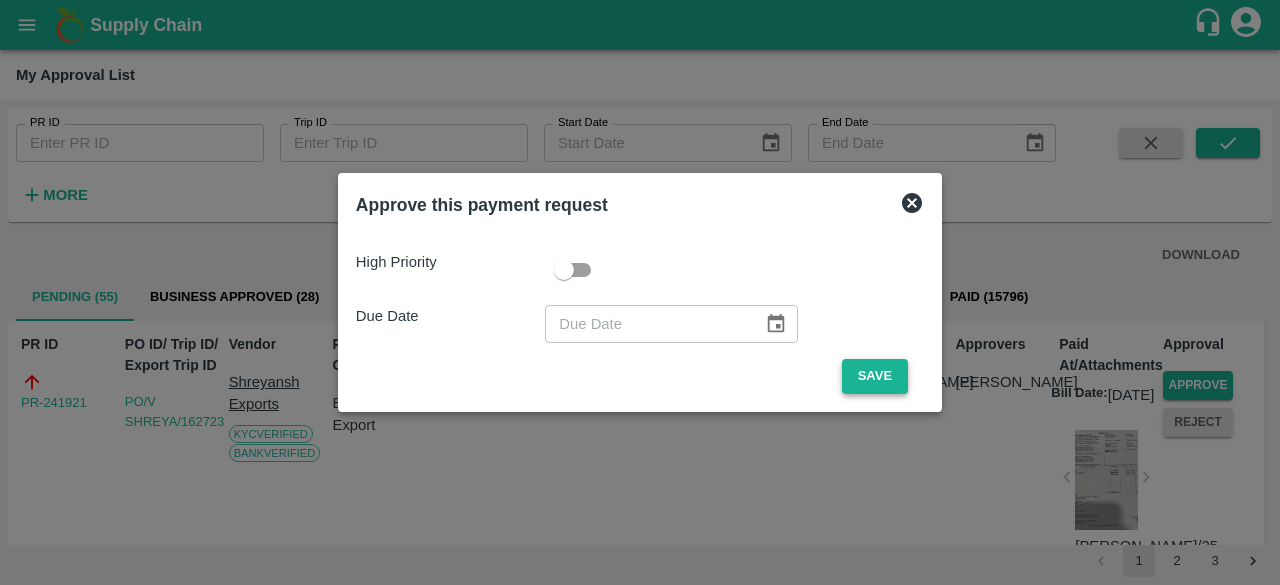 click on "Save" at bounding box center [875, 376] 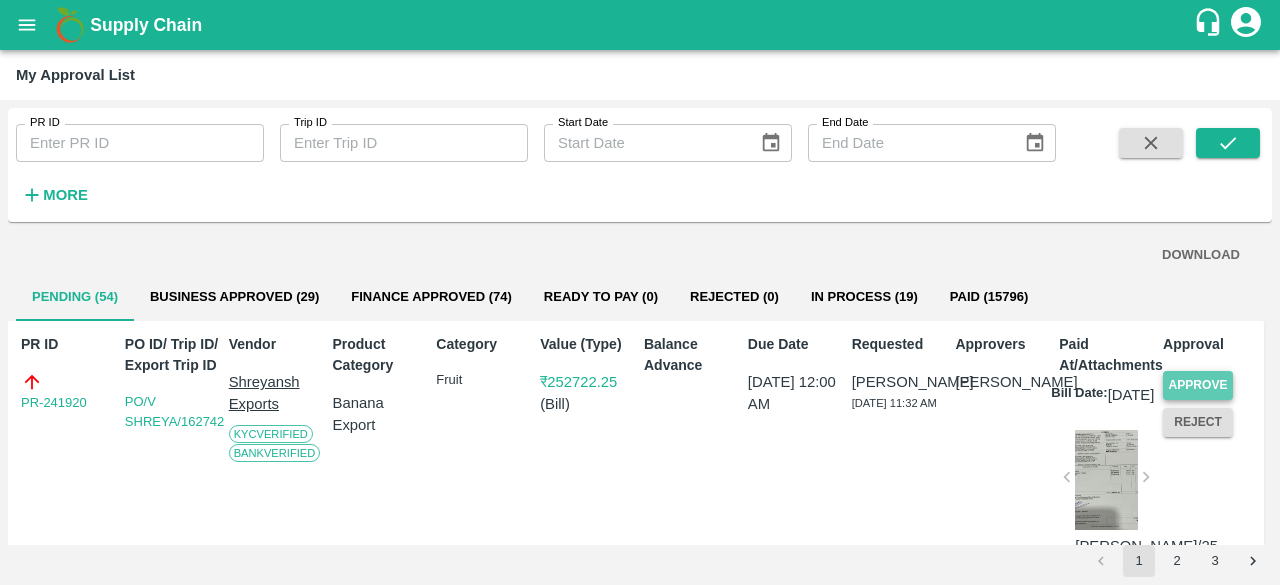 click on "Approve" at bounding box center (1198, 385) 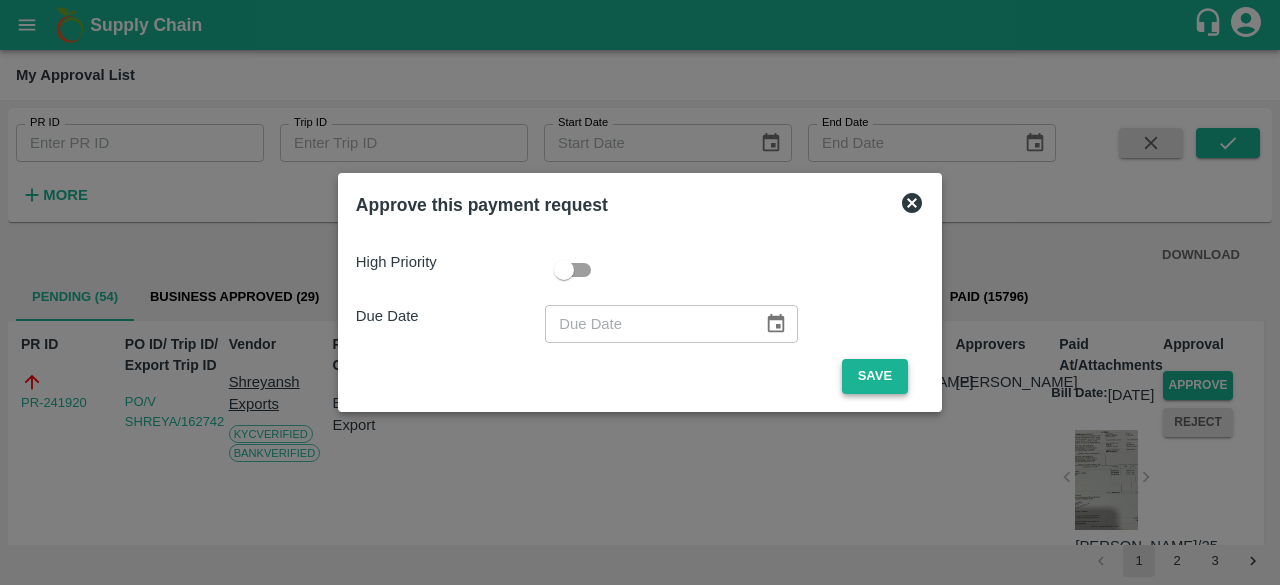 click on "Save" at bounding box center (875, 376) 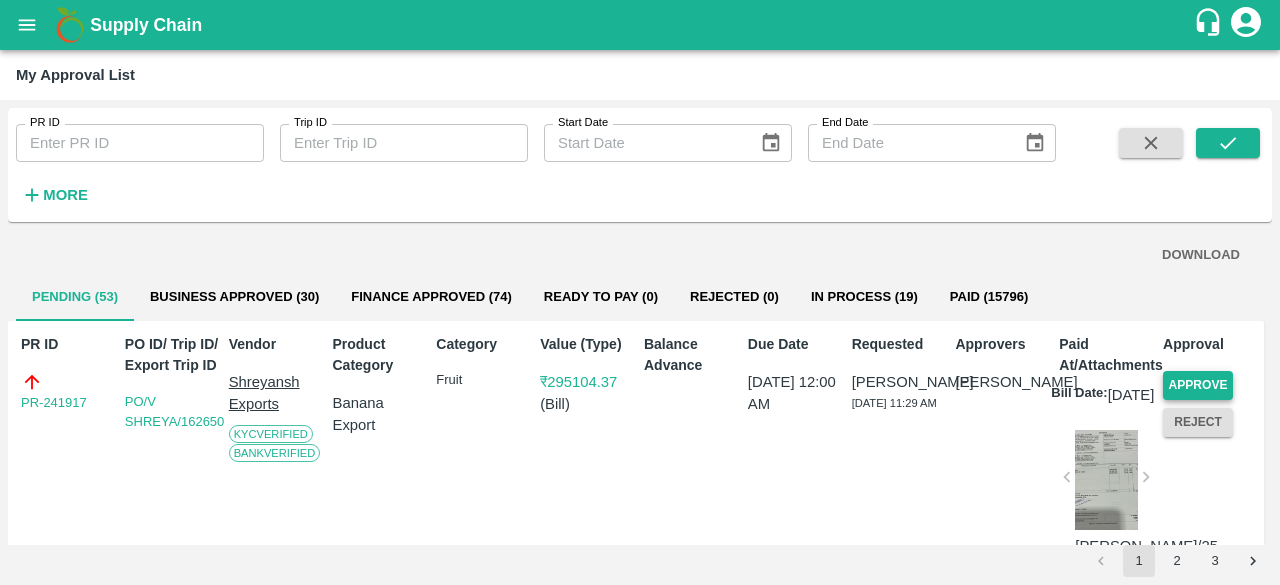 click on "Approve" at bounding box center [1198, 385] 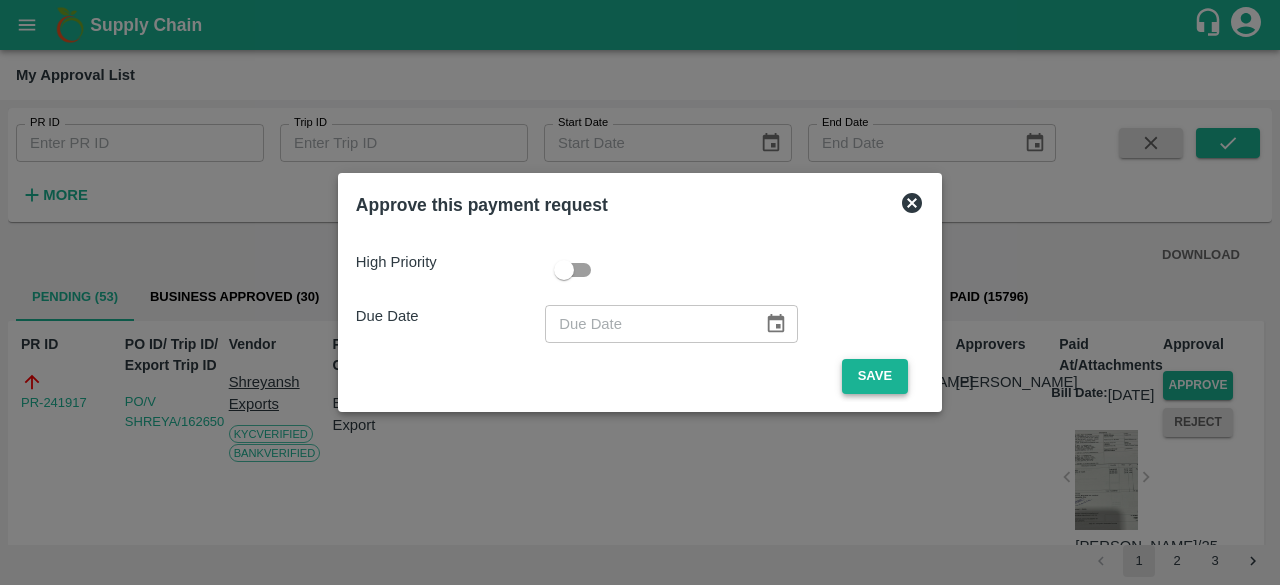 click on "Save" at bounding box center (875, 376) 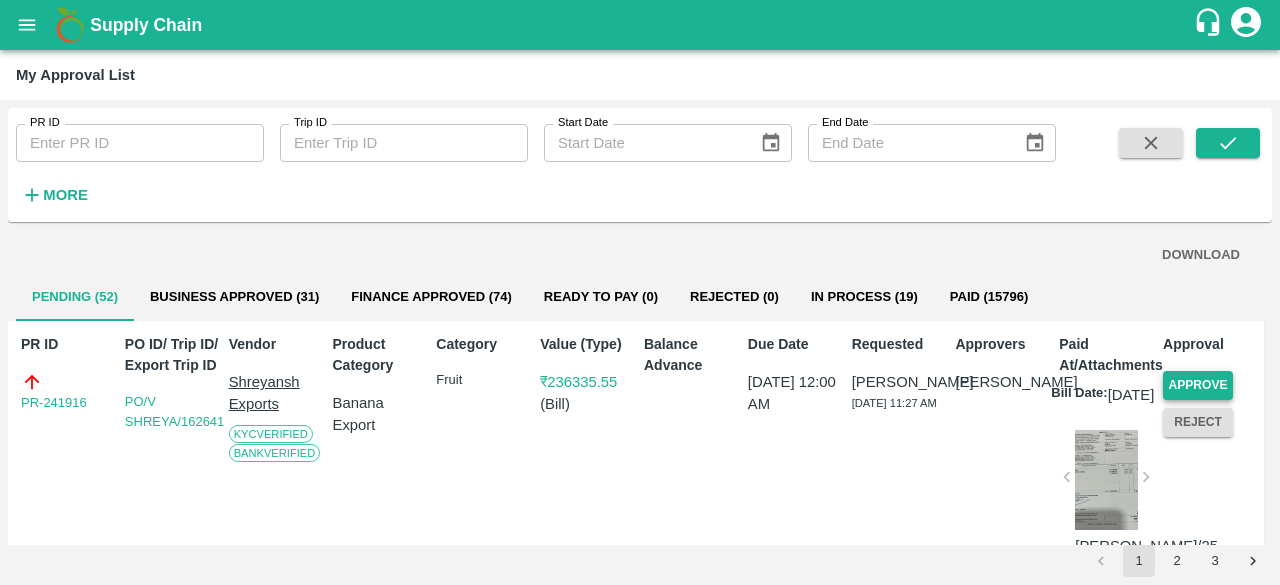 click on "Approve" at bounding box center (1198, 385) 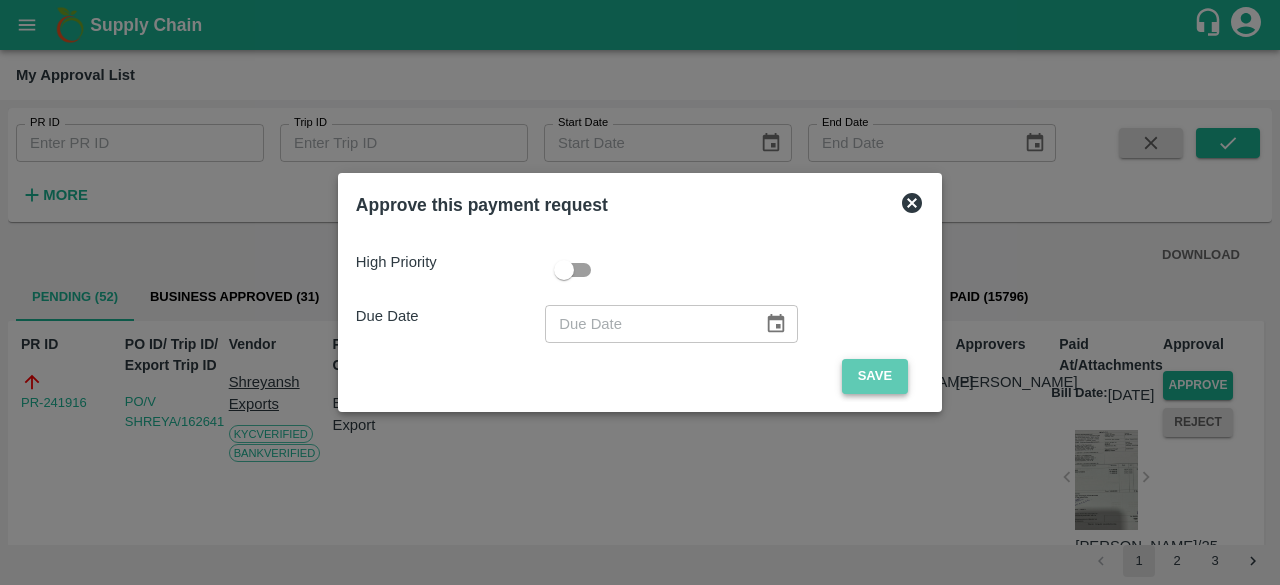 click on "Save" at bounding box center [875, 376] 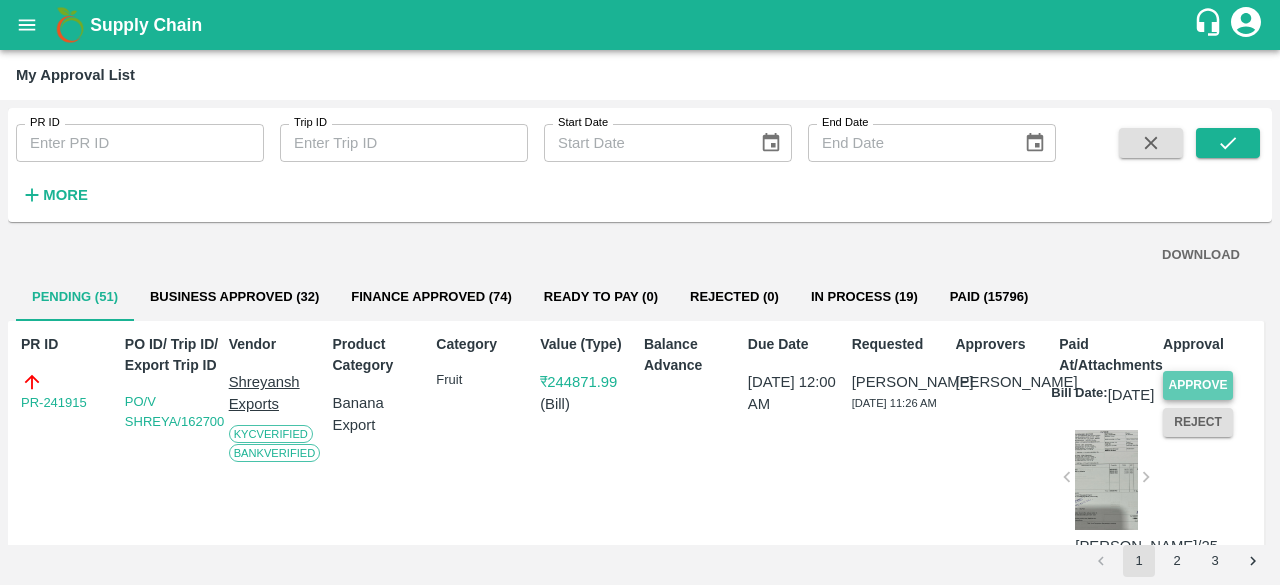 click on "Approve" at bounding box center [1198, 385] 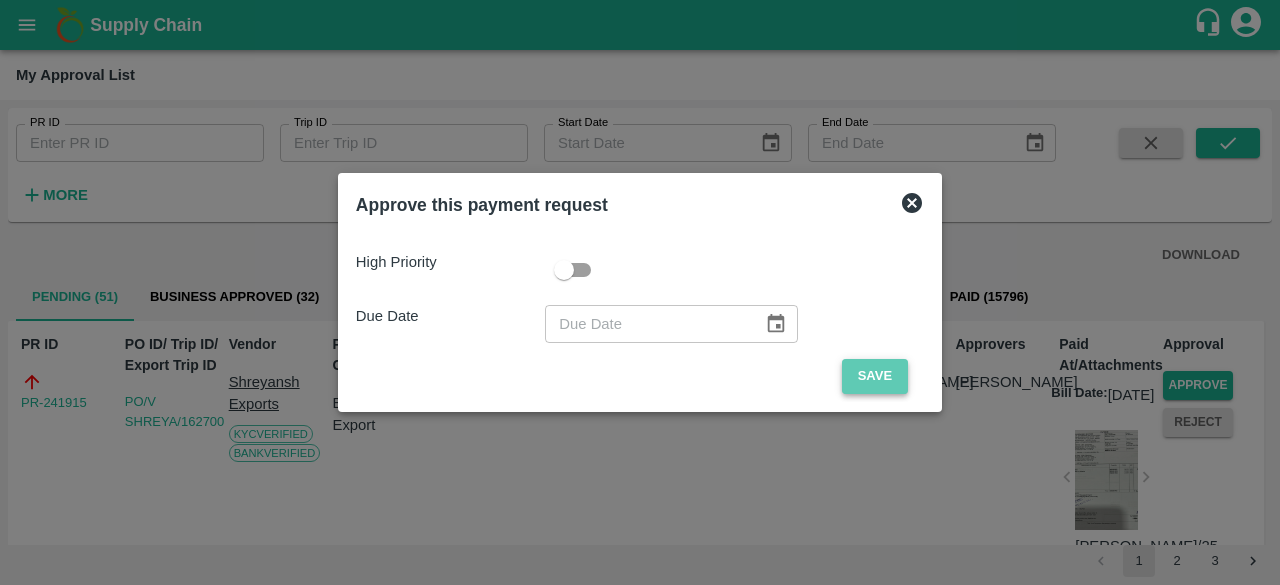 click on "Save" at bounding box center [875, 376] 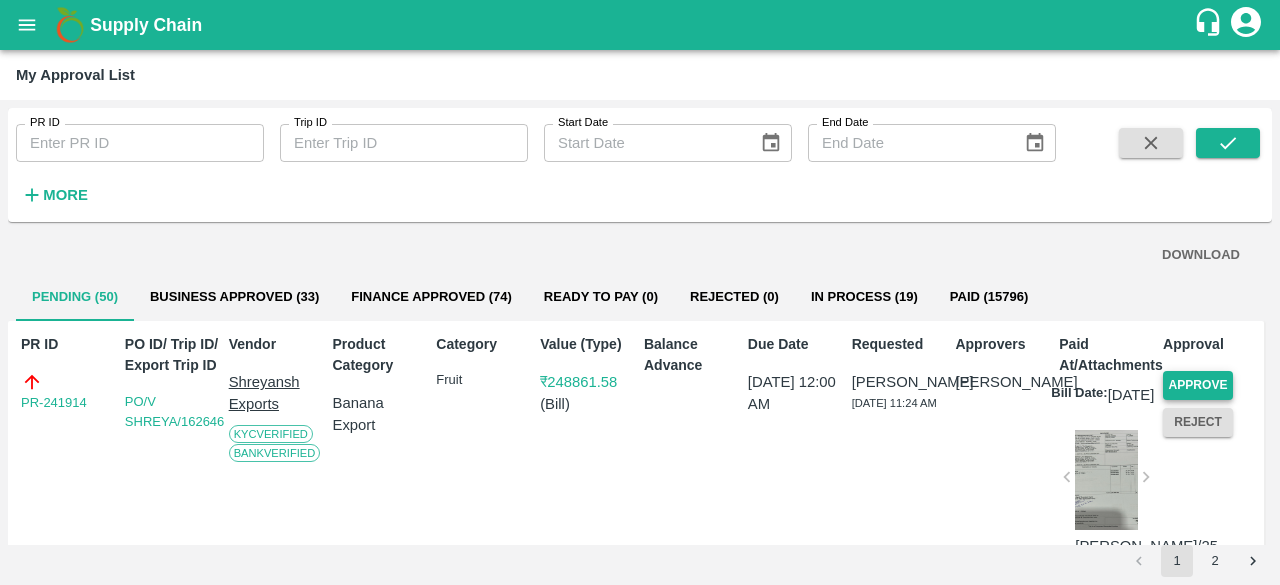 click on "Approve" at bounding box center [1198, 385] 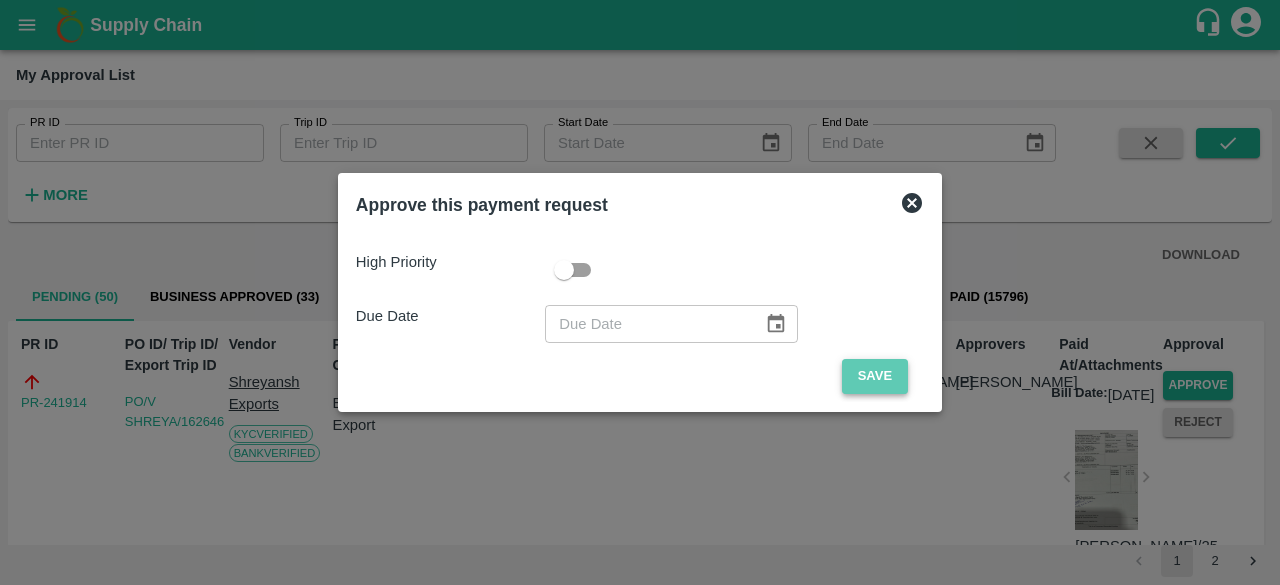 click on "Save" at bounding box center [875, 376] 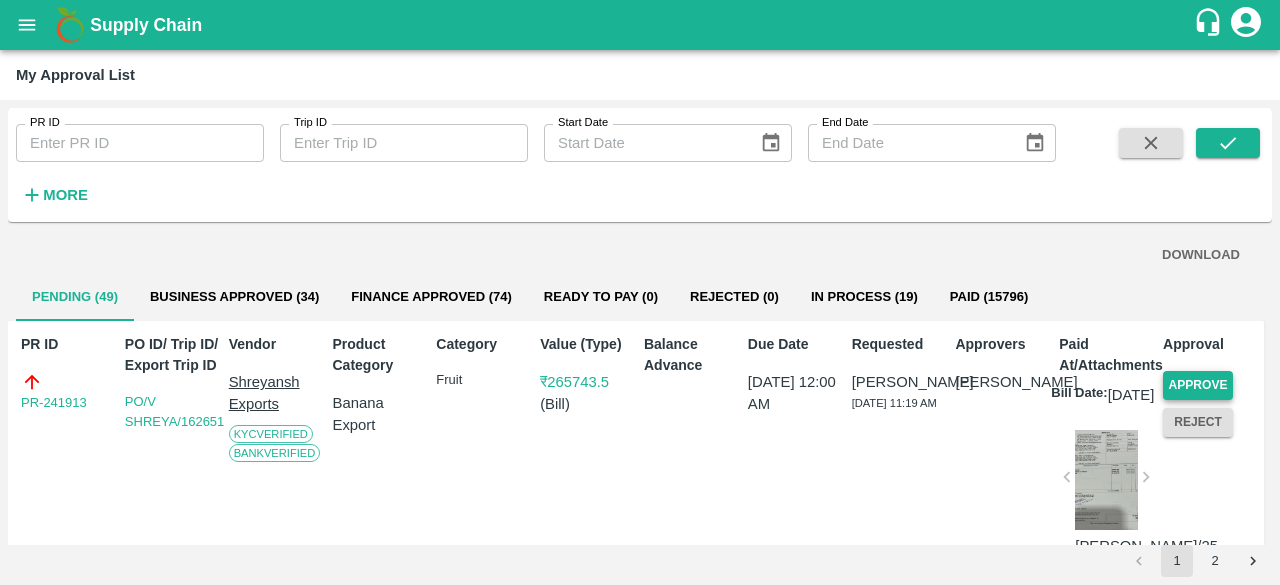 click on "Approve" at bounding box center [1198, 385] 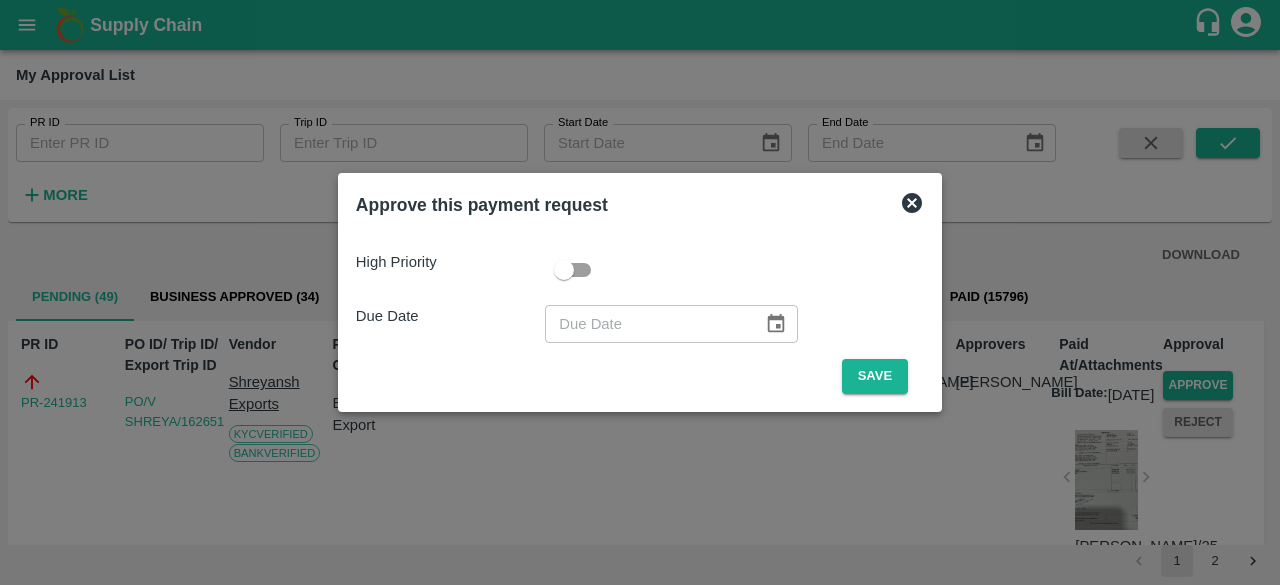 click on "Save" at bounding box center [875, 376] 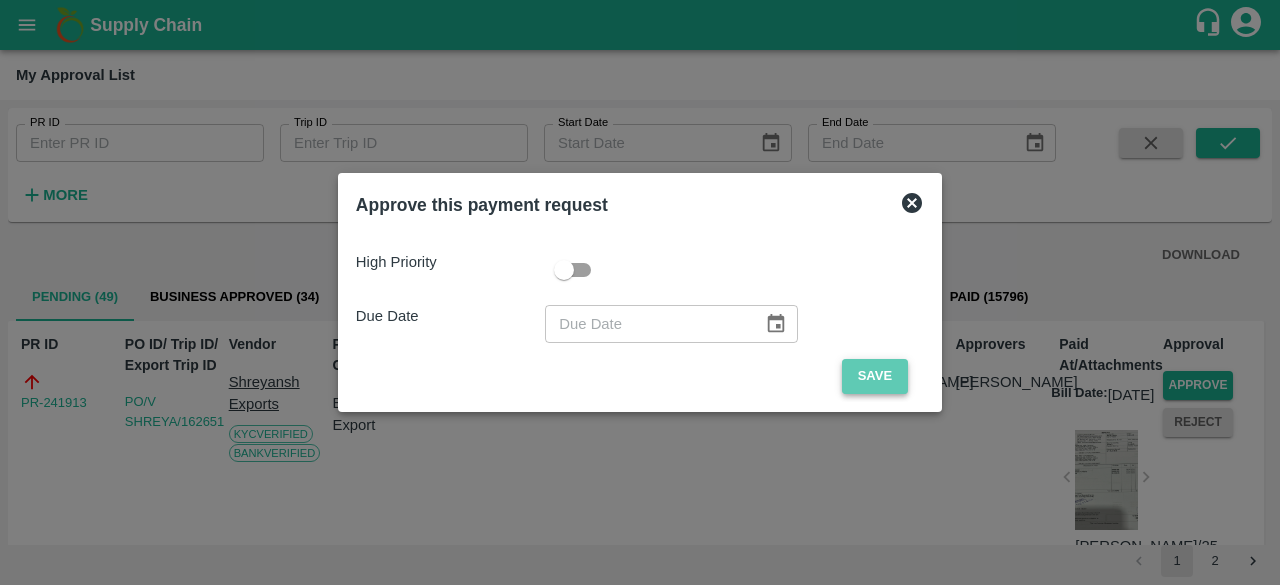 click on "Save" at bounding box center (875, 376) 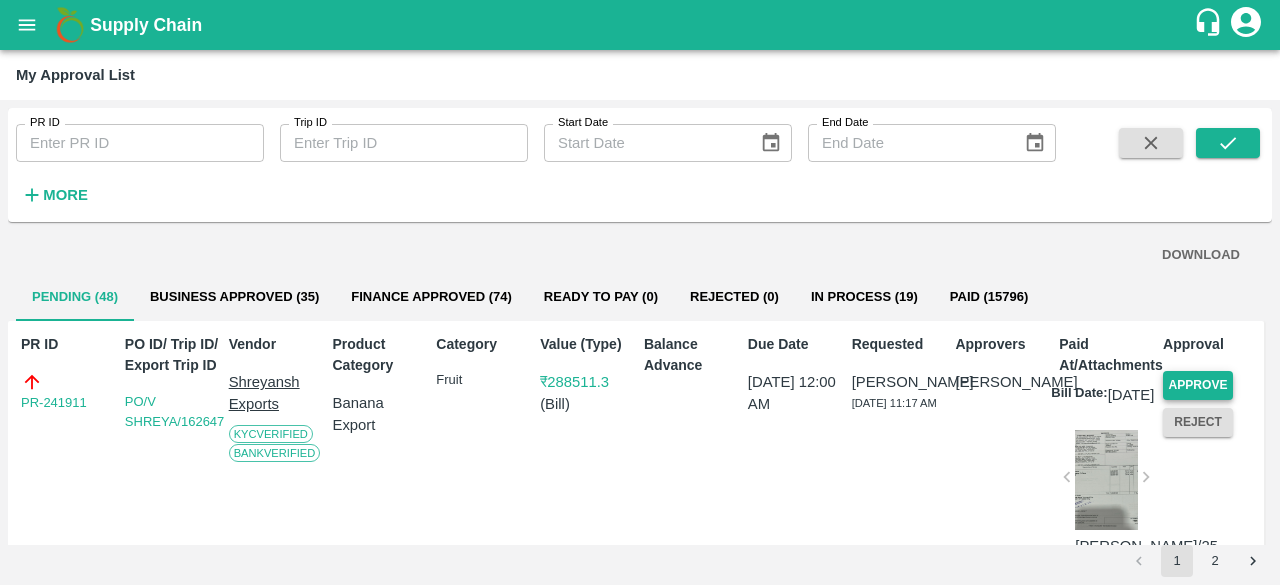 click on "Approve" at bounding box center (1198, 385) 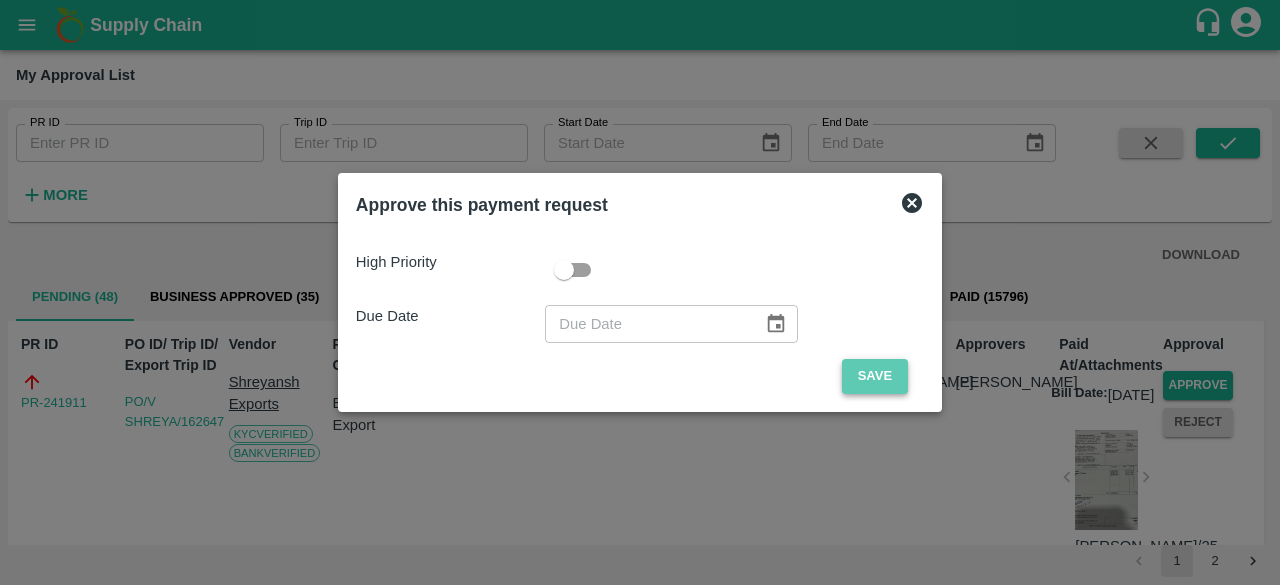 click on "Save" at bounding box center (875, 376) 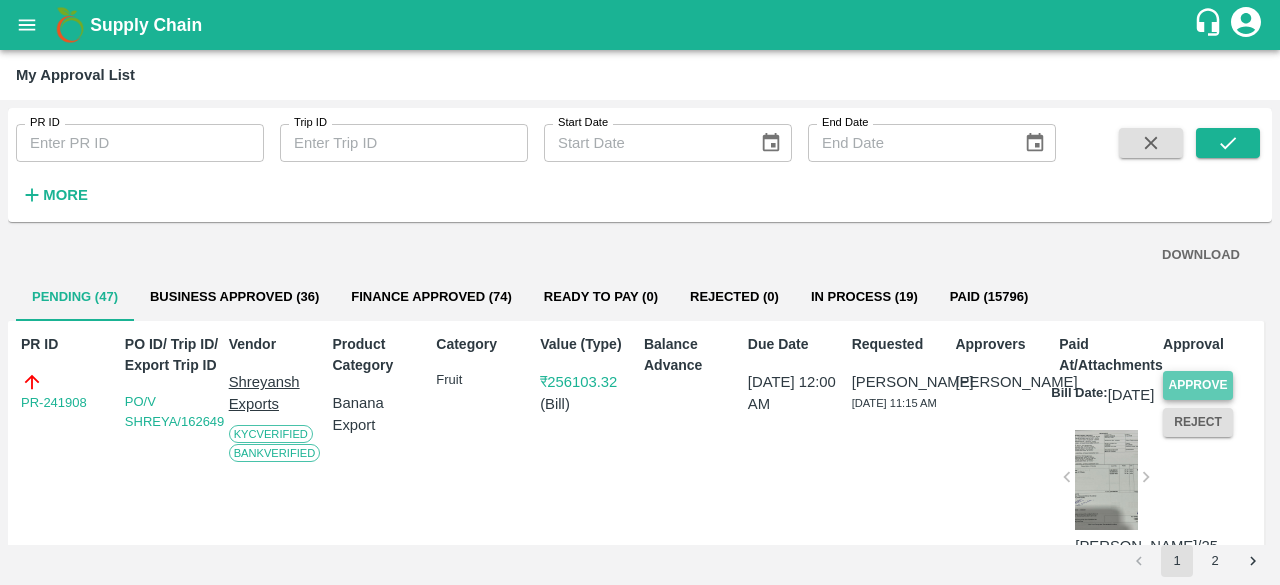click on "Approve" at bounding box center (1198, 385) 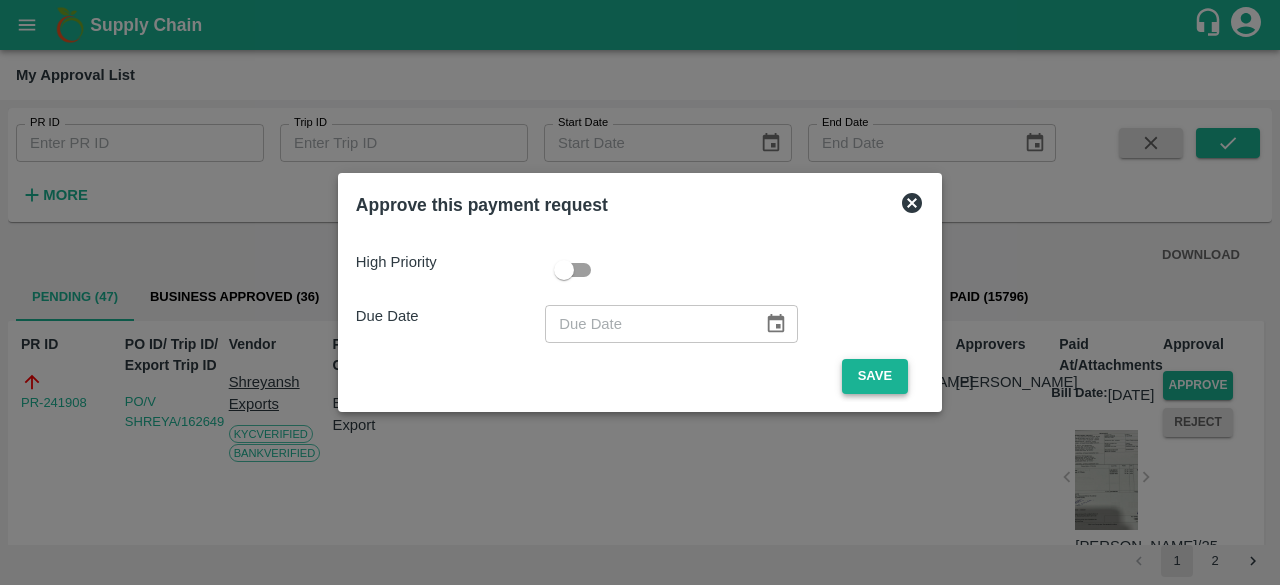 click on "Save" at bounding box center [875, 376] 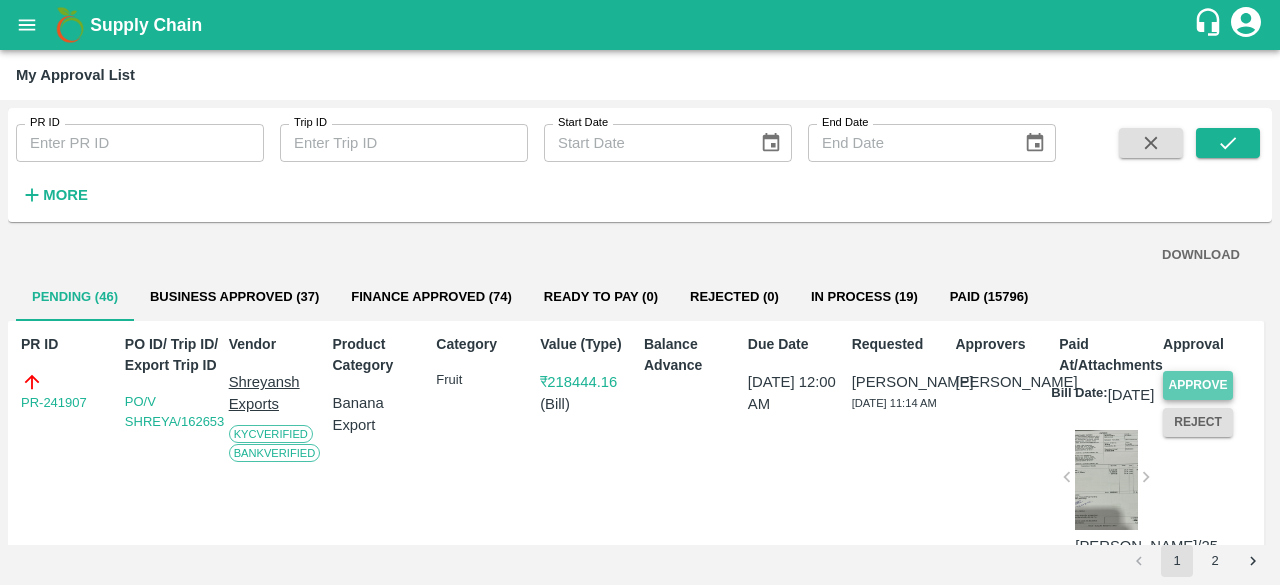 click on "Approve" at bounding box center [1198, 385] 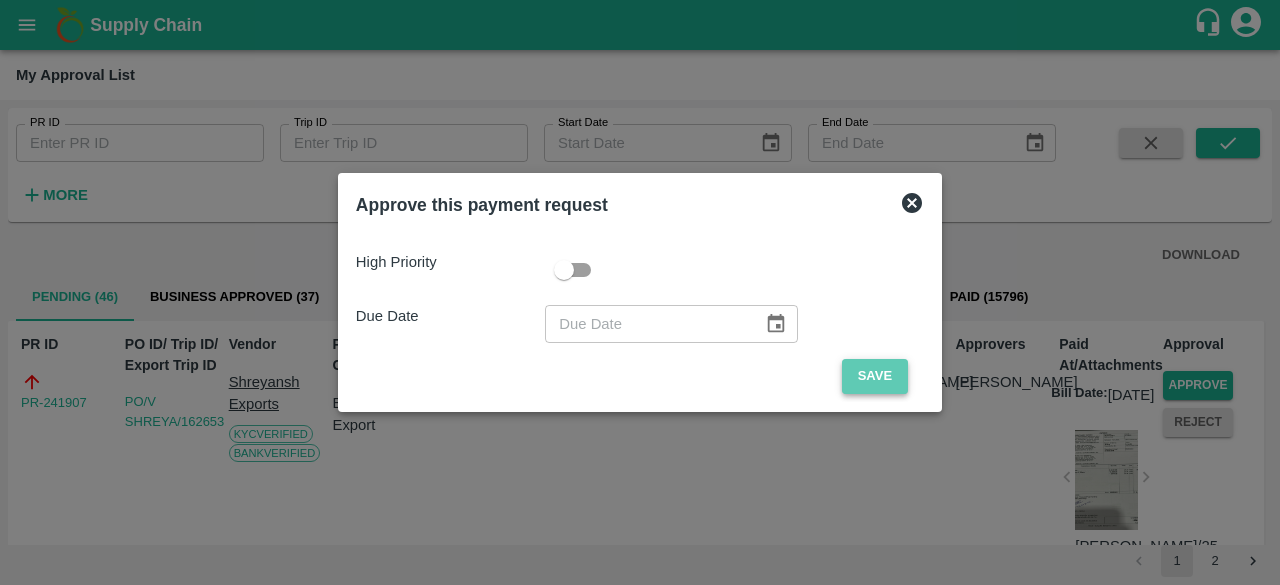 click on "Save" at bounding box center (875, 376) 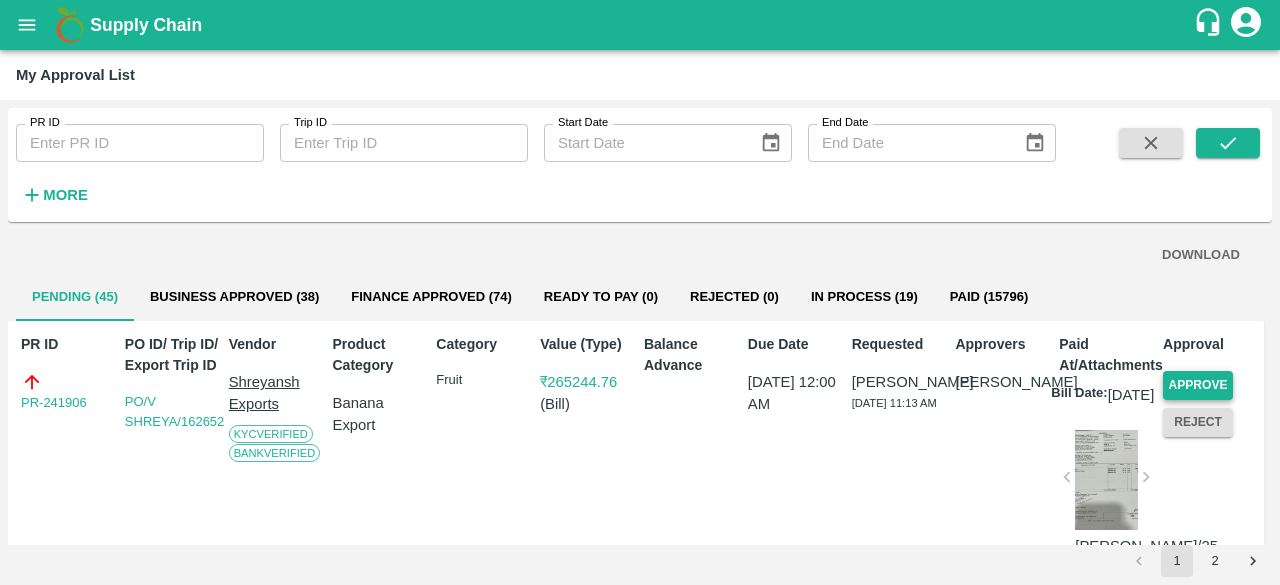 click on "Approve" at bounding box center (1198, 385) 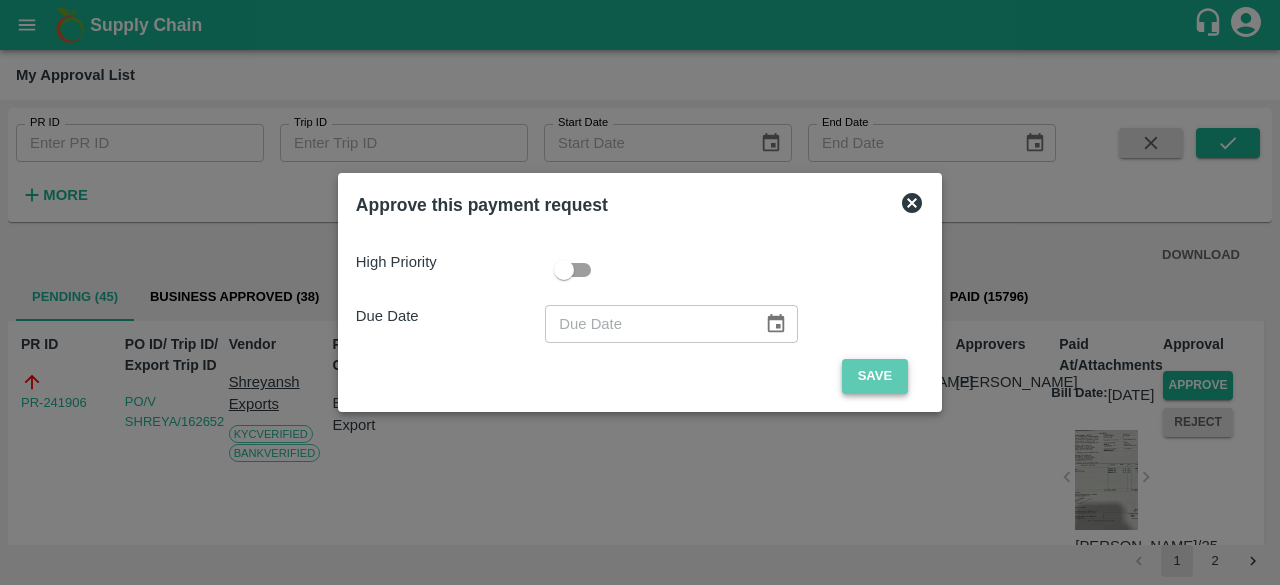 click on "Save" at bounding box center (875, 376) 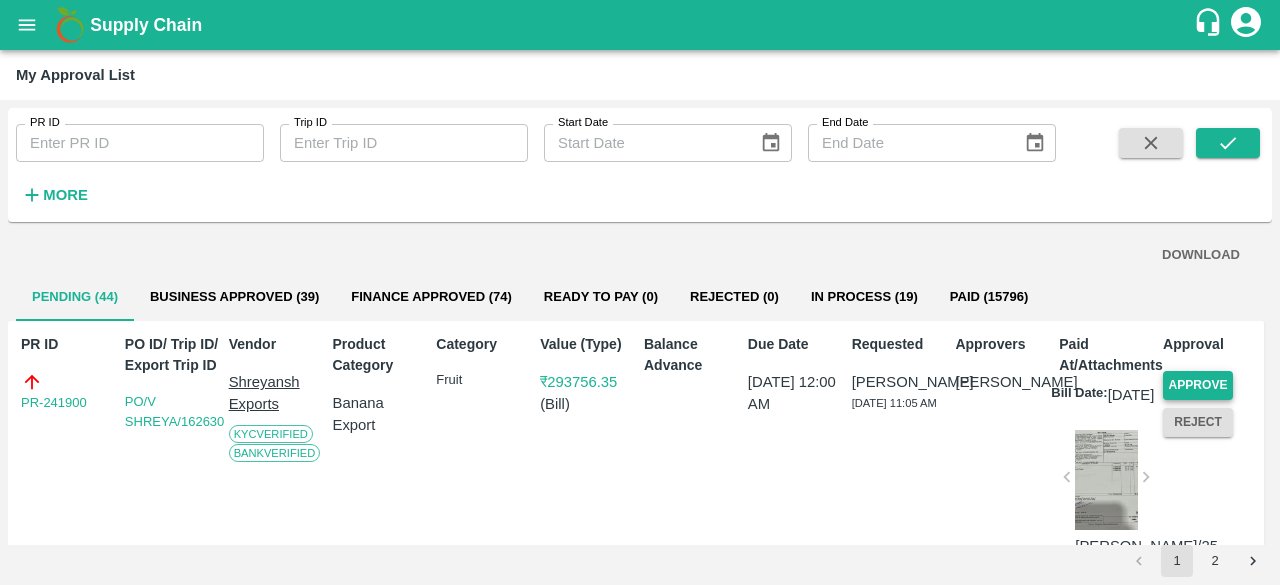drag, startPoint x: 1182, startPoint y: 380, endPoint x: 1177, endPoint y: 389, distance: 10.29563 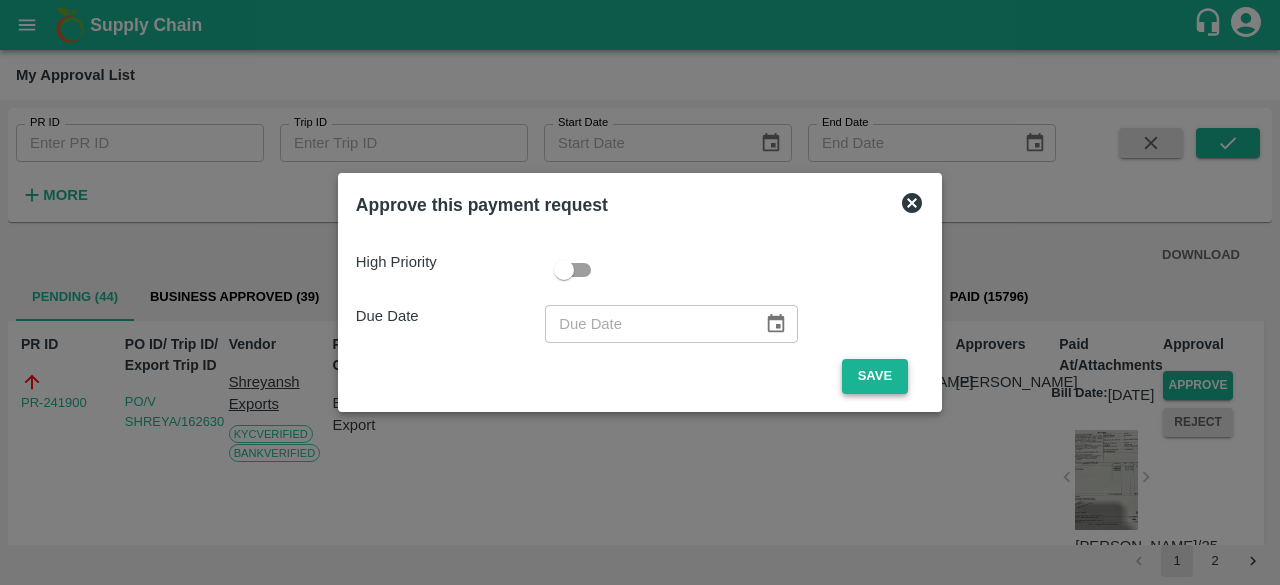 click on "Save" at bounding box center (875, 376) 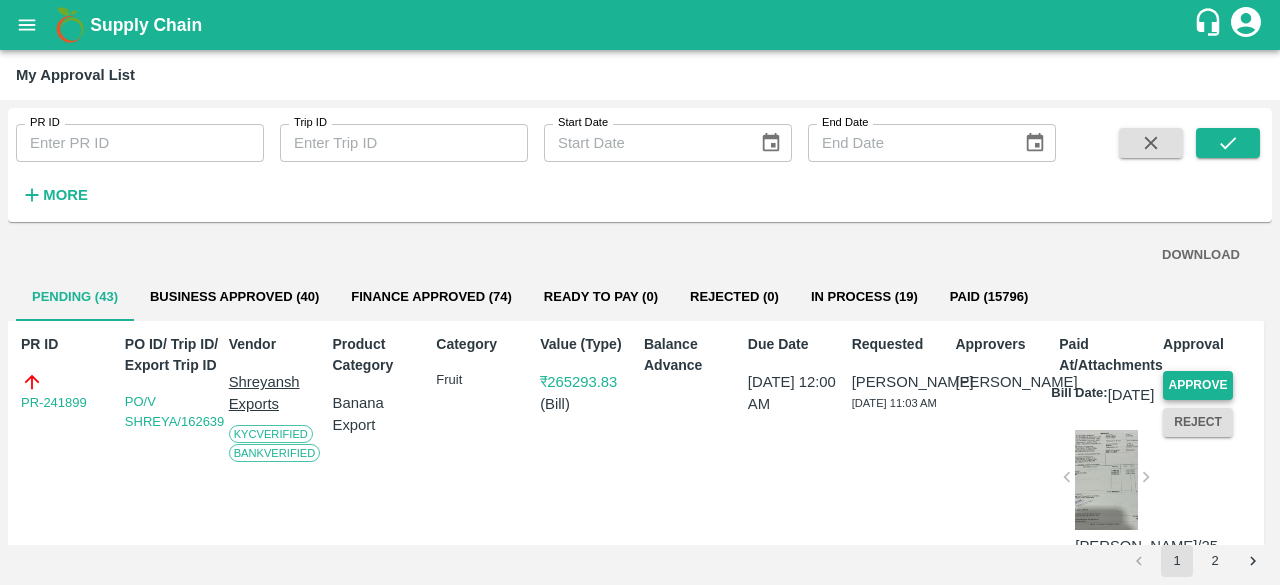 click on "Approve" at bounding box center [1198, 385] 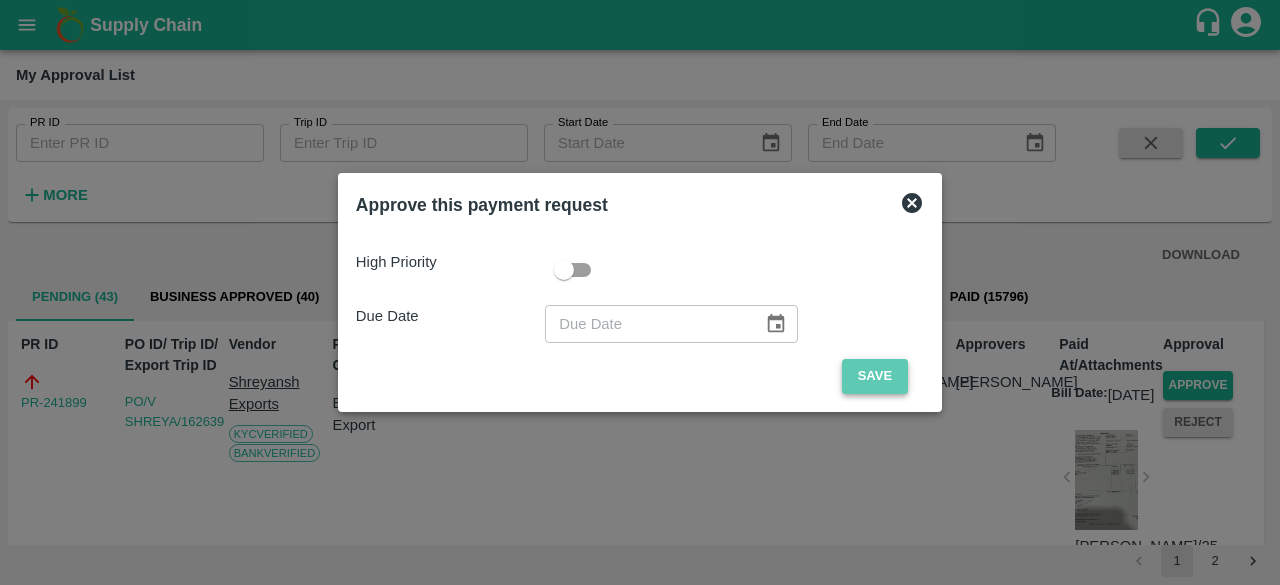 click on "Save" at bounding box center (875, 376) 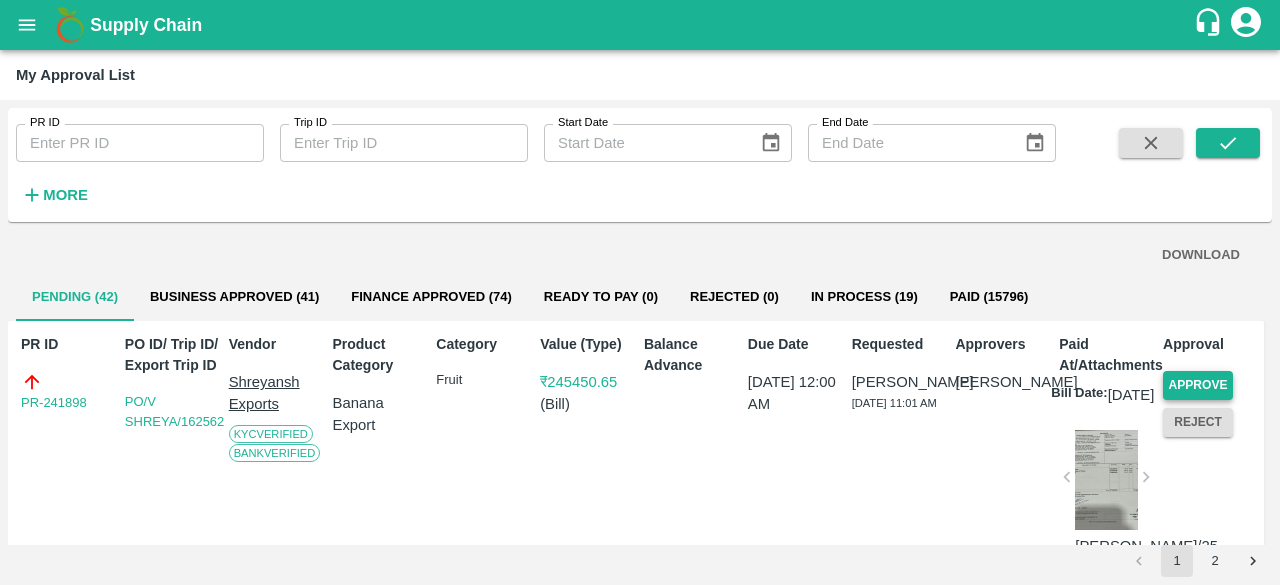 click on "Approve" at bounding box center [1198, 385] 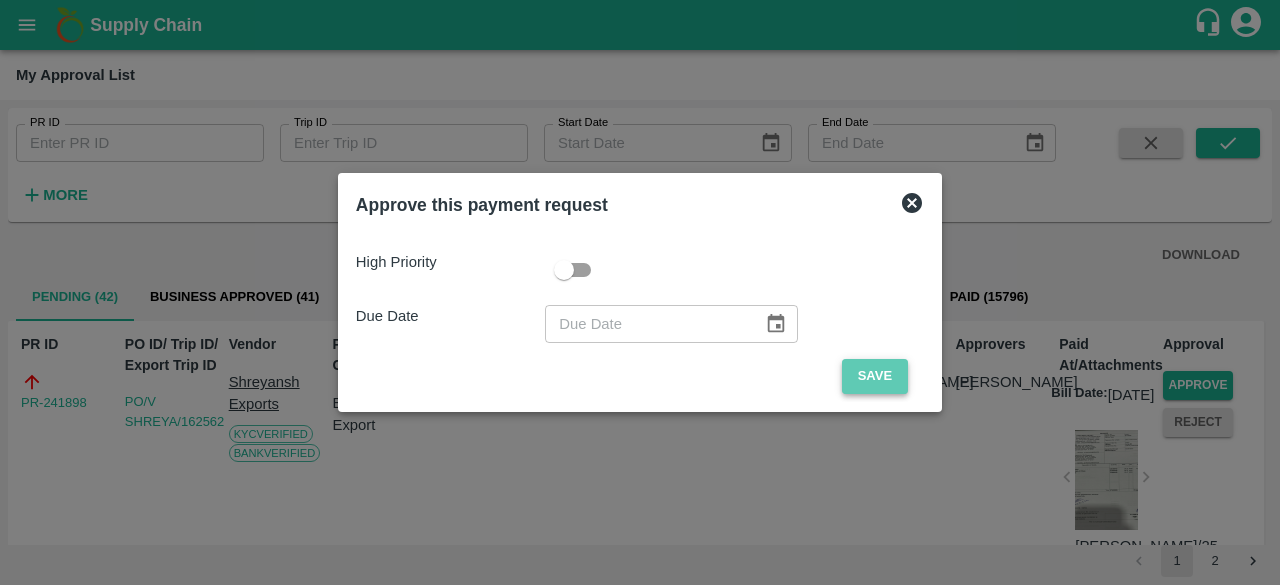 click on "Save" at bounding box center [875, 376] 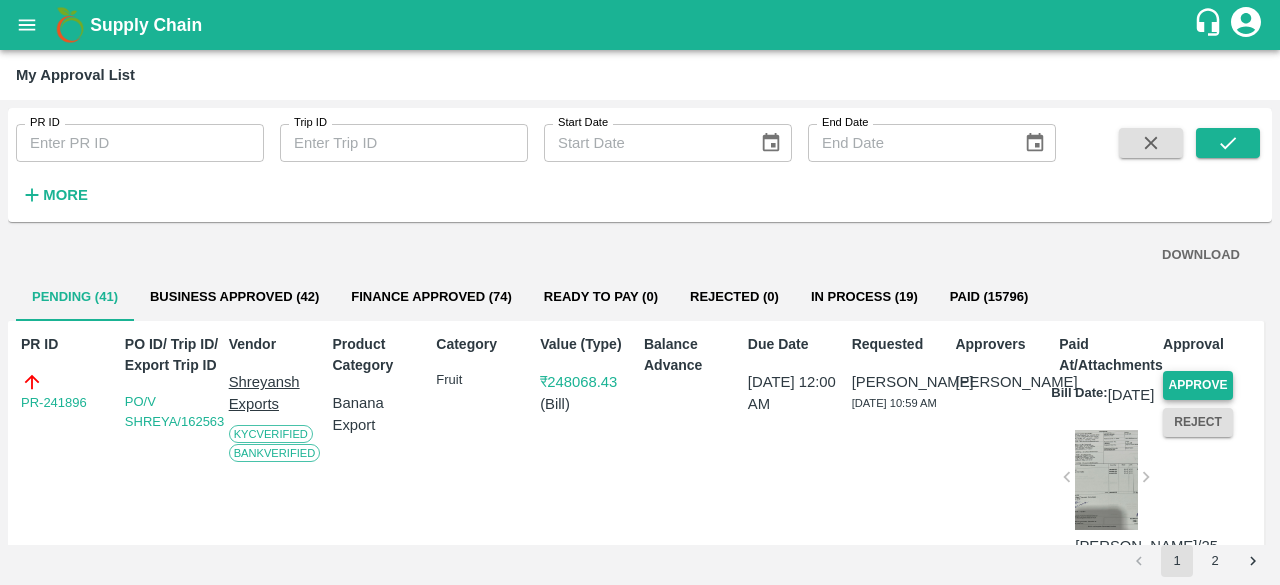 click on "Approve" at bounding box center [1198, 385] 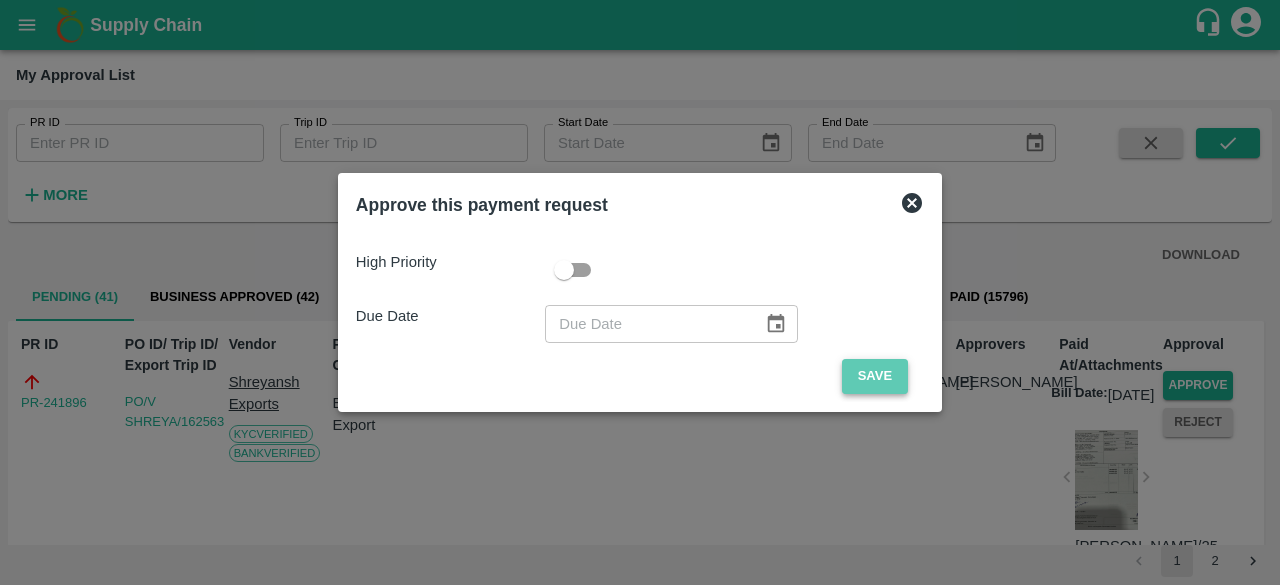 click on "Save" at bounding box center [875, 376] 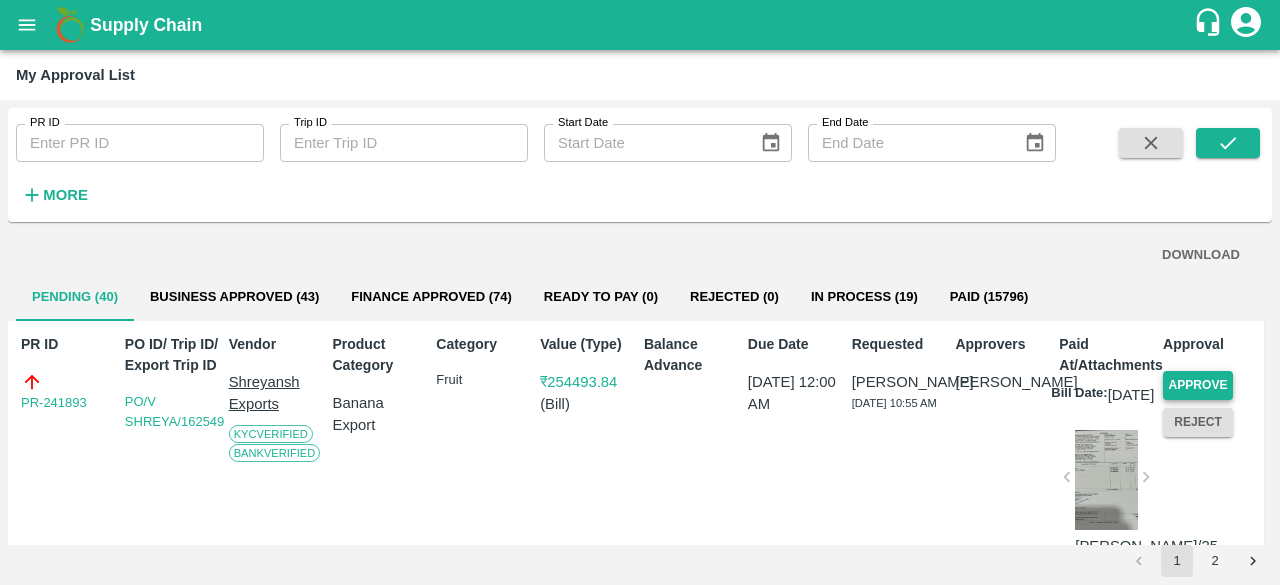 click on "Approve" at bounding box center (1198, 385) 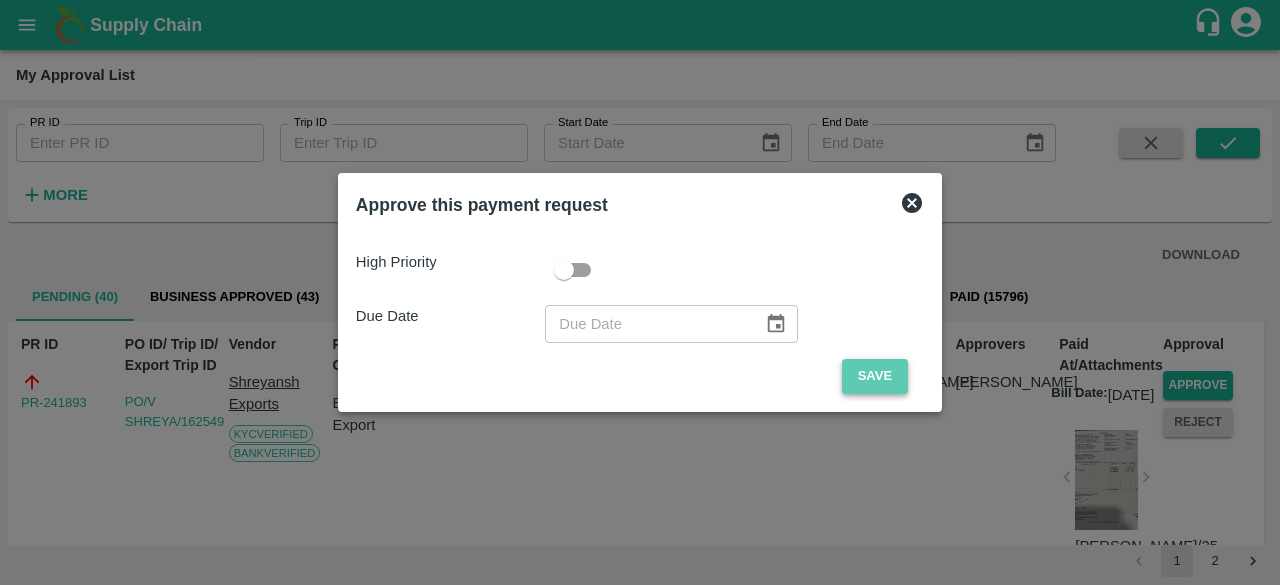 click on "Save" at bounding box center (875, 376) 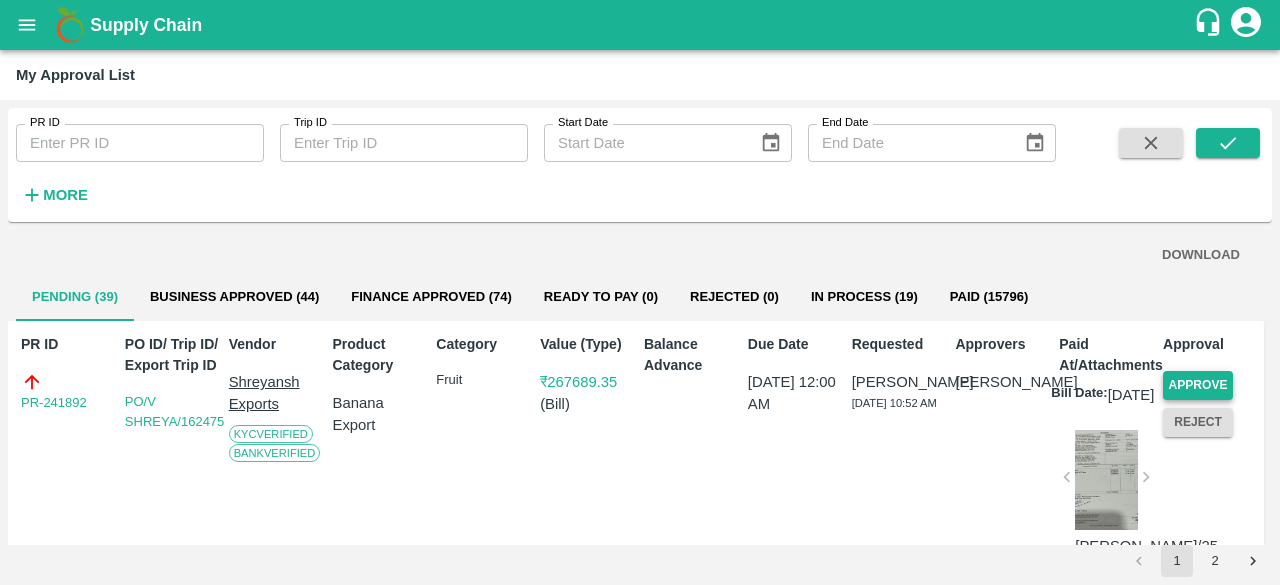 click on "Approve" at bounding box center (1198, 385) 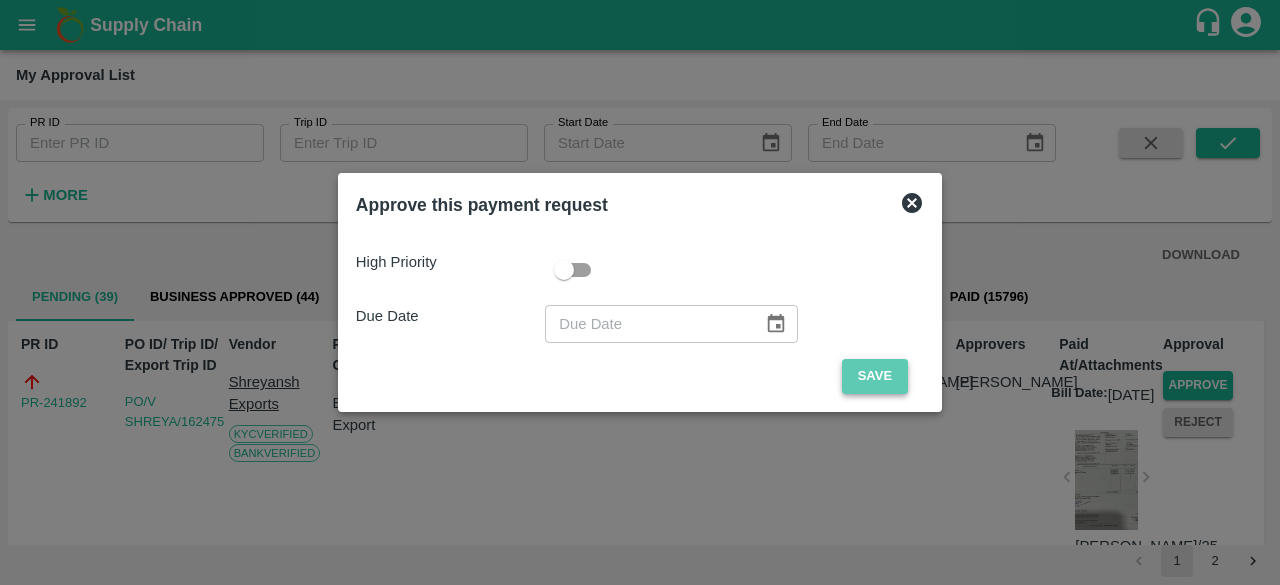 click on "Save" at bounding box center [875, 376] 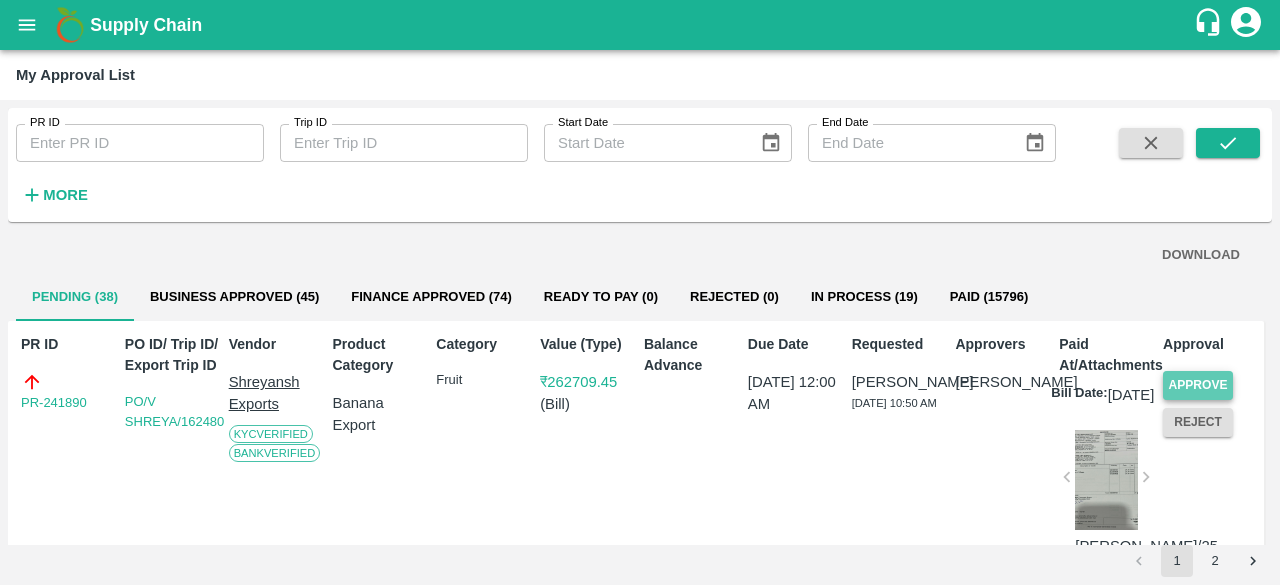 click on "Approve" at bounding box center (1198, 385) 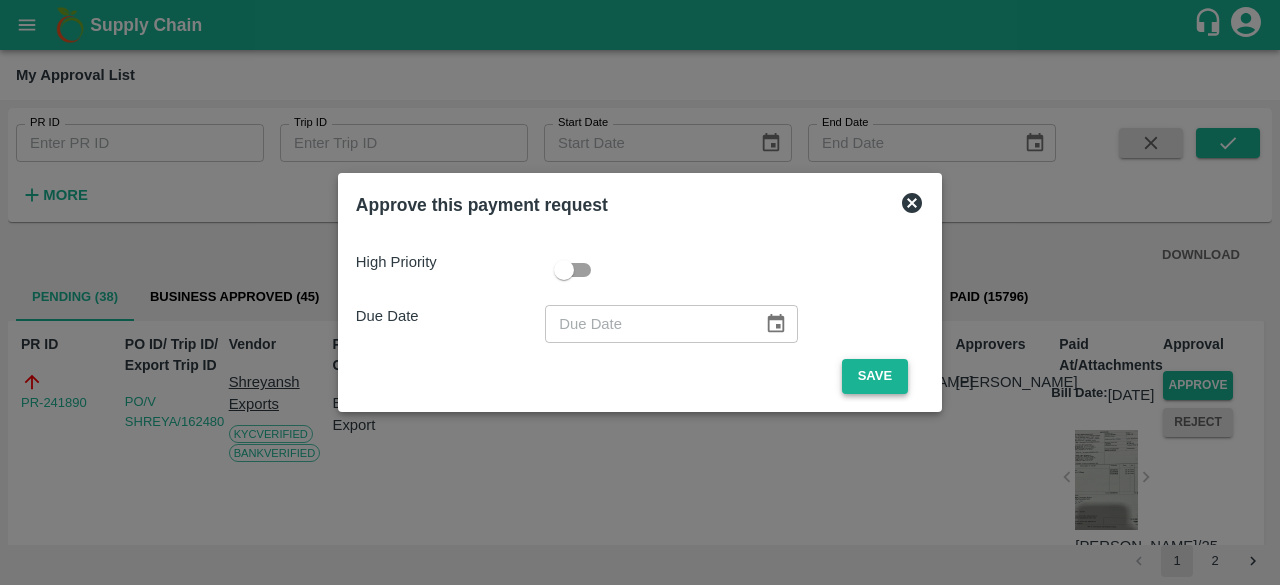 click on "Save" at bounding box center (875, 376) 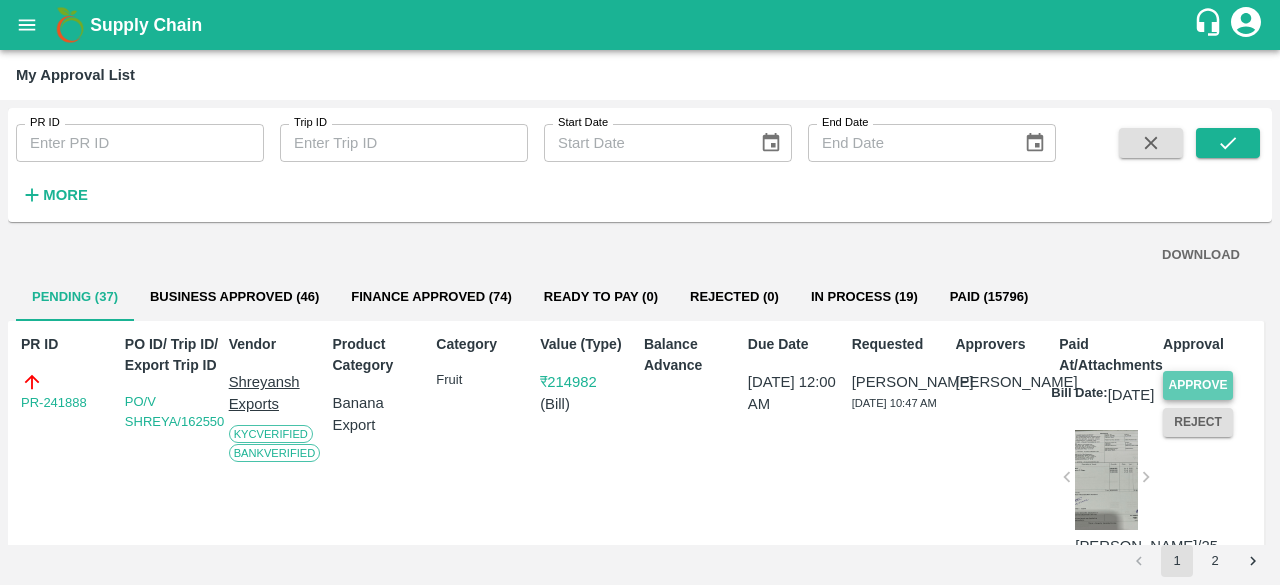 click on "Approve" at bounding box center [1198, 385] 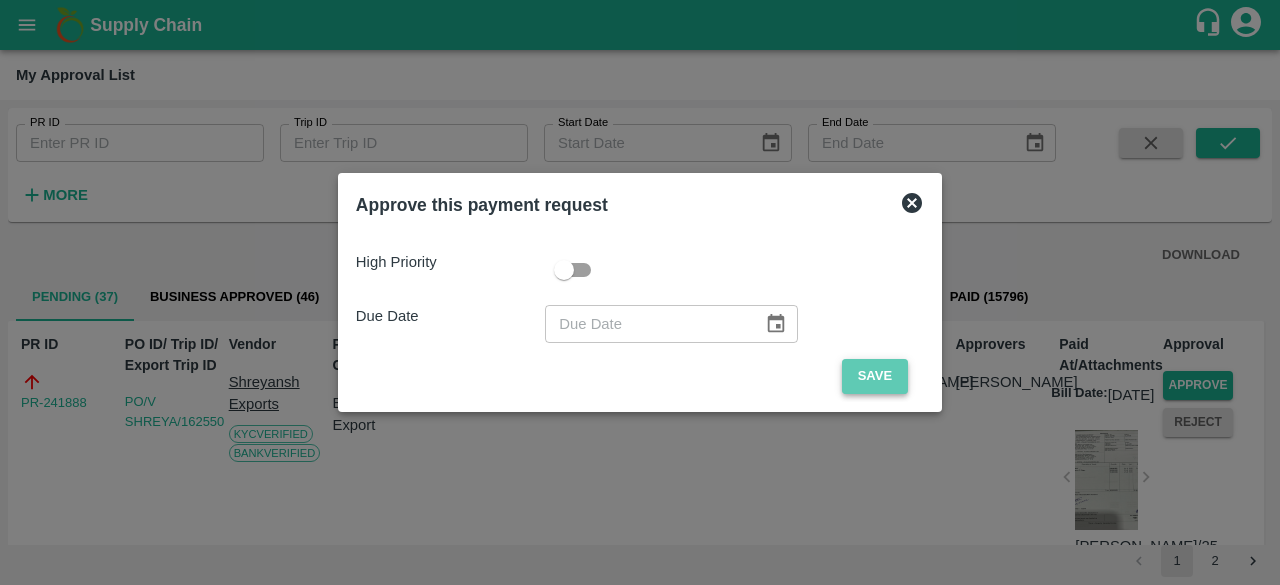 drag, startPoint x: 864, startPoint y: 377, endPoint x: 865, endPoint y: 389, distance: 12.0415945 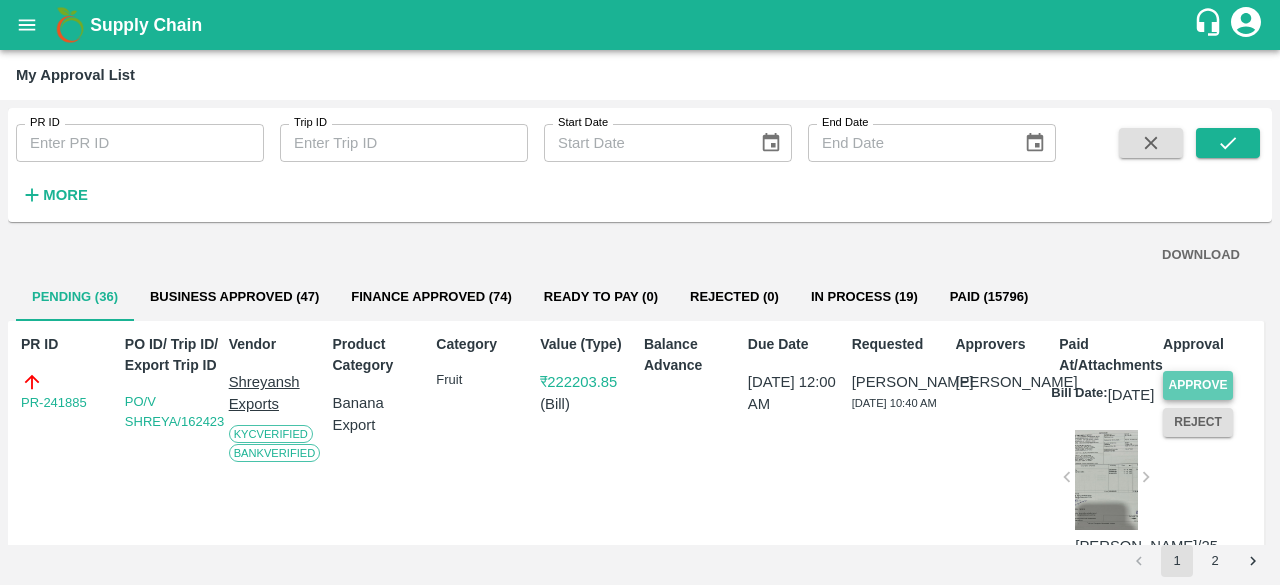 click on "Approve" at bounding box center [1198, 385] 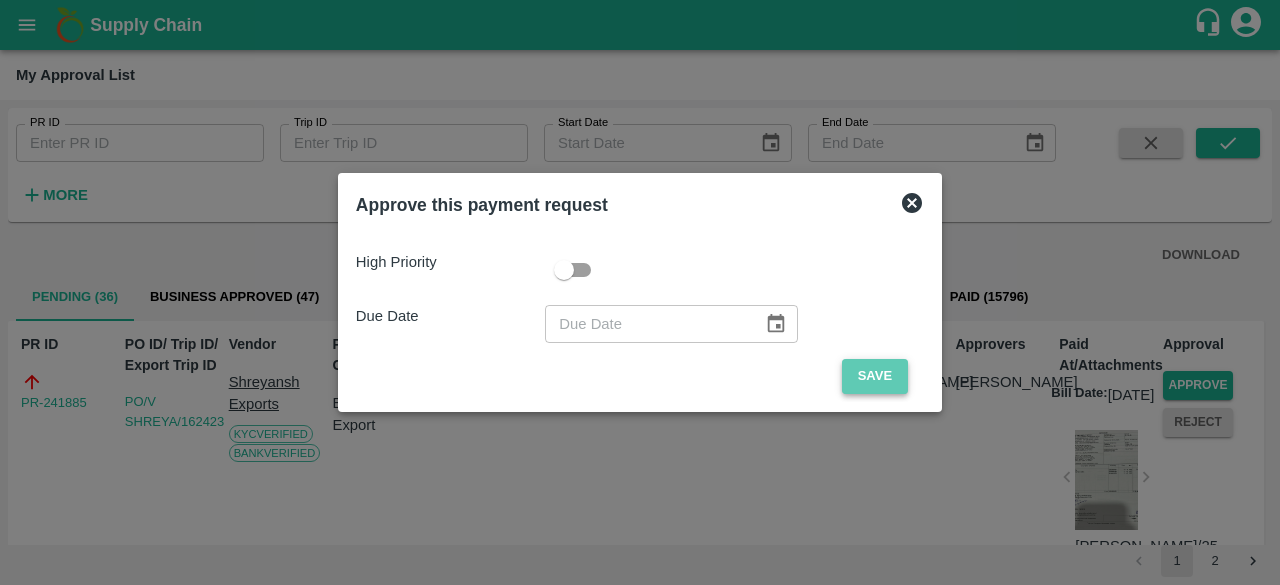 click on "Save" at bounding box center (875, 376) 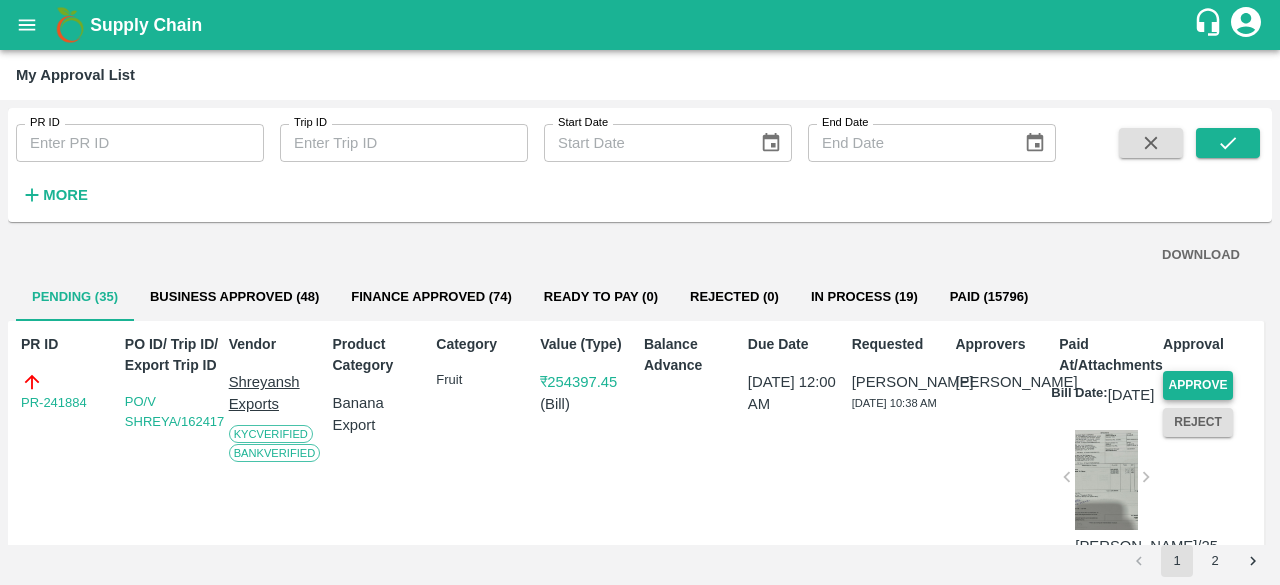 click on "Approve" at bounding box center (1198, 385) 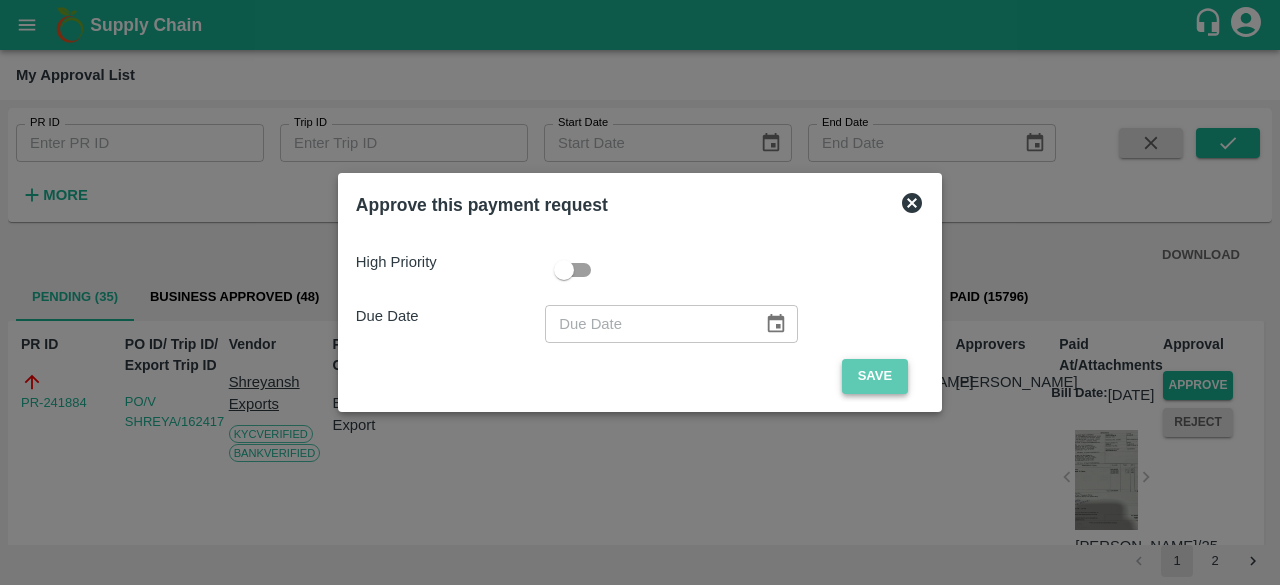 click on "Save" at bounding box center [875, 376] 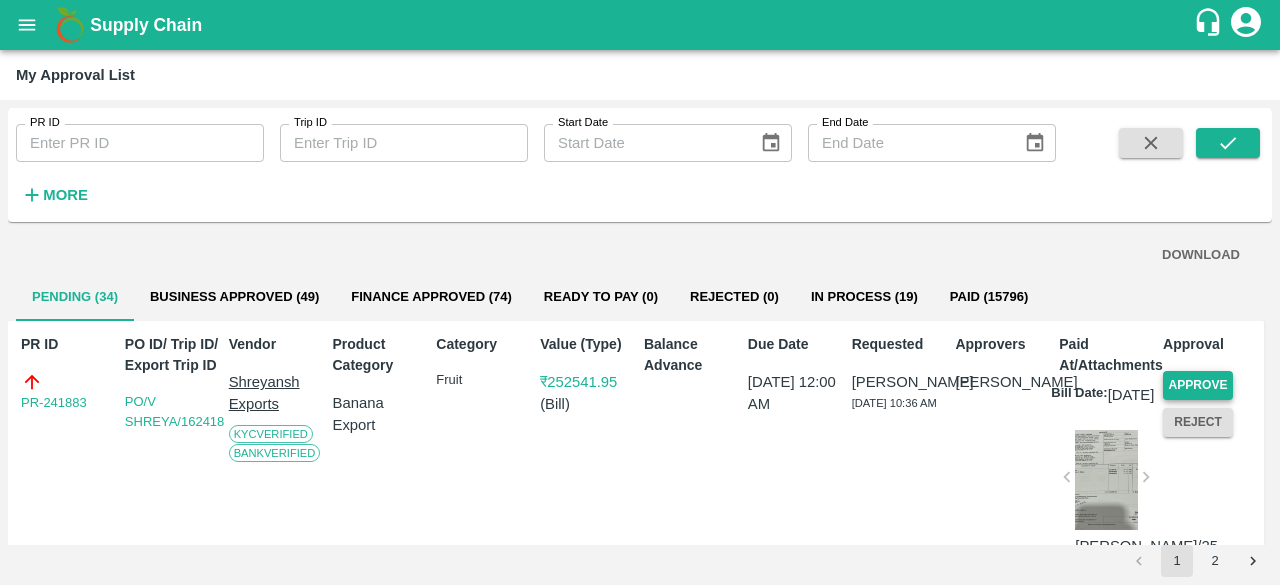 click on "Approve" at bounding box center (1198, 385) 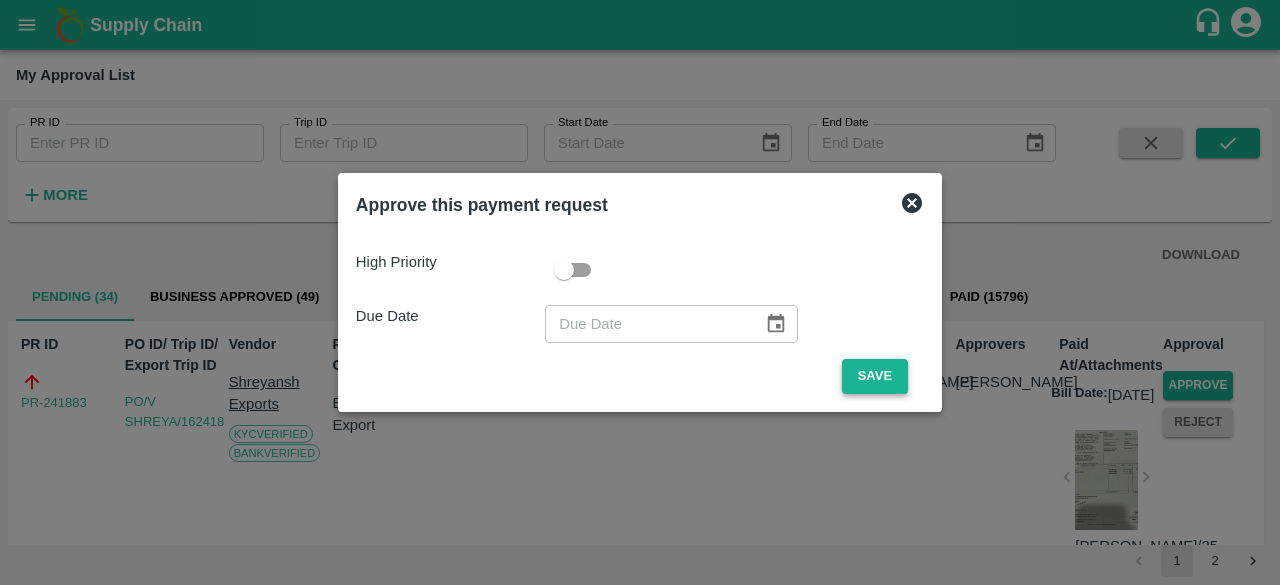 click on "Save" at bounding box center (875, 376) 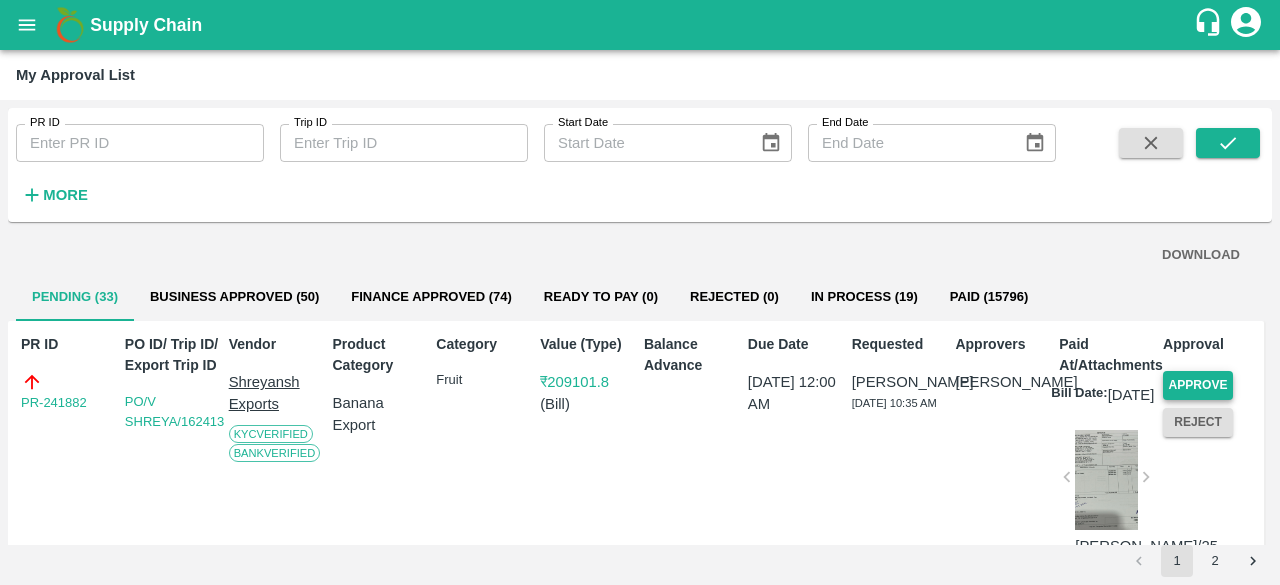 click on "Approve" at bounding box center [1198, 385] 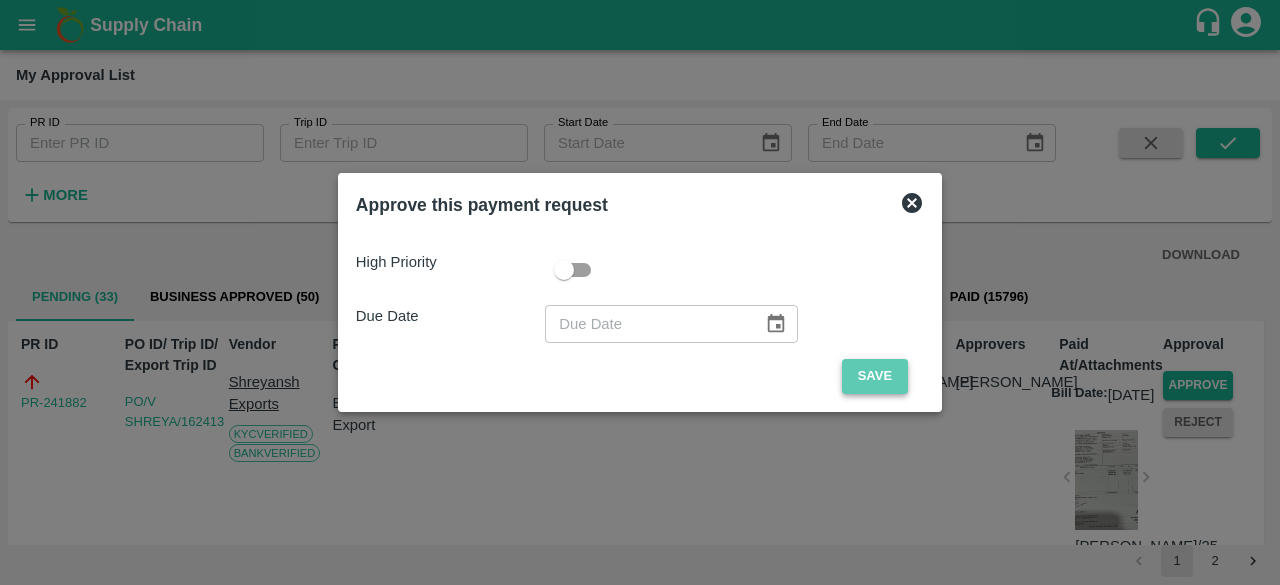 click on "Save" at bounding box center (875, 376) 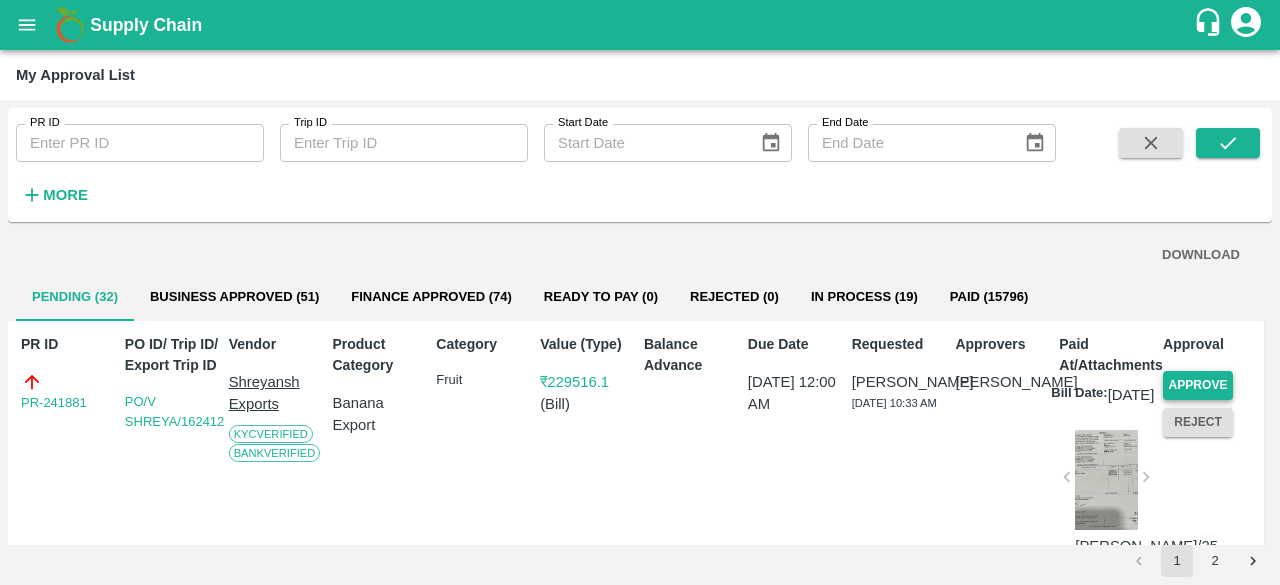 click on "Approve" at bounding box center (1198, 385) 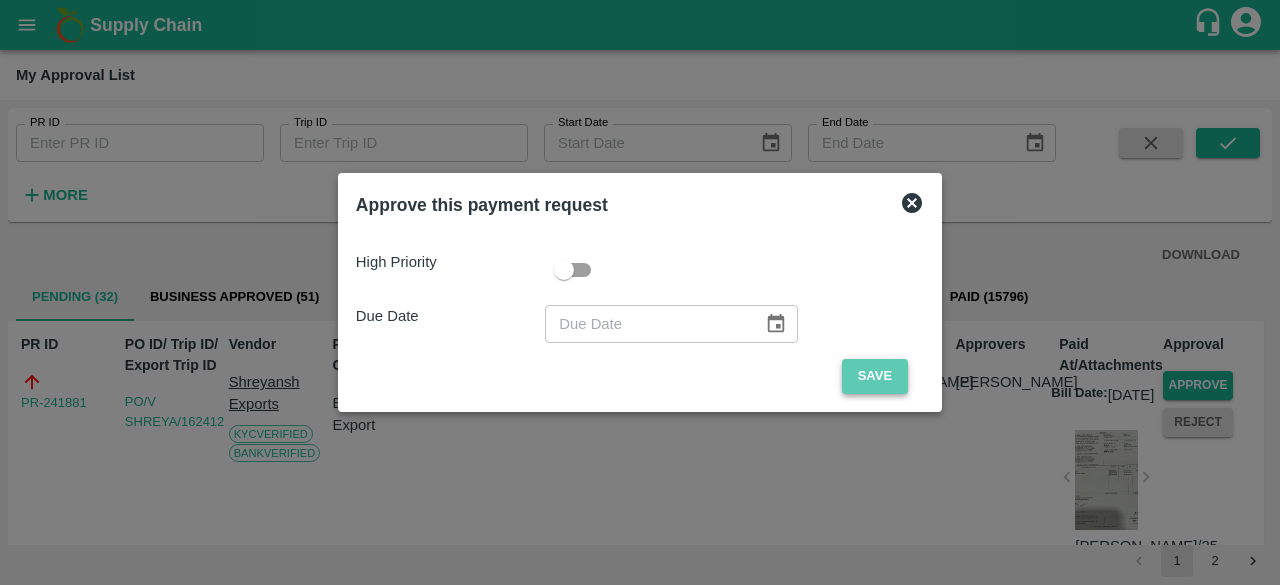 drag, startPoint x: 864, startPoint y: 362, endPoint x: 867, endPoint y: 374, distance: 12.369317 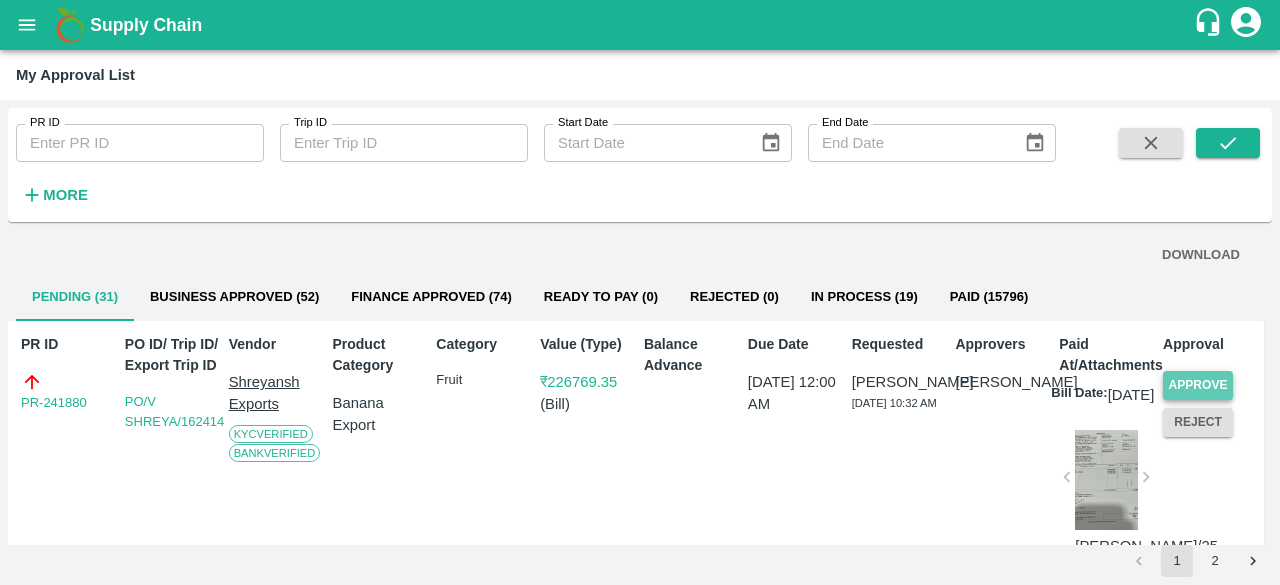 click on "Approve" at bounding box center [1198, 385] 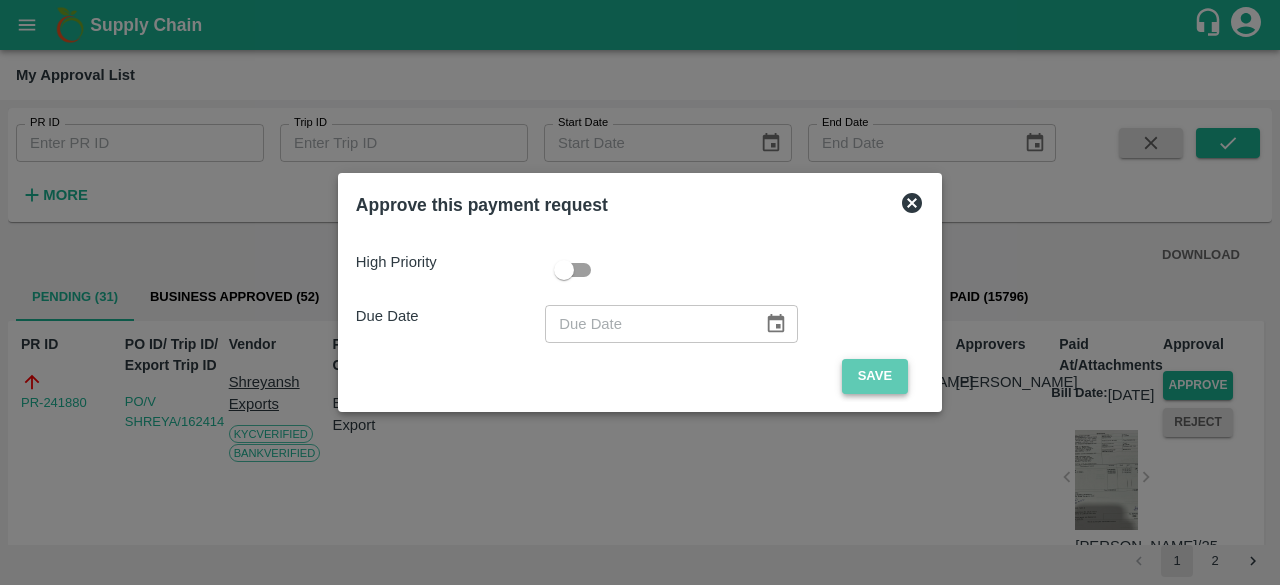 click on "Save" at bounding box center (875, 376) 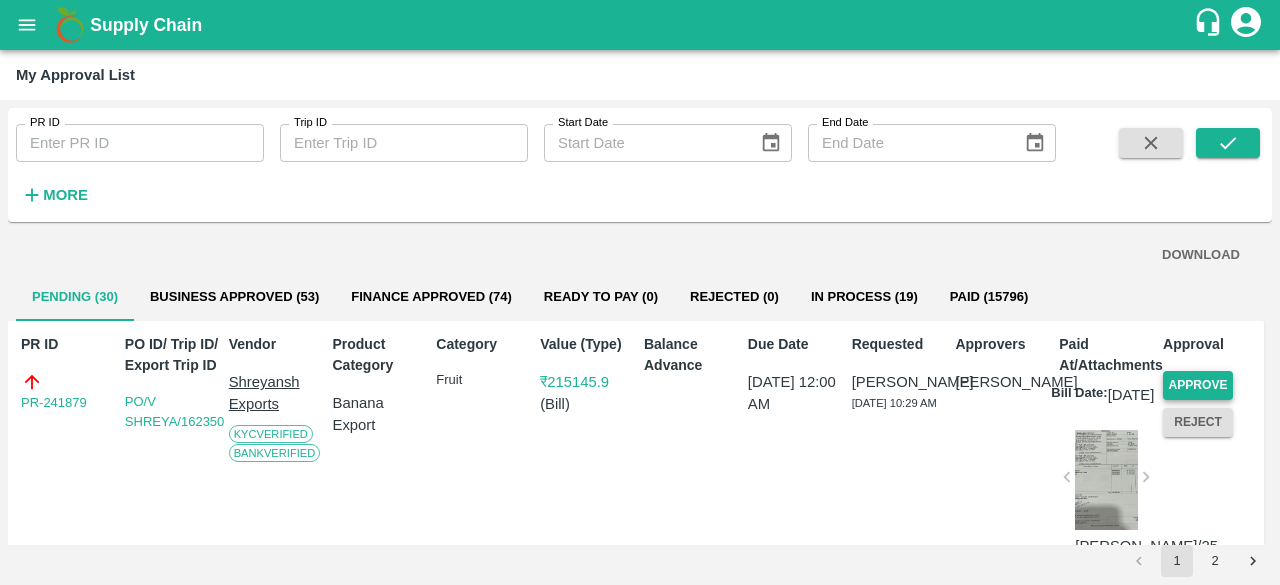 click on "Approve" at bounding box center (1198, 385) 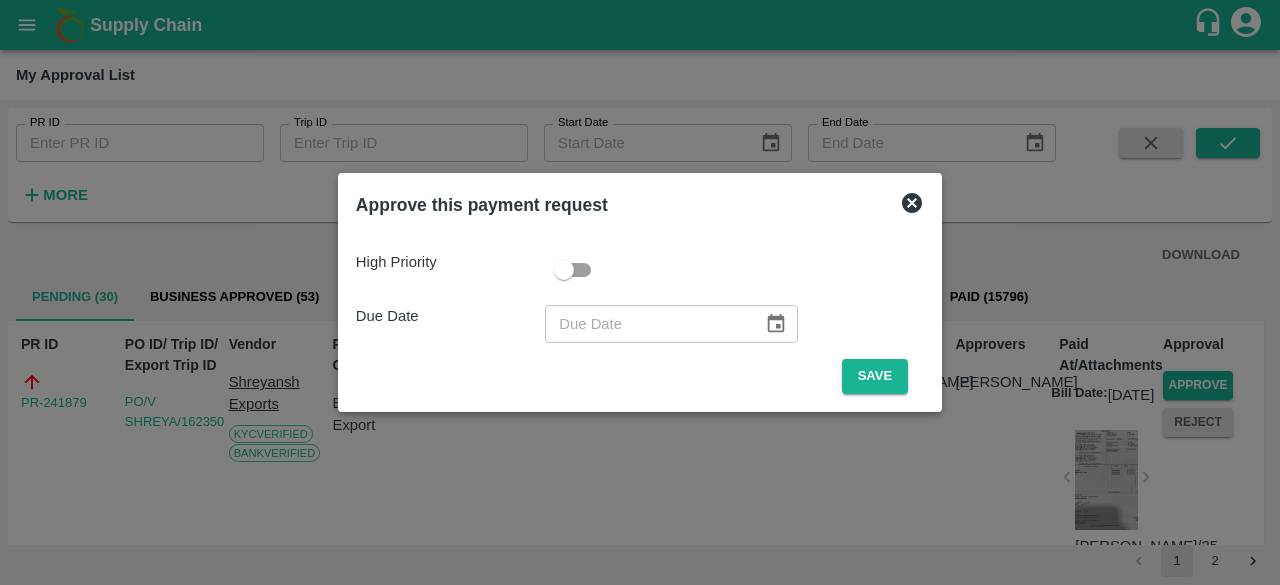 drag, startPoint x: 1096, startPoint y: 632, endPoint x: 1172, endPoint y: 627, distance: 76.1643 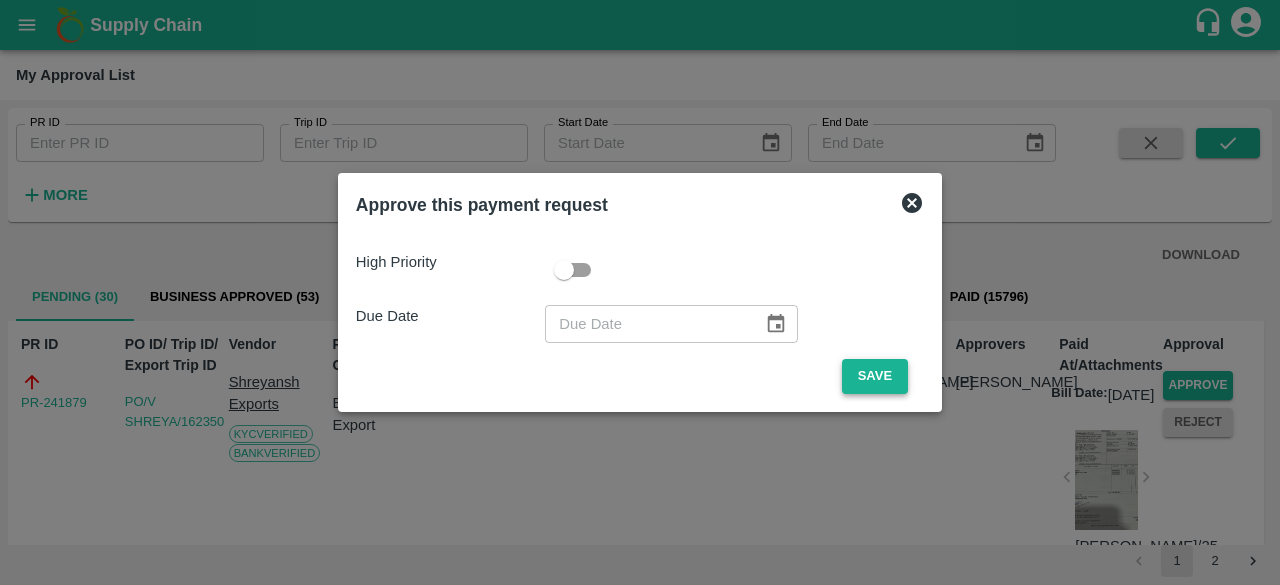 click on "Save" at bounding box center [875, 376] 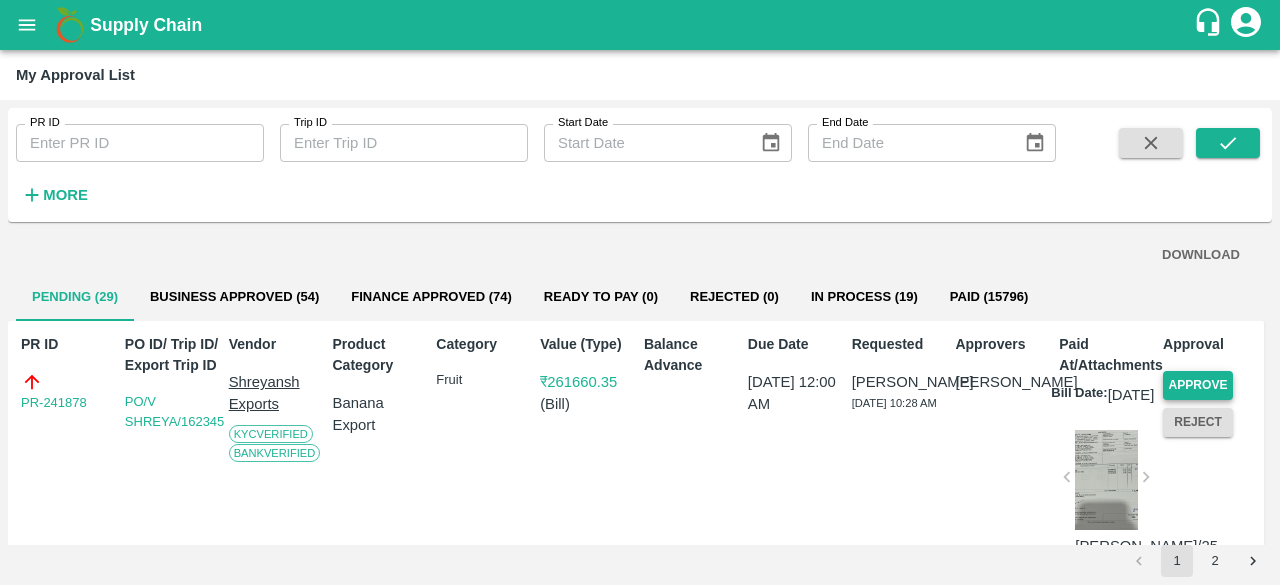 click on "Approve" at bounding box center (1198, 385) 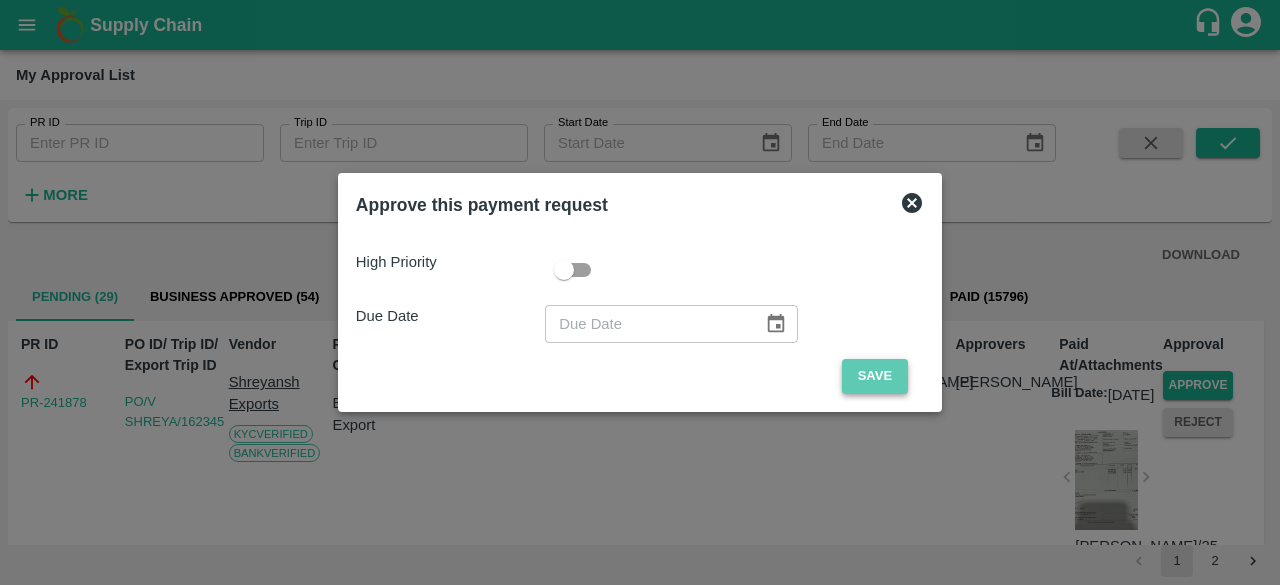 click on "Save" at bounding box center (875, 376) 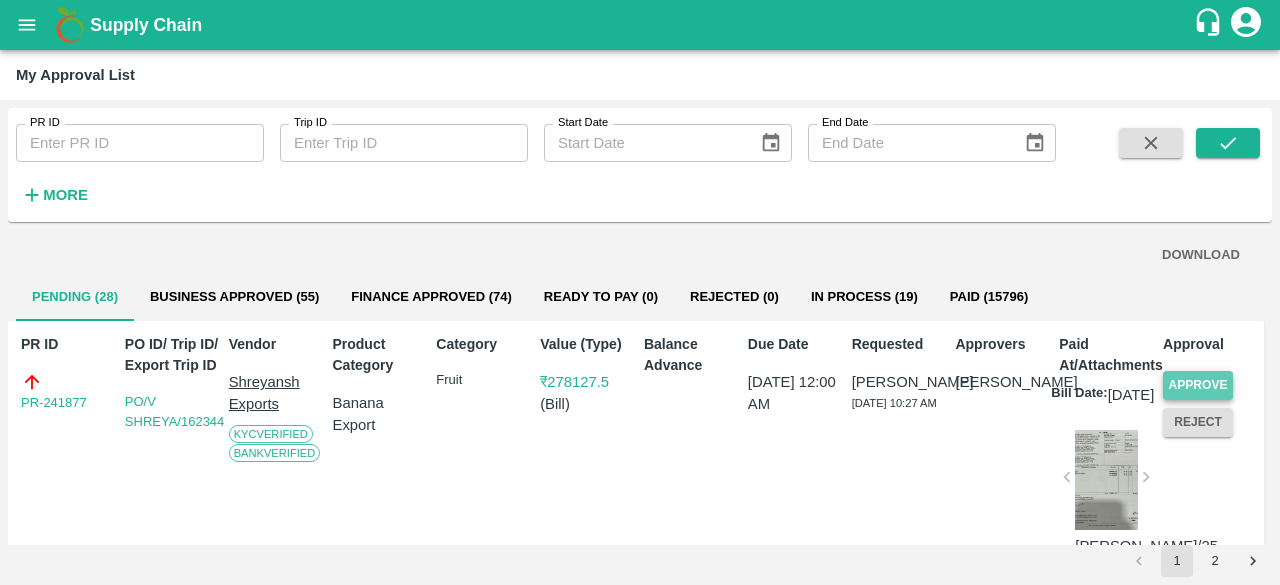 click on "Approve" at bounding box center (1198, 385) 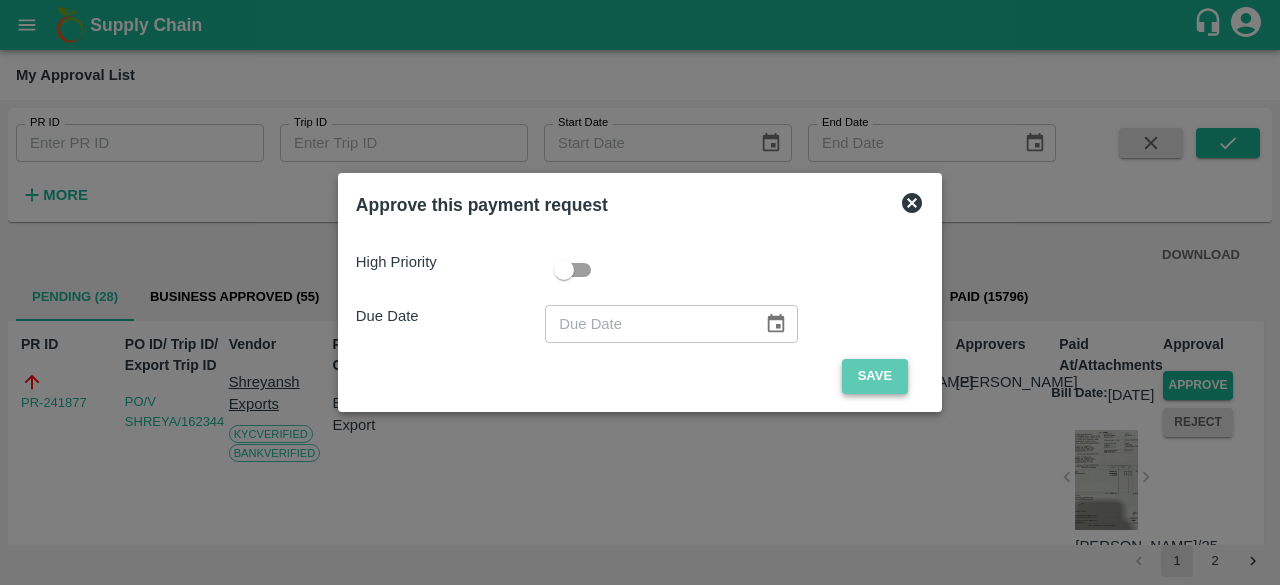 click on "Save" at bounding box center [875, 376] 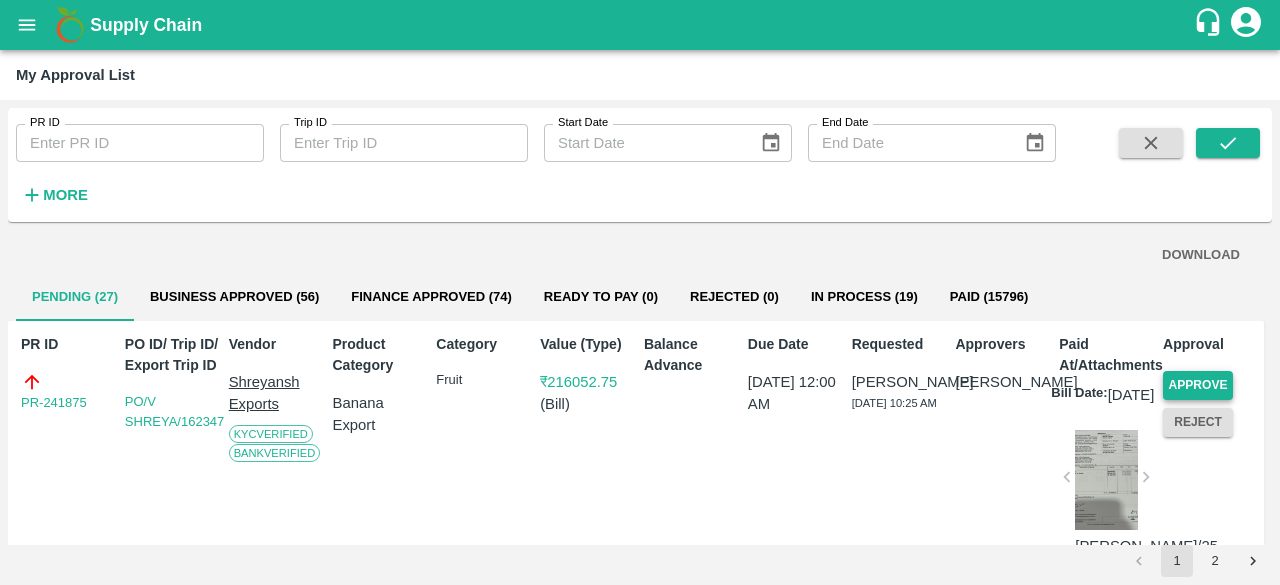 click on "Approve" at bounding box center (1198, 385) 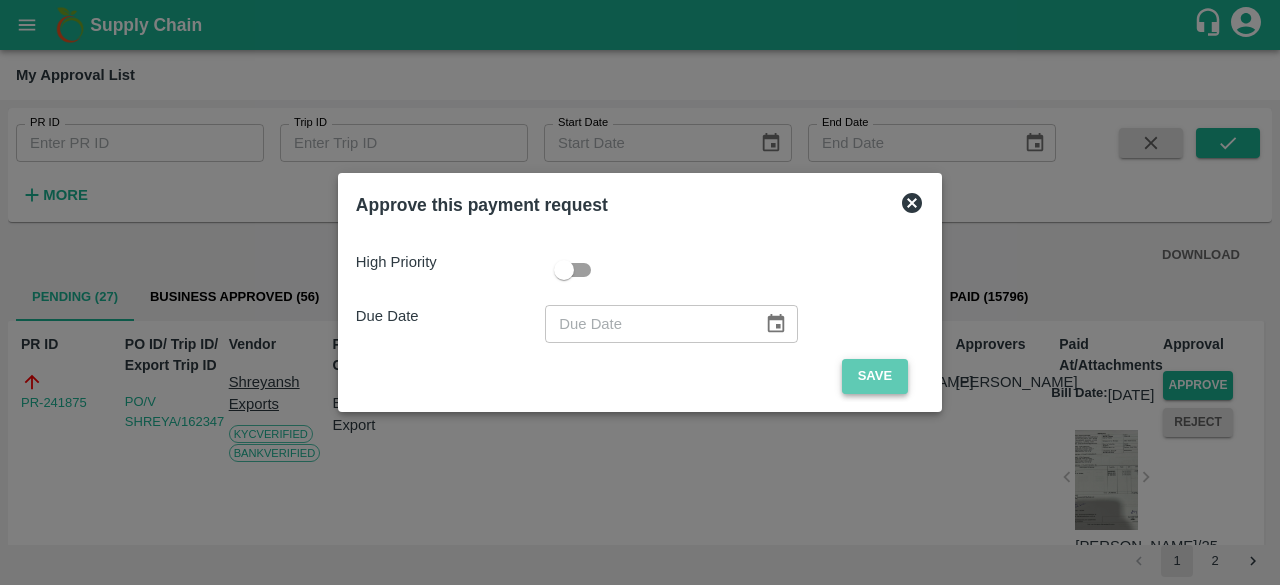 click on "Save" at bounding box center [875, 376] 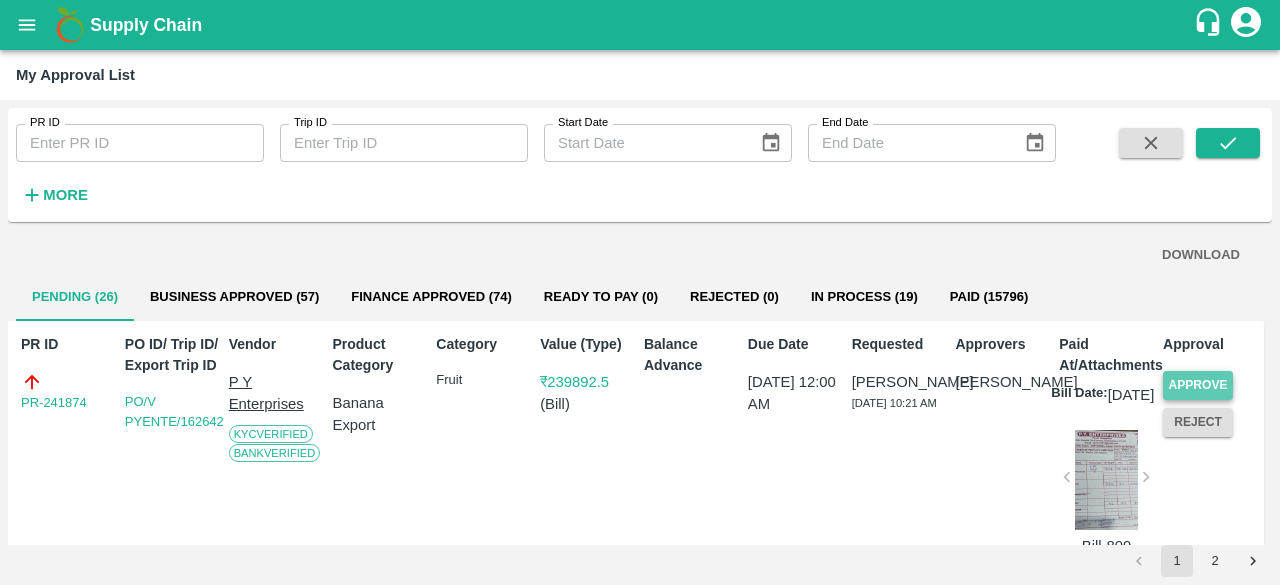 click on "Approve" at bounding box center (1198, 385) 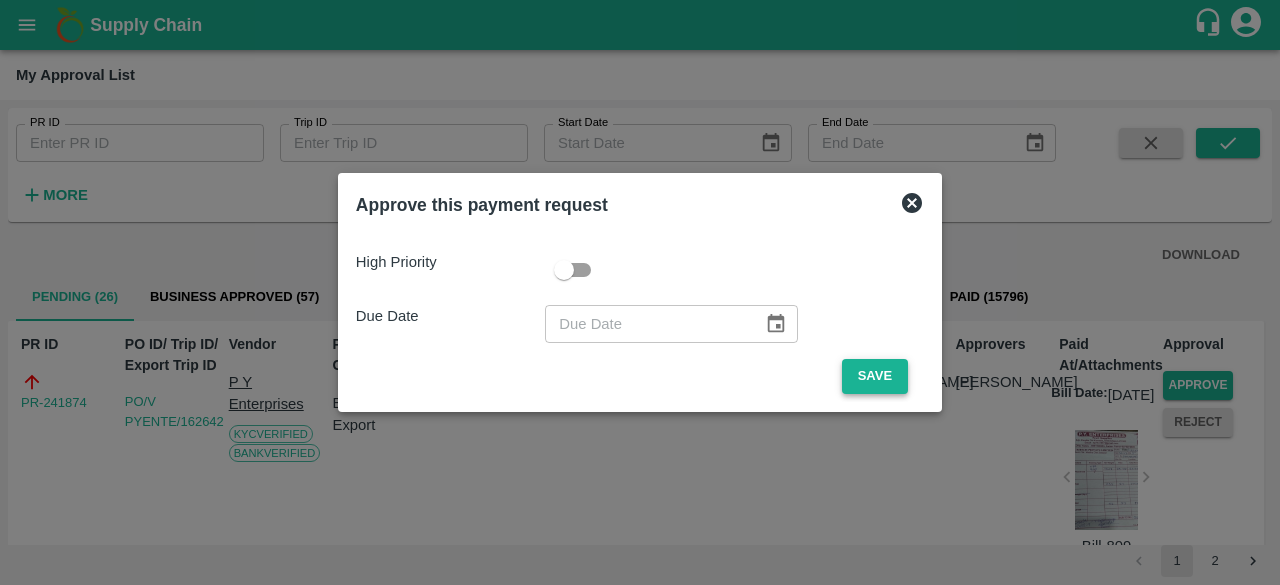 click on "Save" at bounding box center (875, 376) 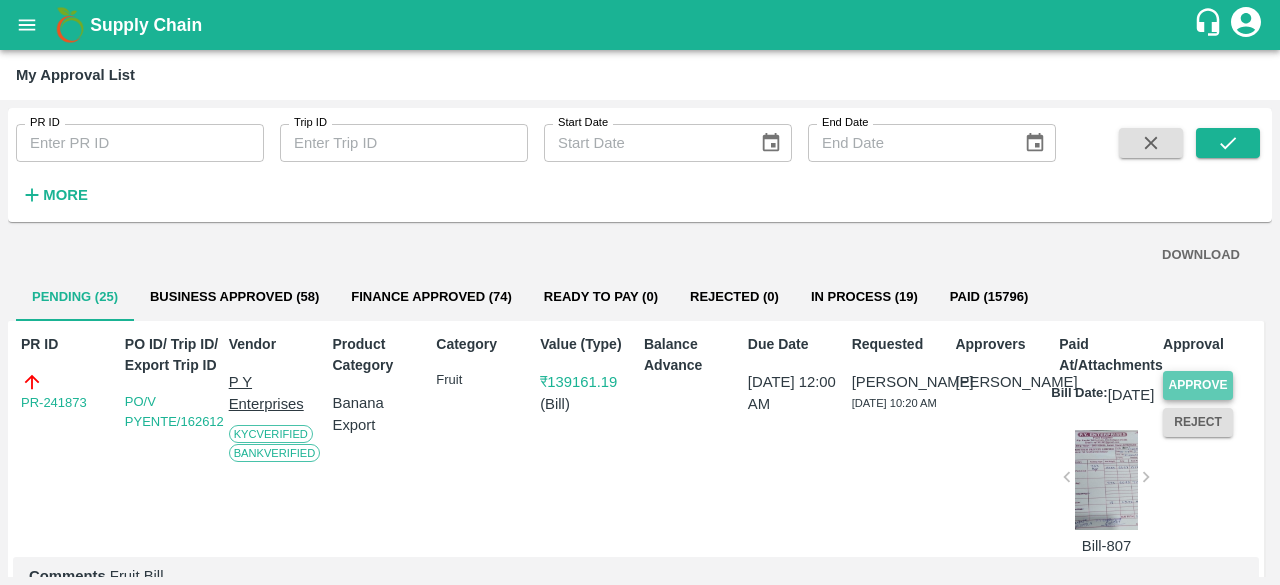 click on "Approve" at bounding box center (1198, 385) 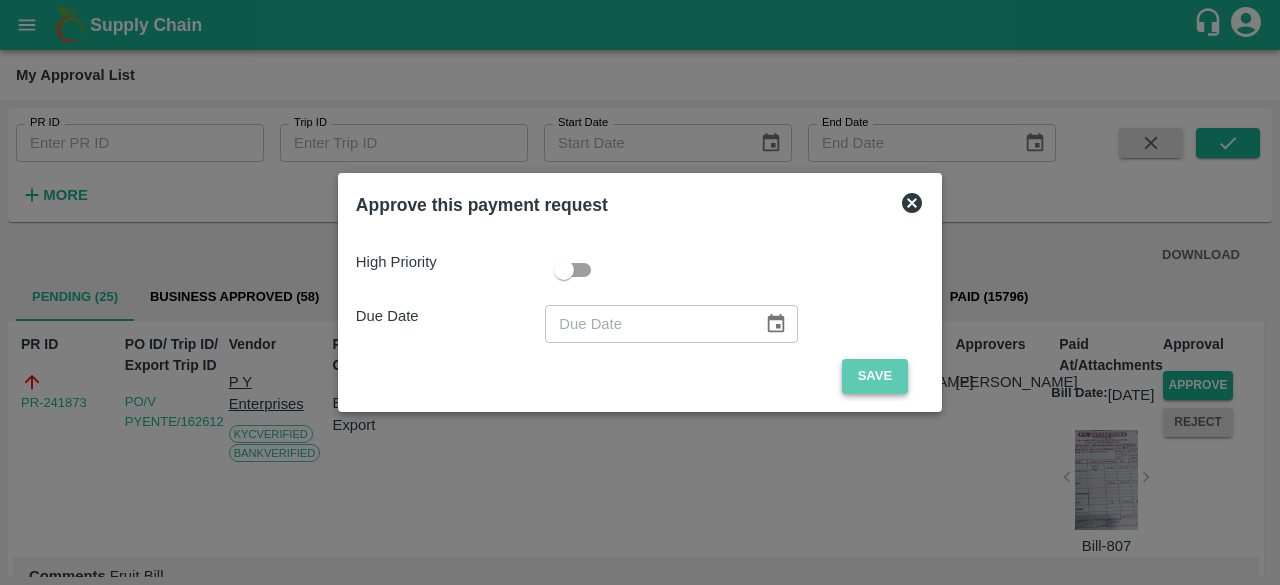 click on "Save" at bounding box center (875, 376) 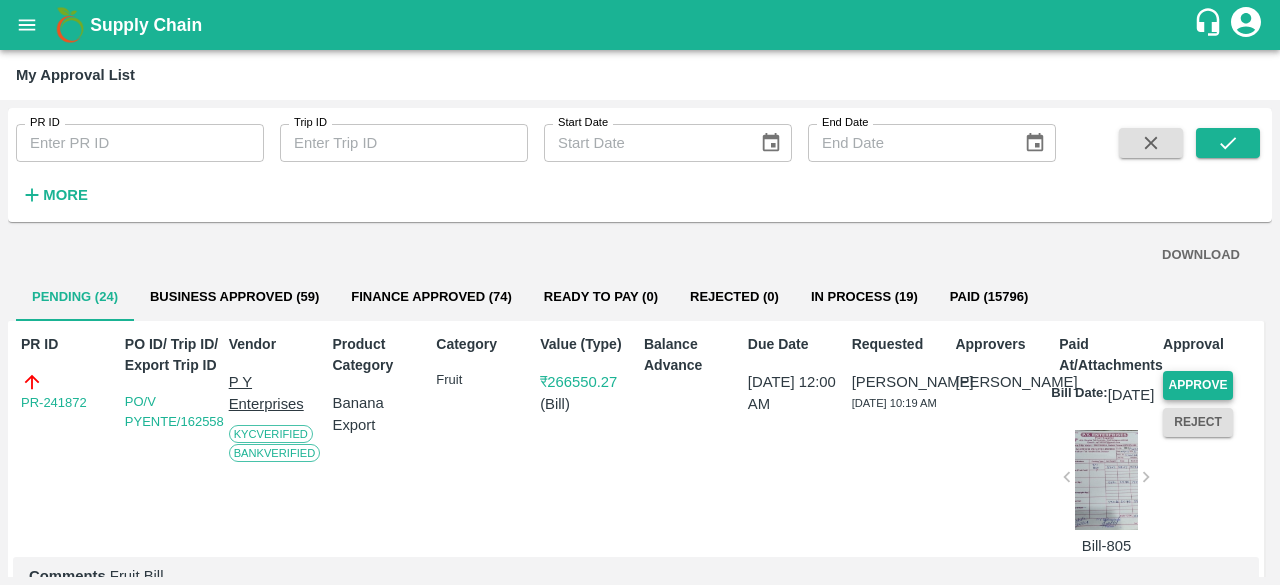click on "Approve" at bounding box center [1198, 385] 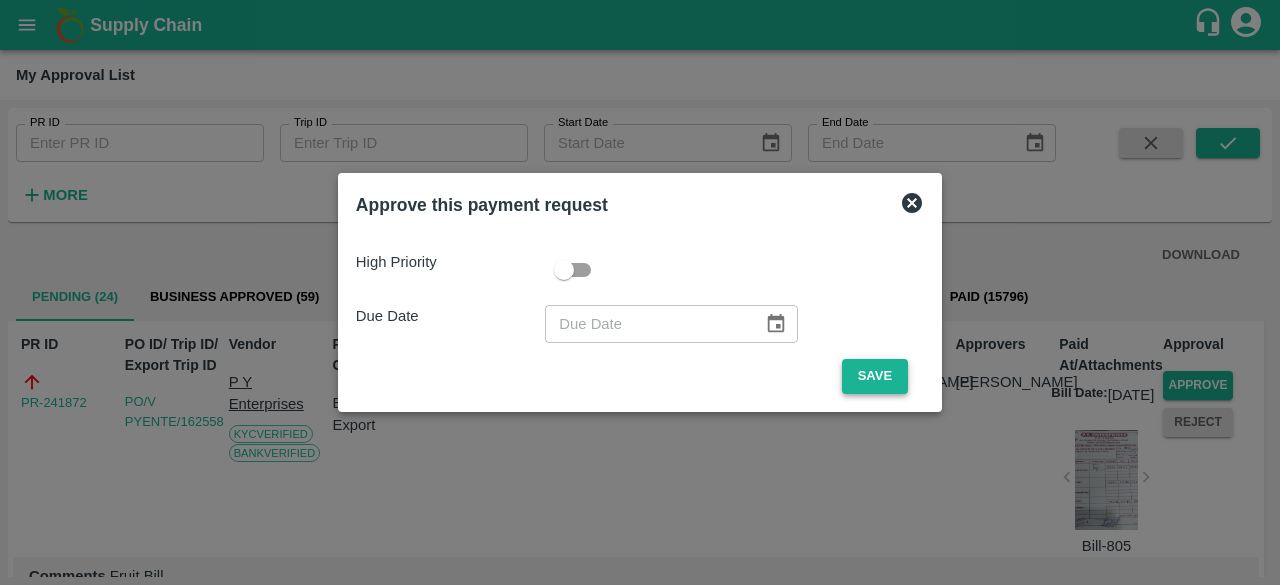 click on "Save" at bounding box center (875, 376) 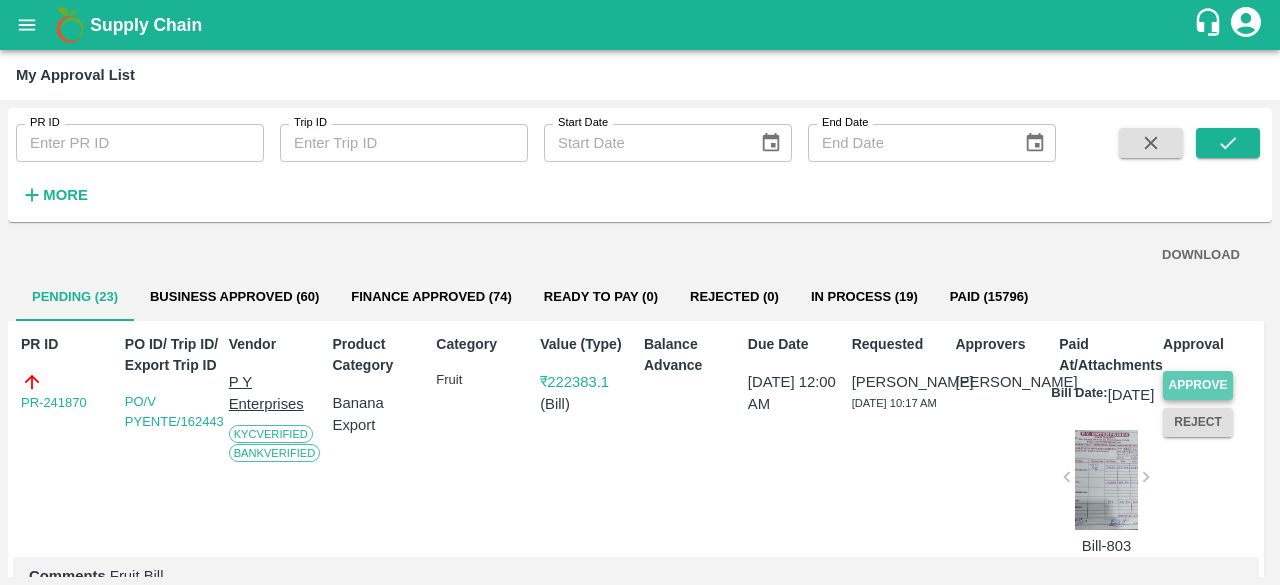 click on "Approve" at bounding box center [1198, 385] 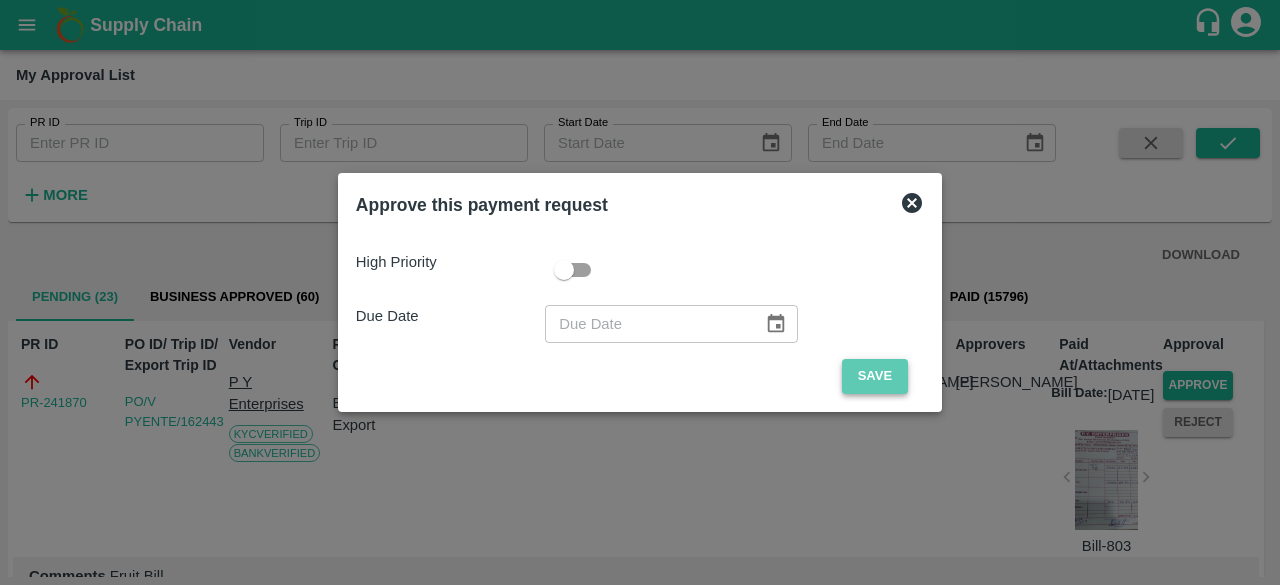 click on "Save" at bounding box center (875, 376) 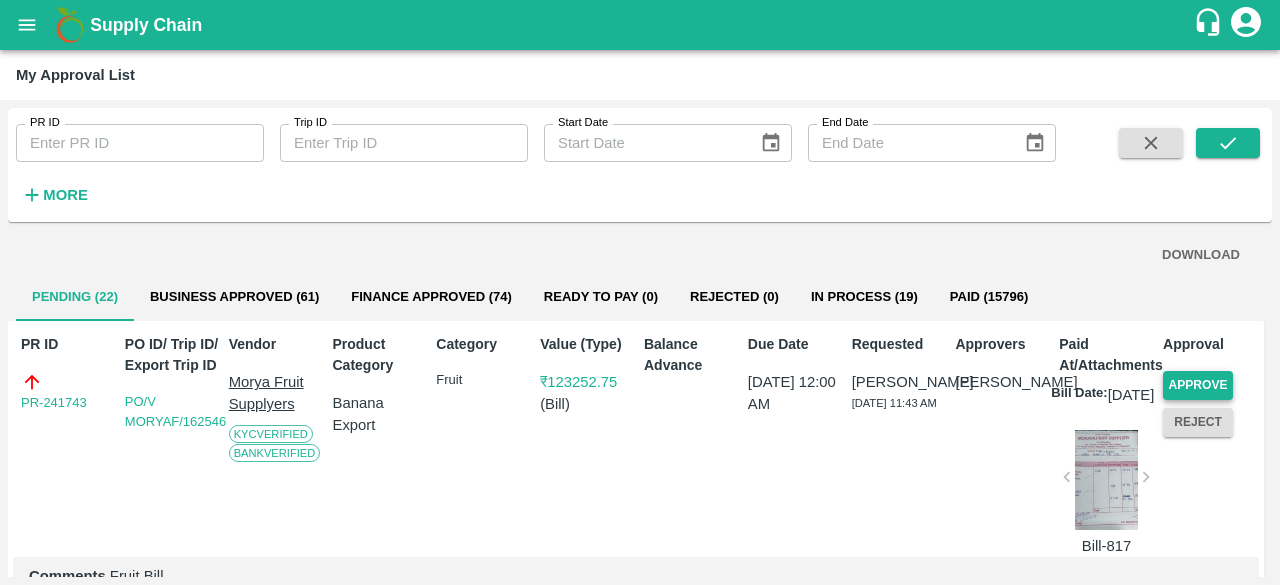 click on "Approve" at bounding box center (1198, 385) 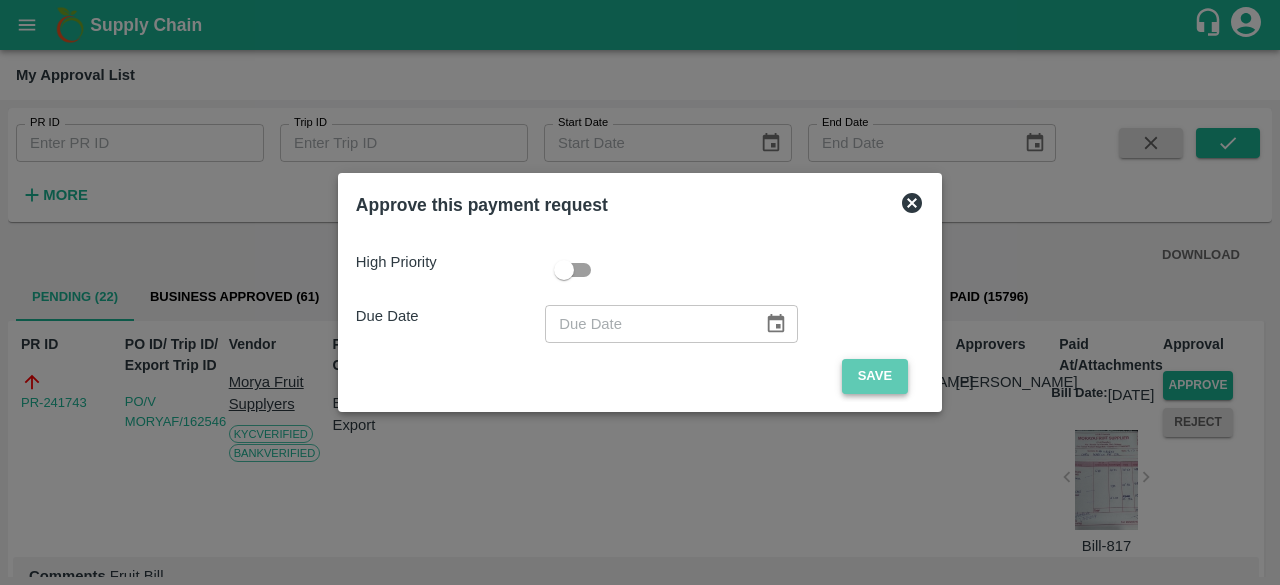 click on "Save" at bounding box center (875, 376) 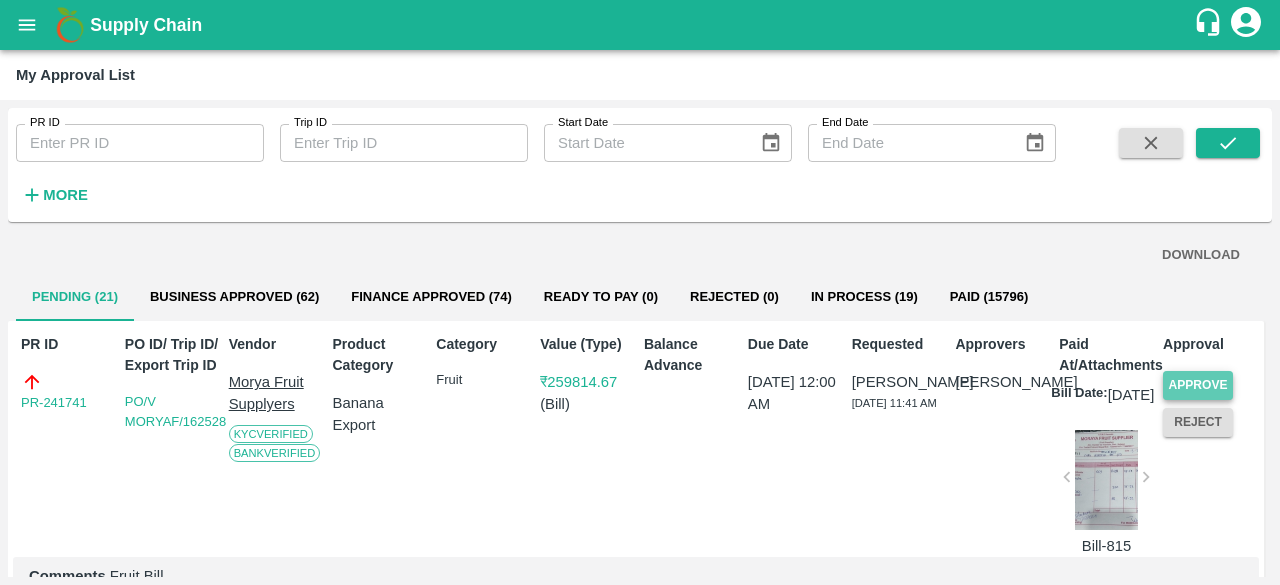 click on "Approve" at bounding box center [1198, 385] 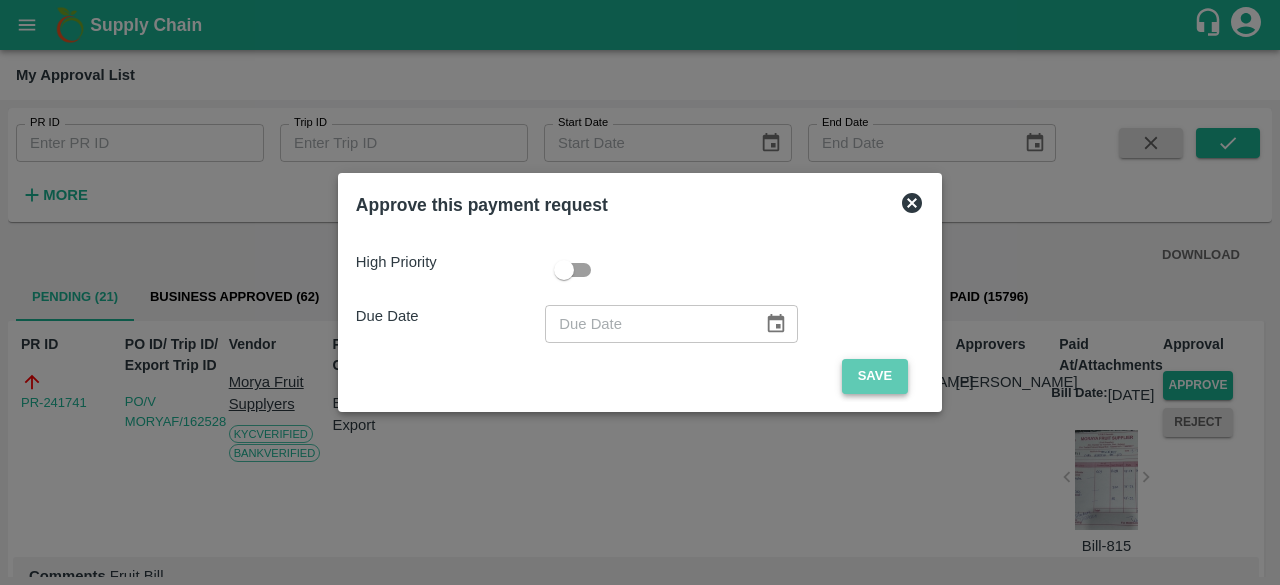 click on "Save" at bounding box center (875, 376) 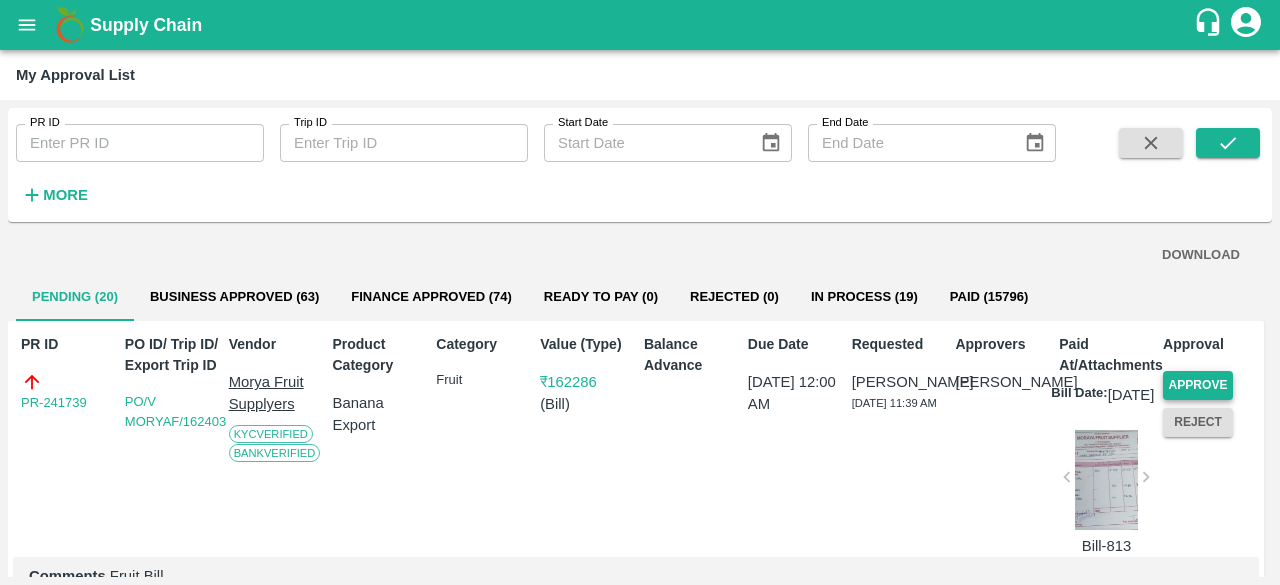 click on "Approve" at bounding box center (1198, 385) 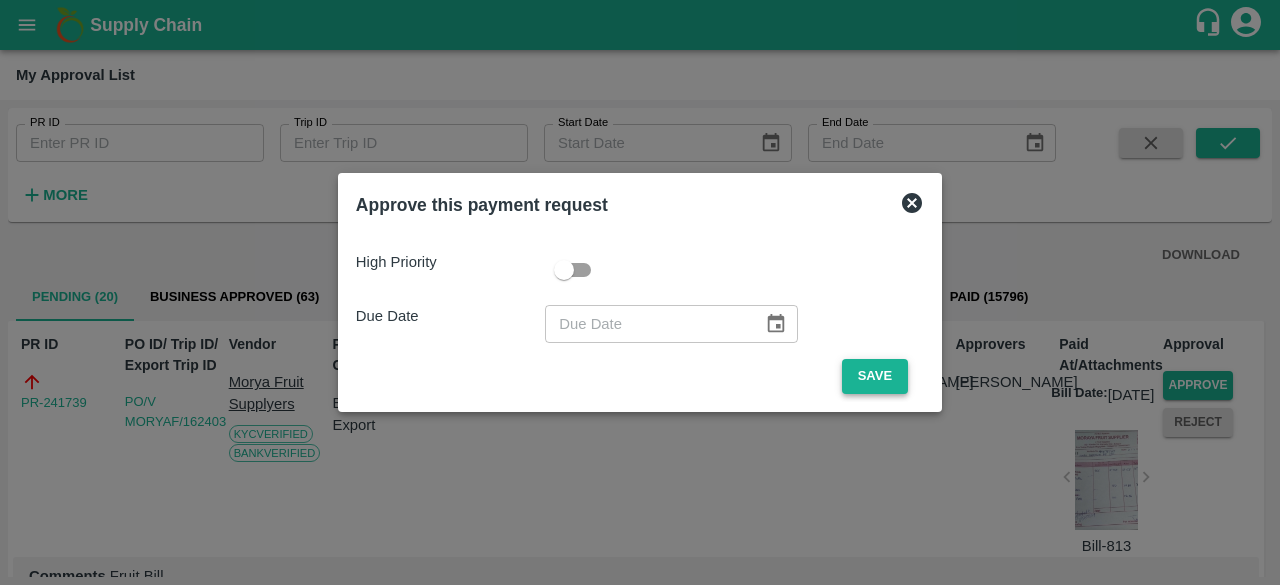 click on "Save" at bounding box center [875, 376] 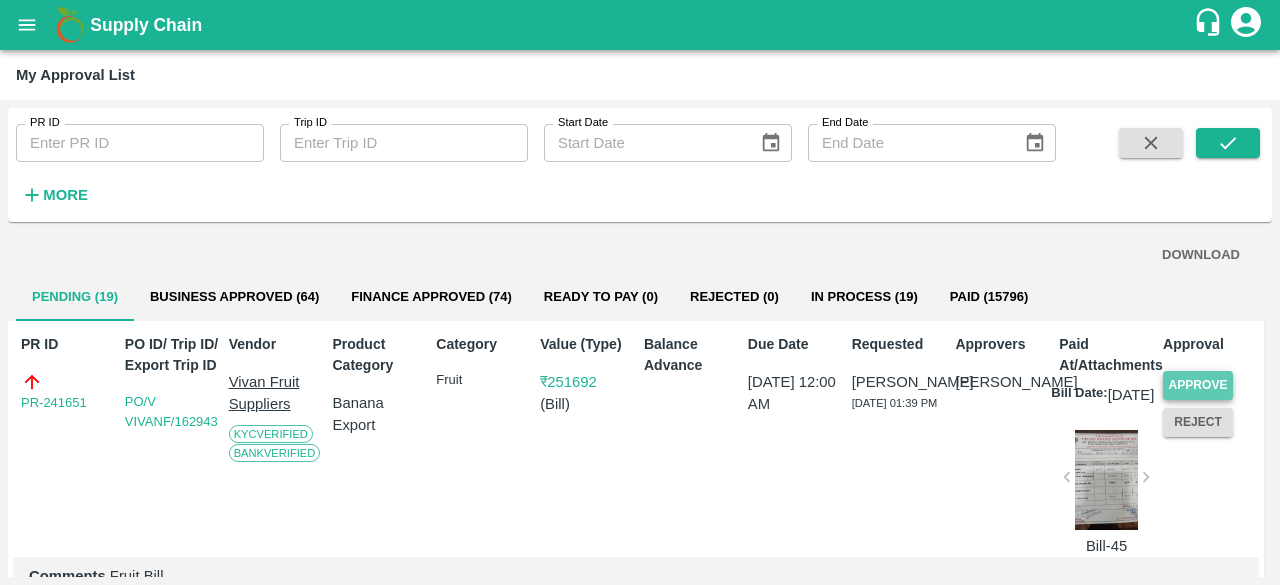 click on "Approve" at bounding box center [1198, 385] 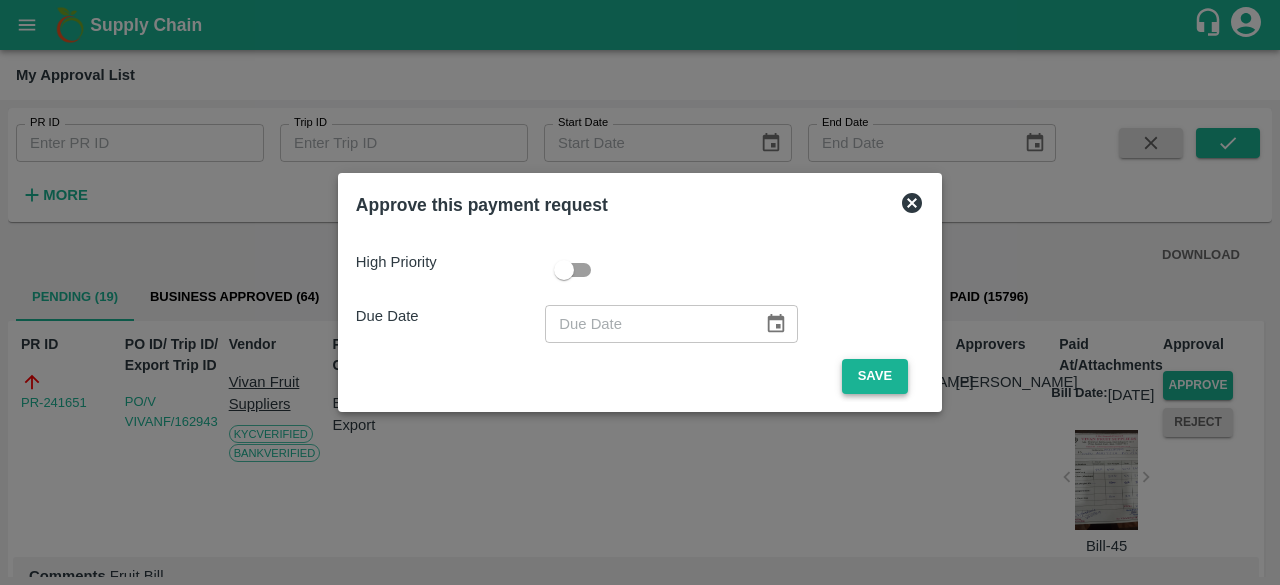 click on "Save" at bounding box center (875, 376) 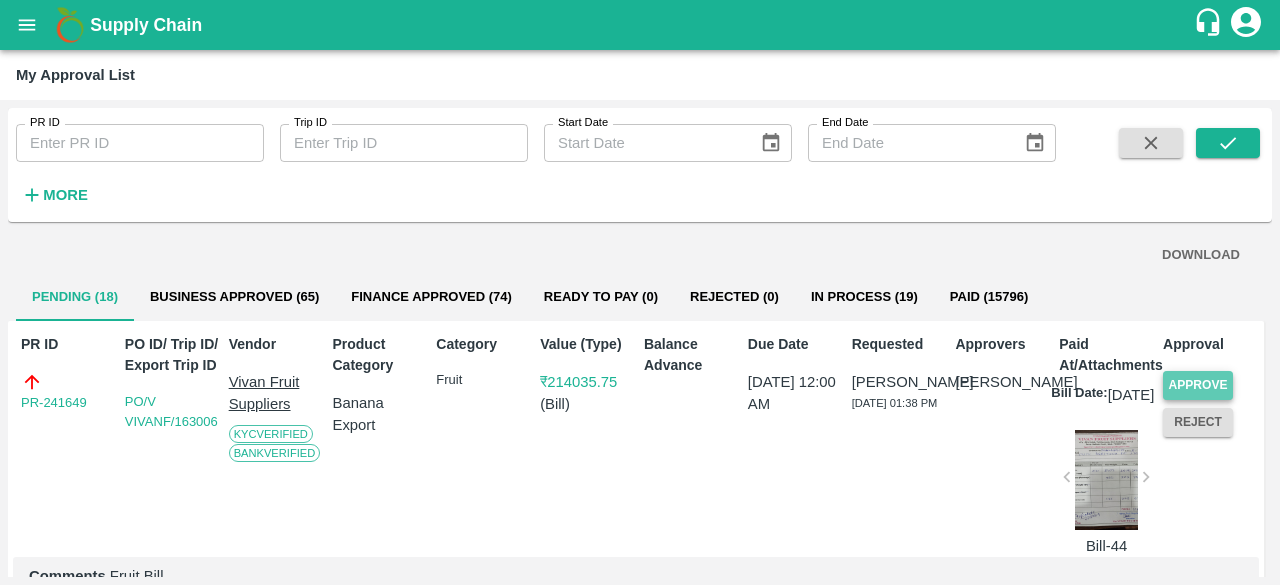 click on "Approve" at bounding box center (1198, 385) 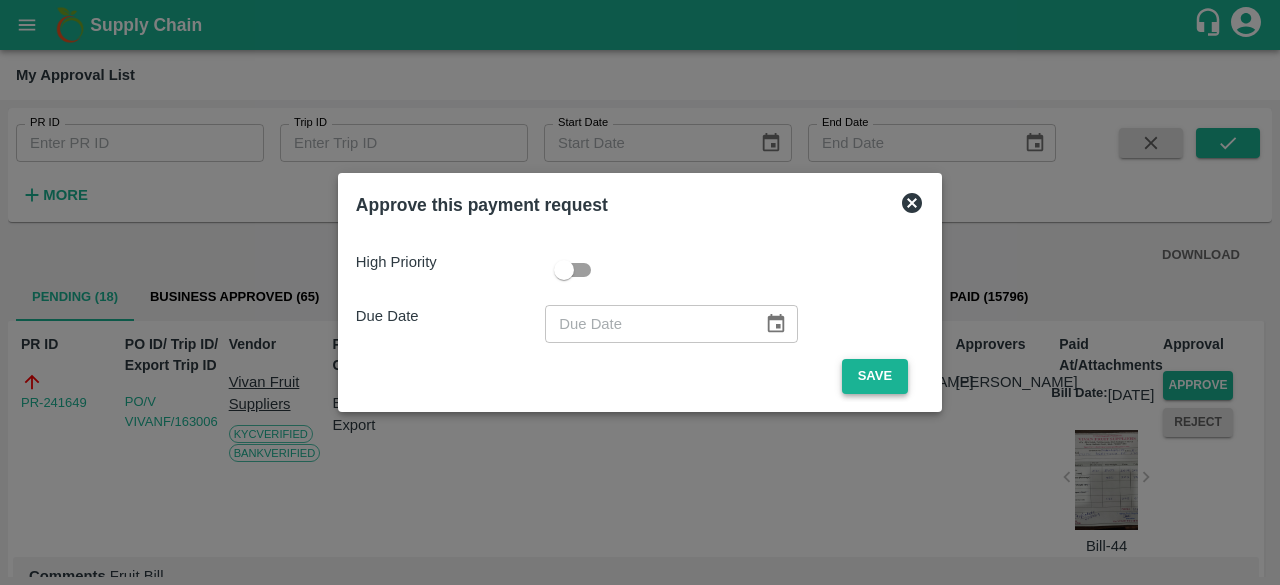 click on "Save" at bounding box center (875, 376) 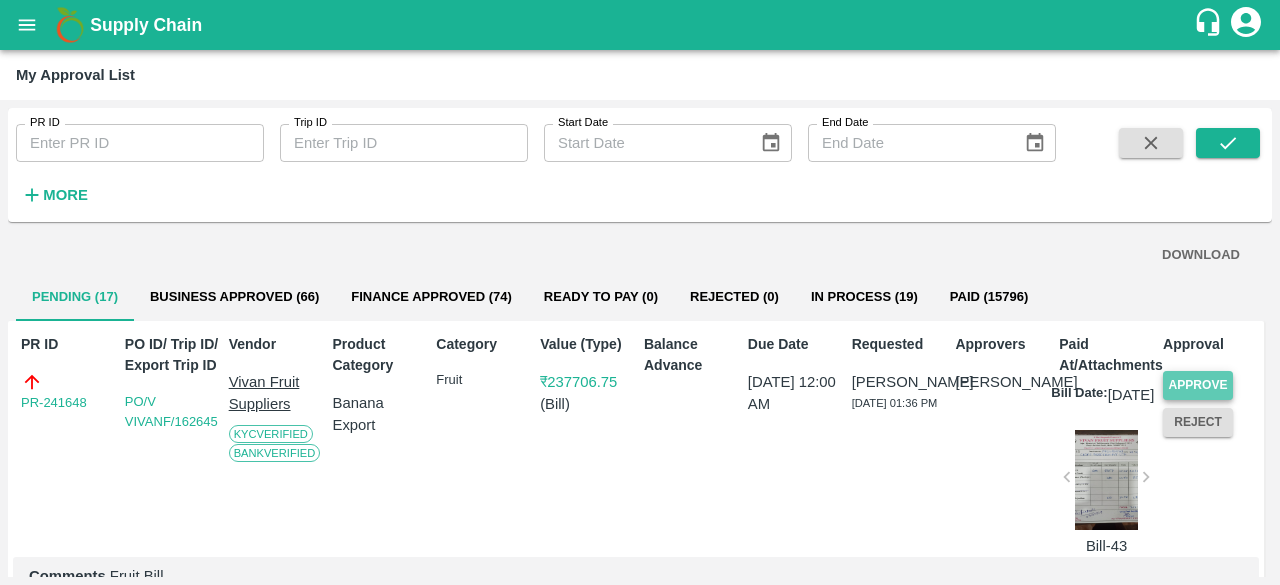 click on "Approve" at bounding box center [1198, 385] 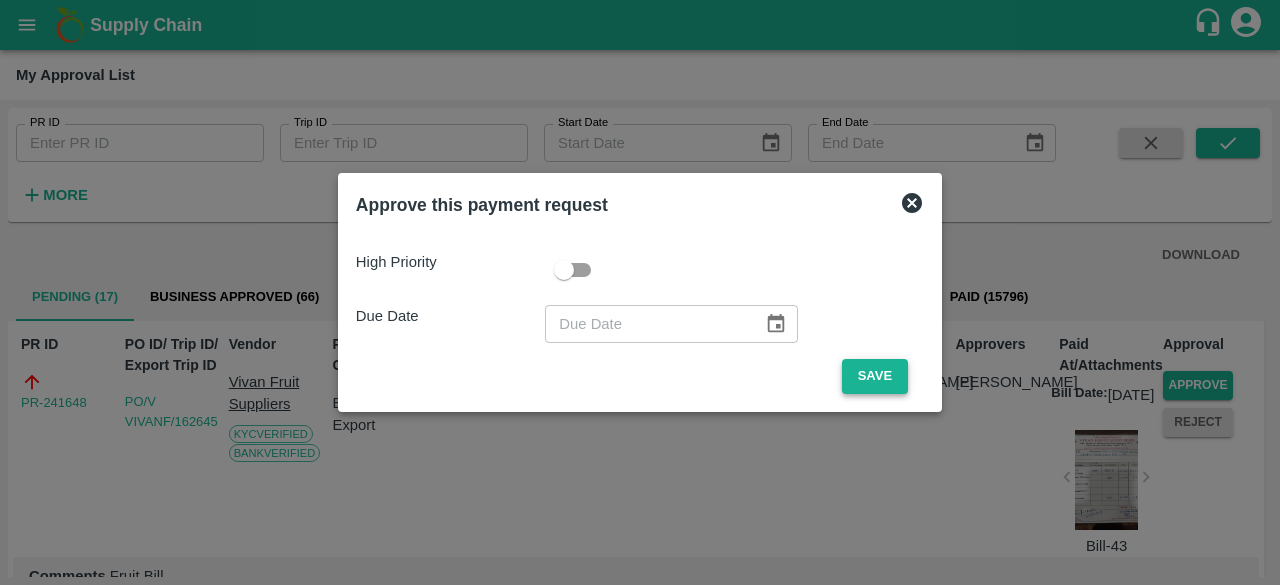 click on "Save" at bounding box center (875, 376) 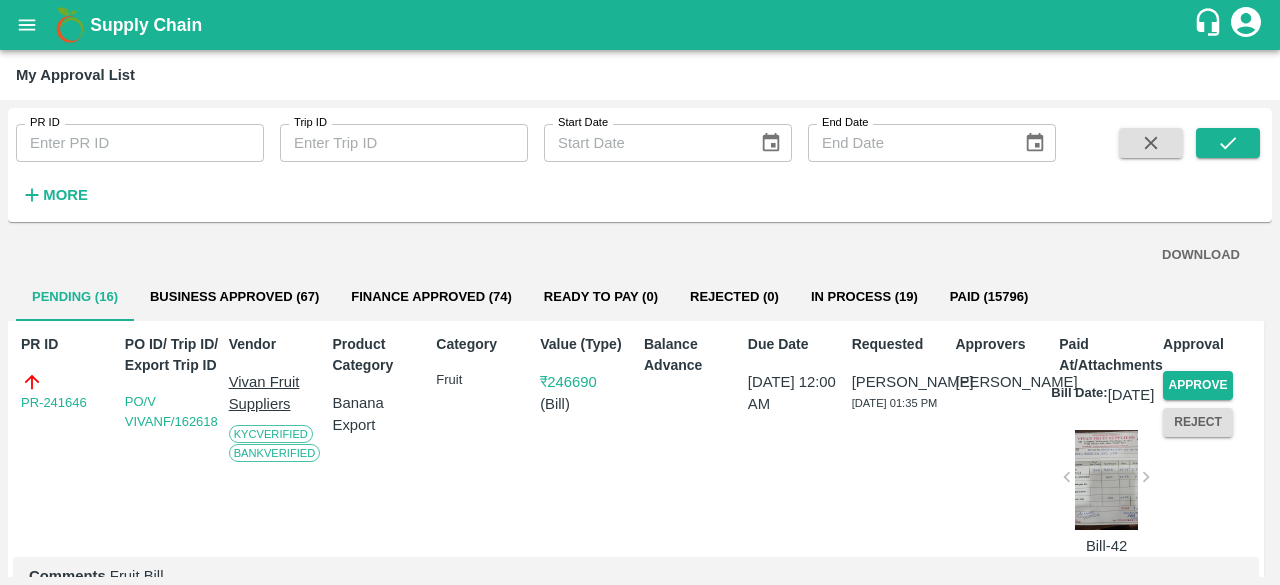 click on "Approve" at bounding box center (1194, 381) 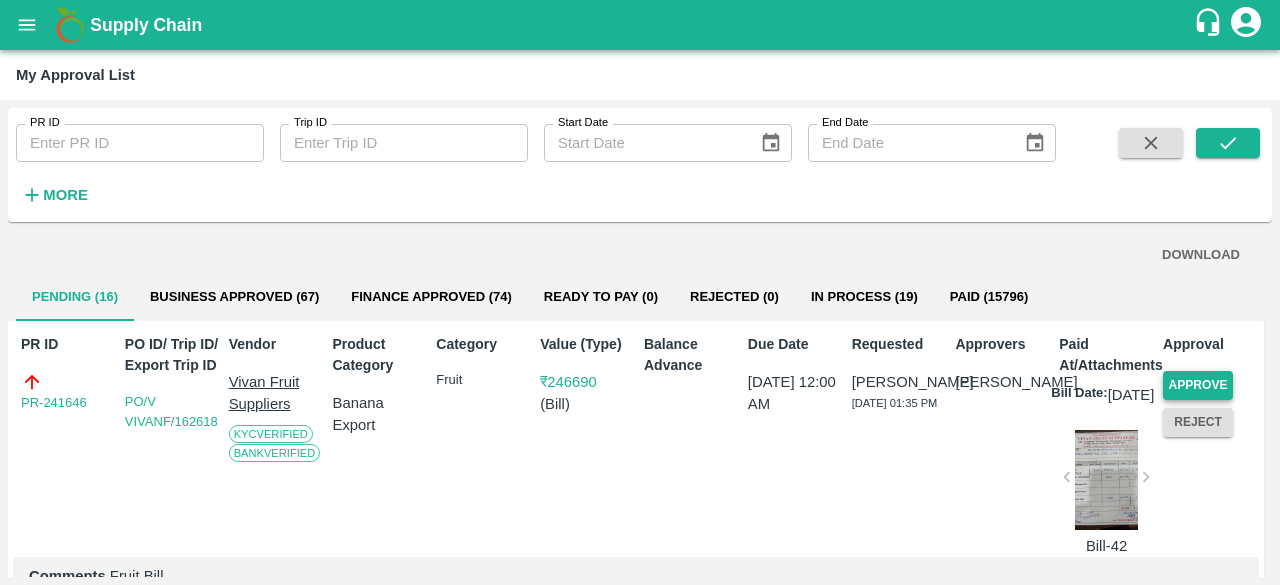 click on "Approve" at bounding box center [1198, 385] 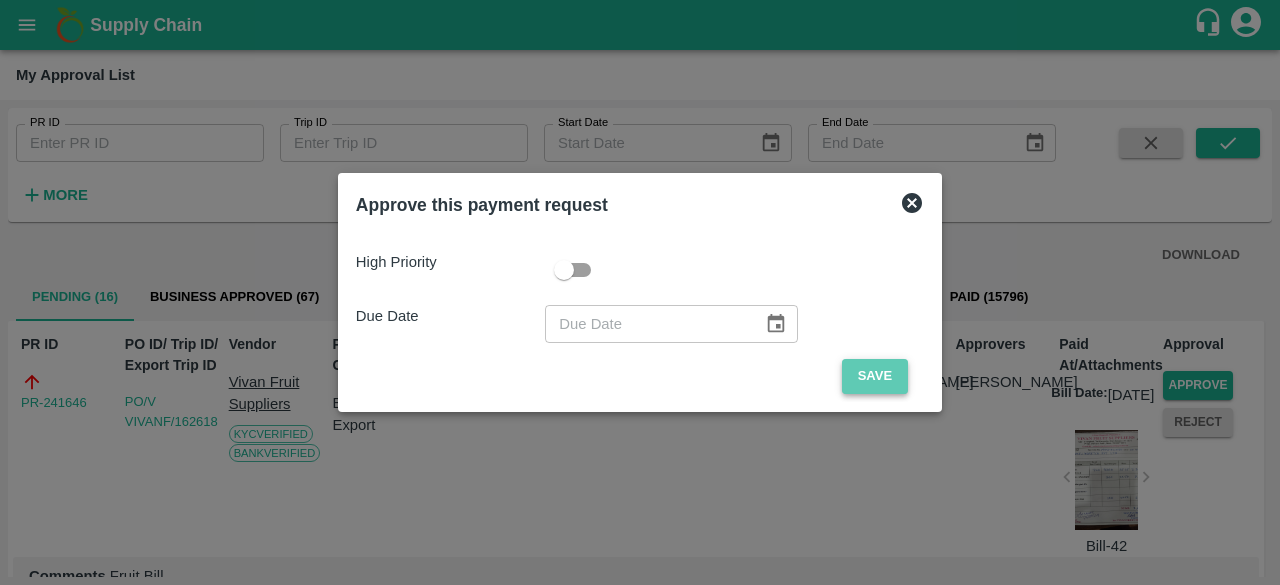 click on "Save" at bounding box center [875, 376] 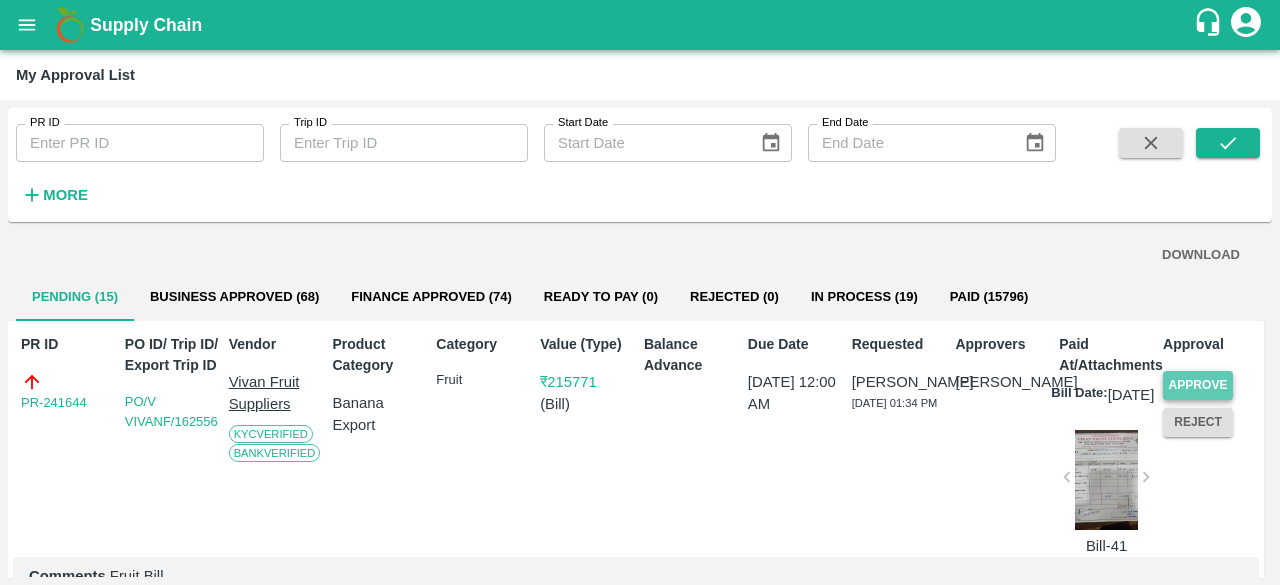 click on "Approve" at bounding box center (1198, 385) 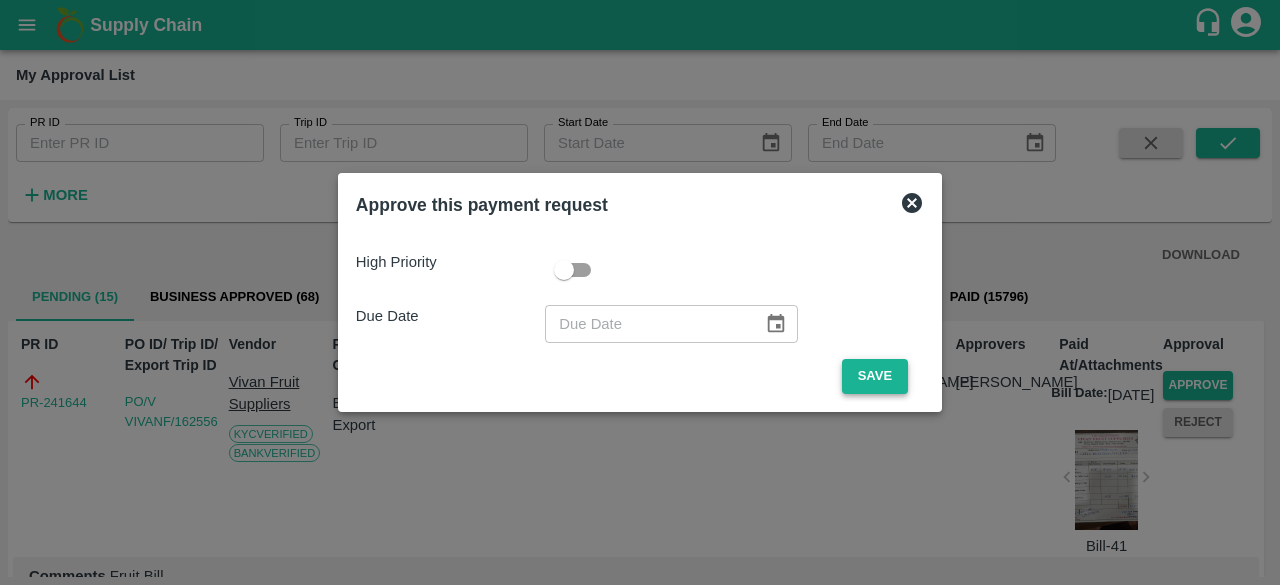 click on "Save" at bounding box center [875, 376] 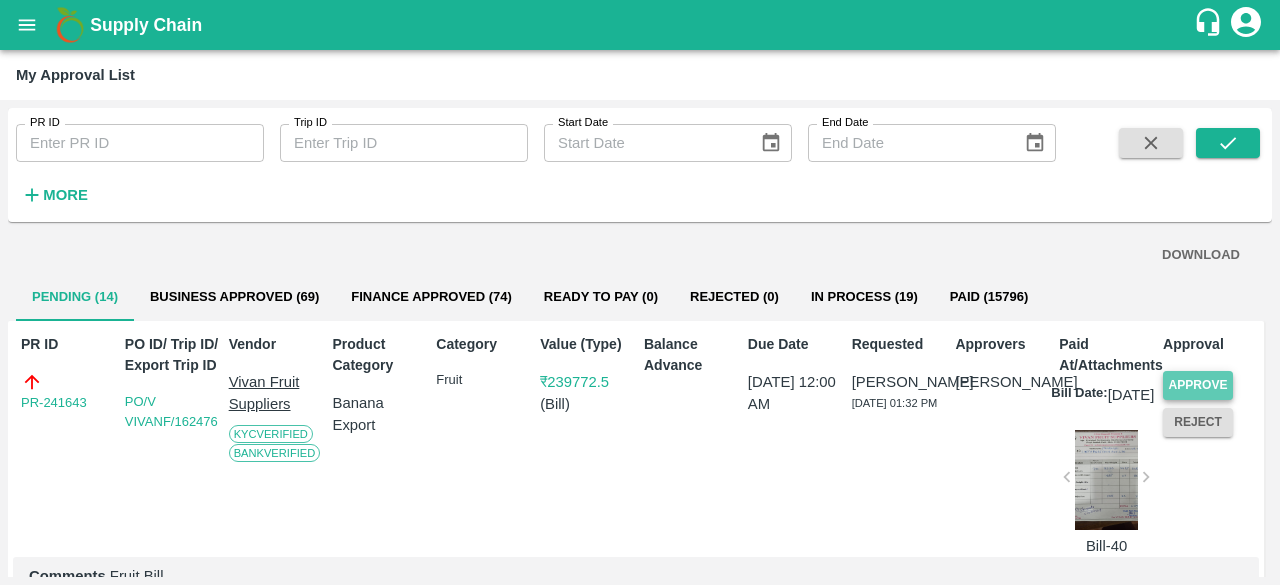 click on "Approve" at bounding box center (1198, 385) 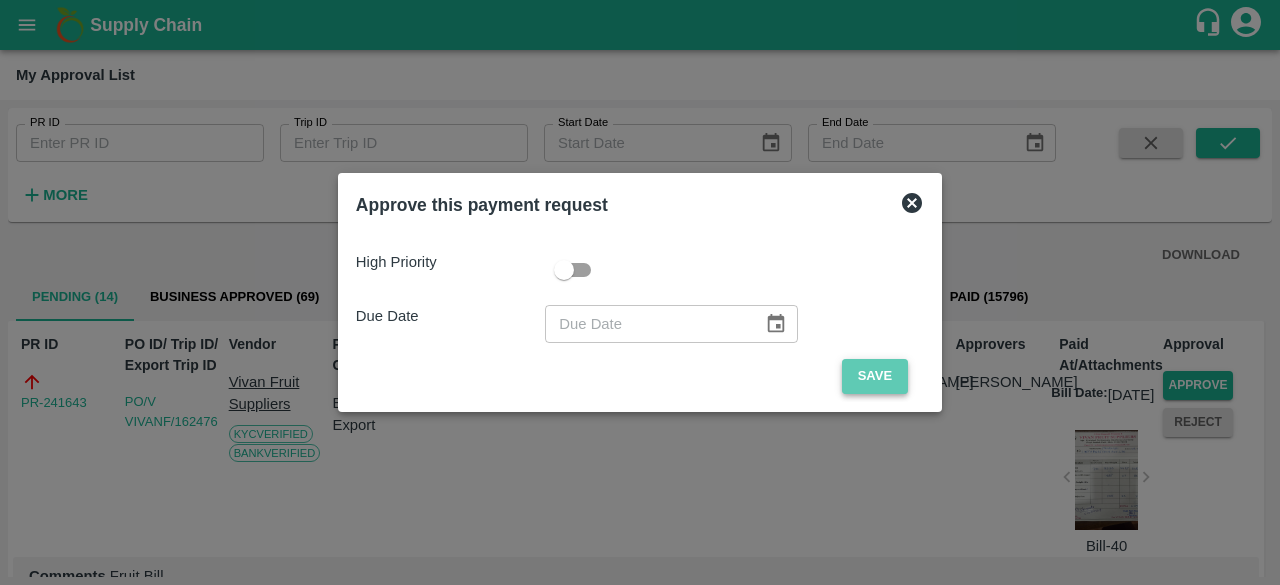 click on "Save" at bounding box center [875, 376] 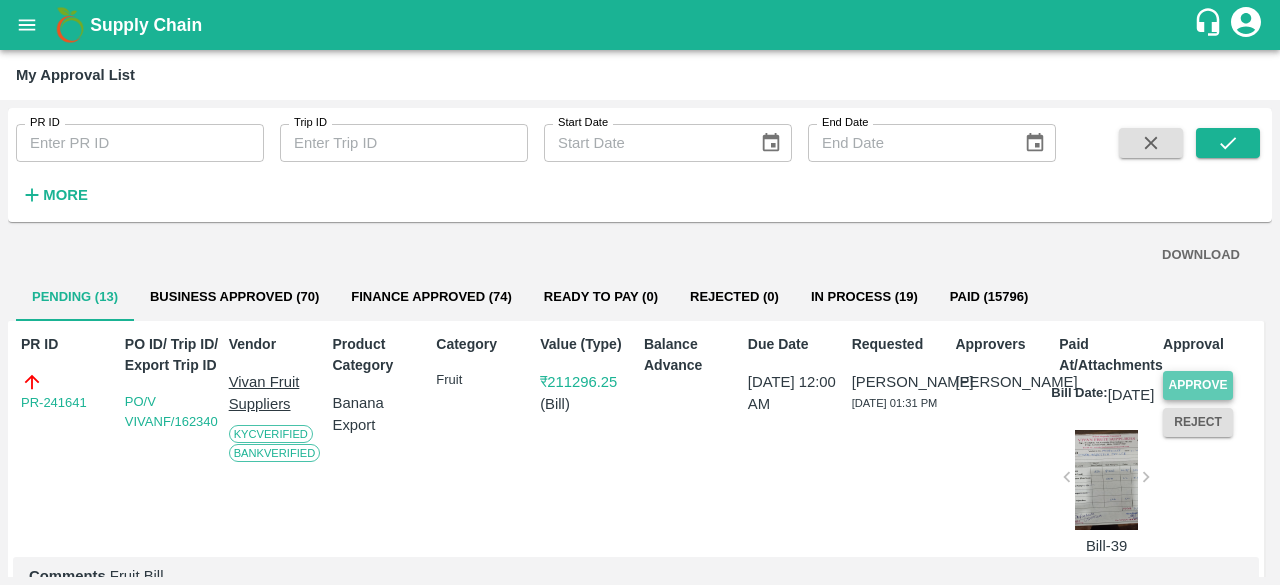 click on "Approve" at bounding box center [1198, 385] 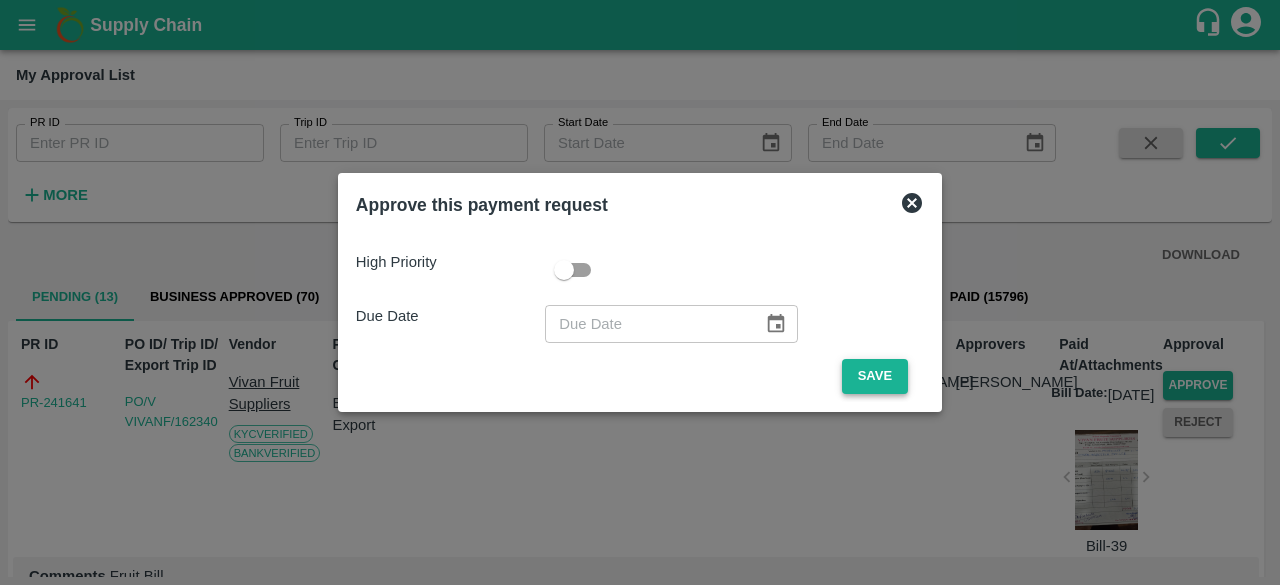click on "Save" at bounding box center [875, 376] 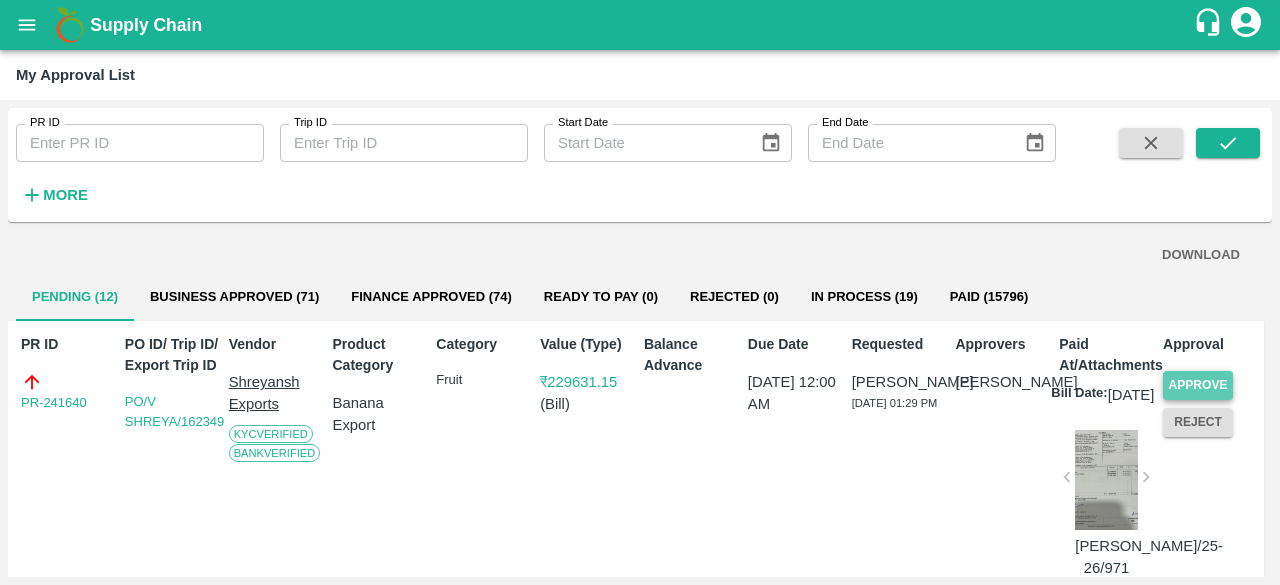 click on "Approve" at bounding box center (1198, 385) 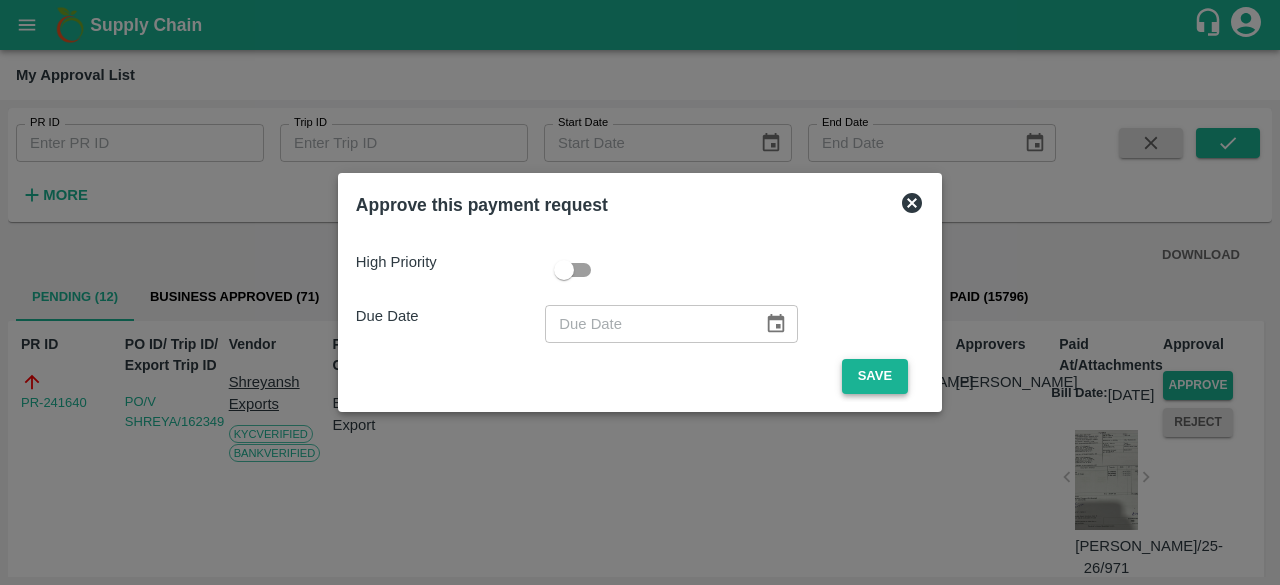 click on "Save" at bounding box center (875, 376) 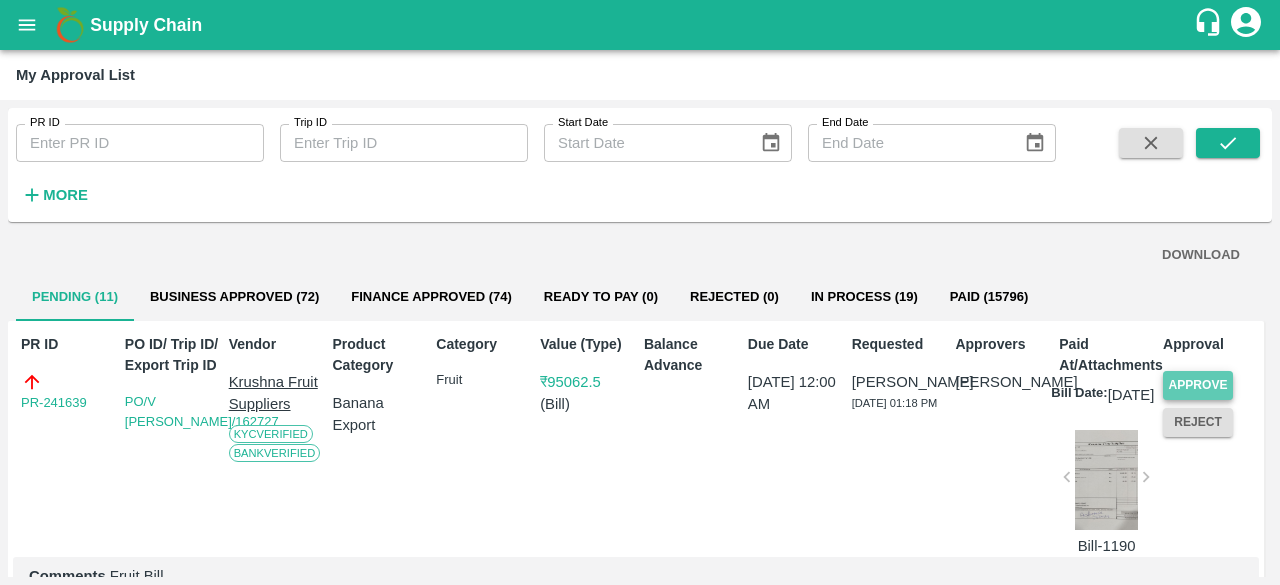 click on "Approve" at bounding box center [1198, 385] 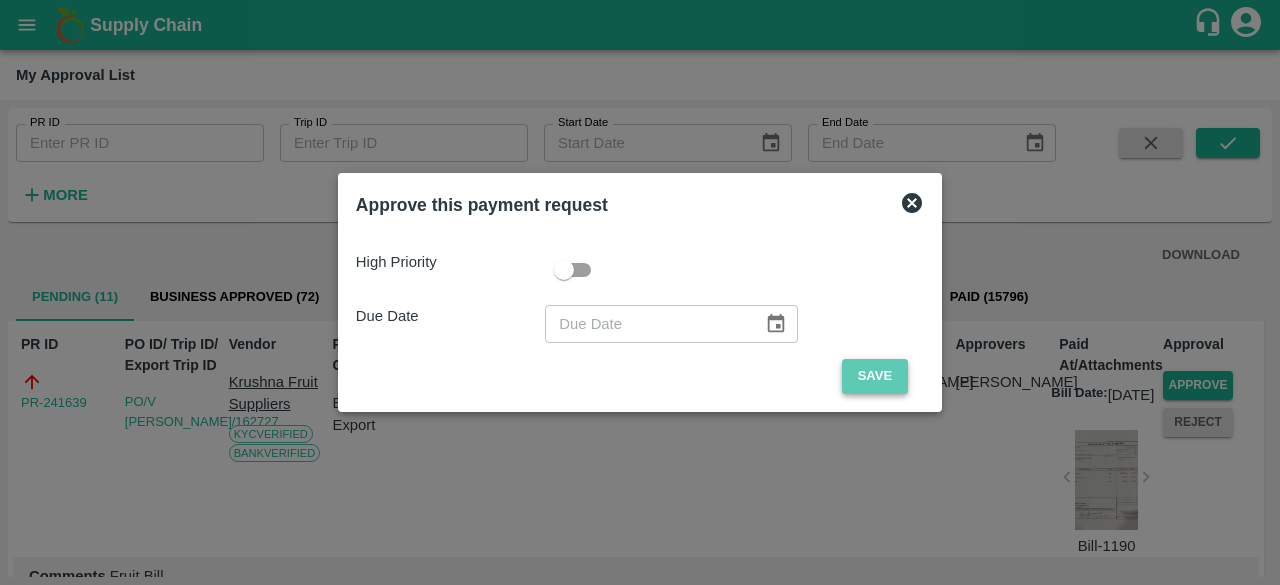 click on "Save" at bounding box center [875, 376] 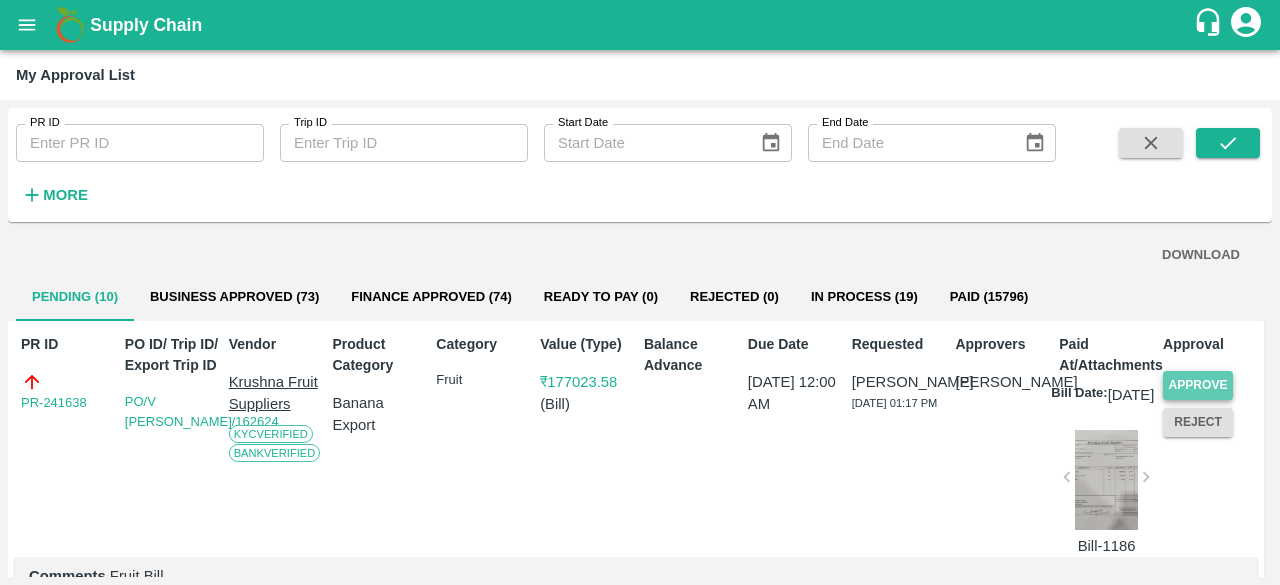 click on "Approve" at bounding box center [1198, 385] 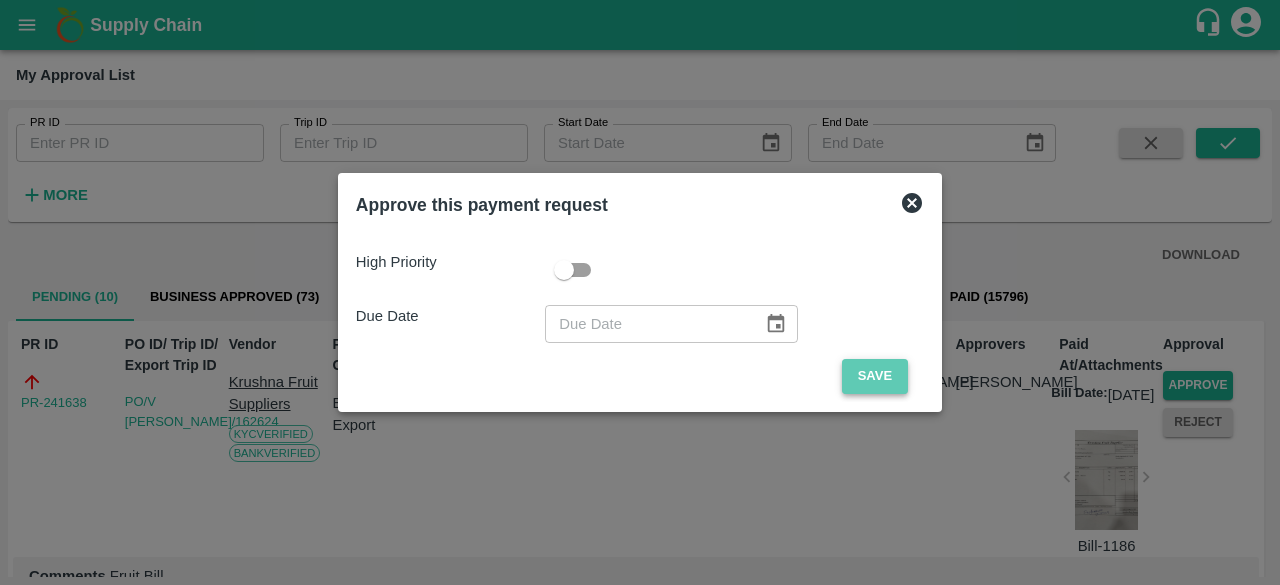 click on "Save" at bounding box center (875, 376) 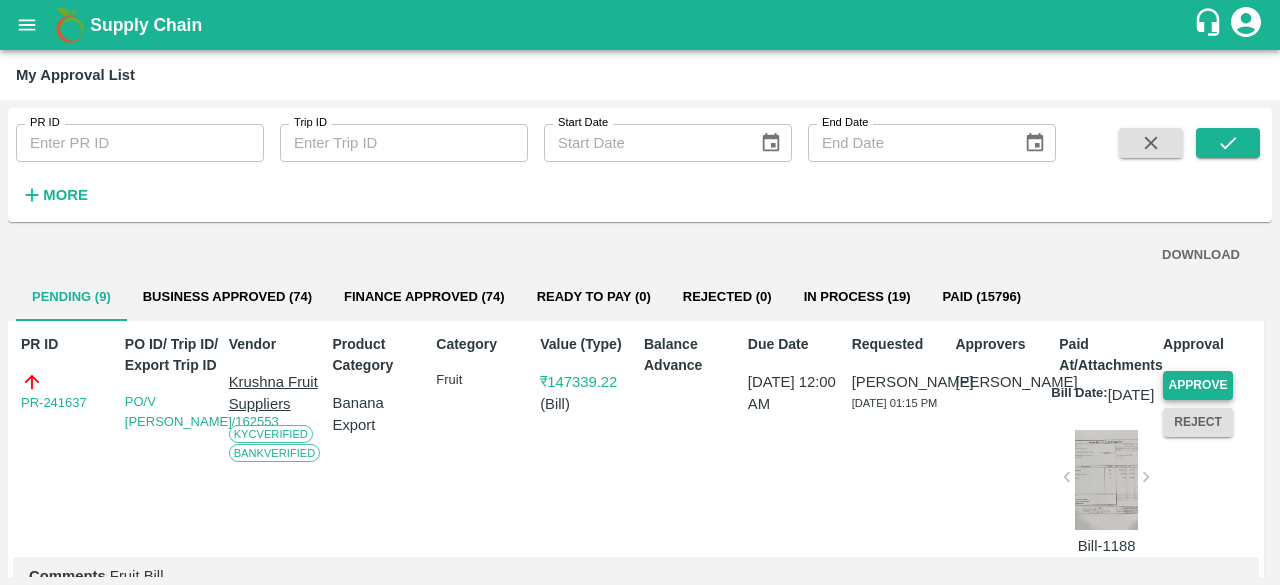 click on "Approve" at bounding box center [1198, 385] 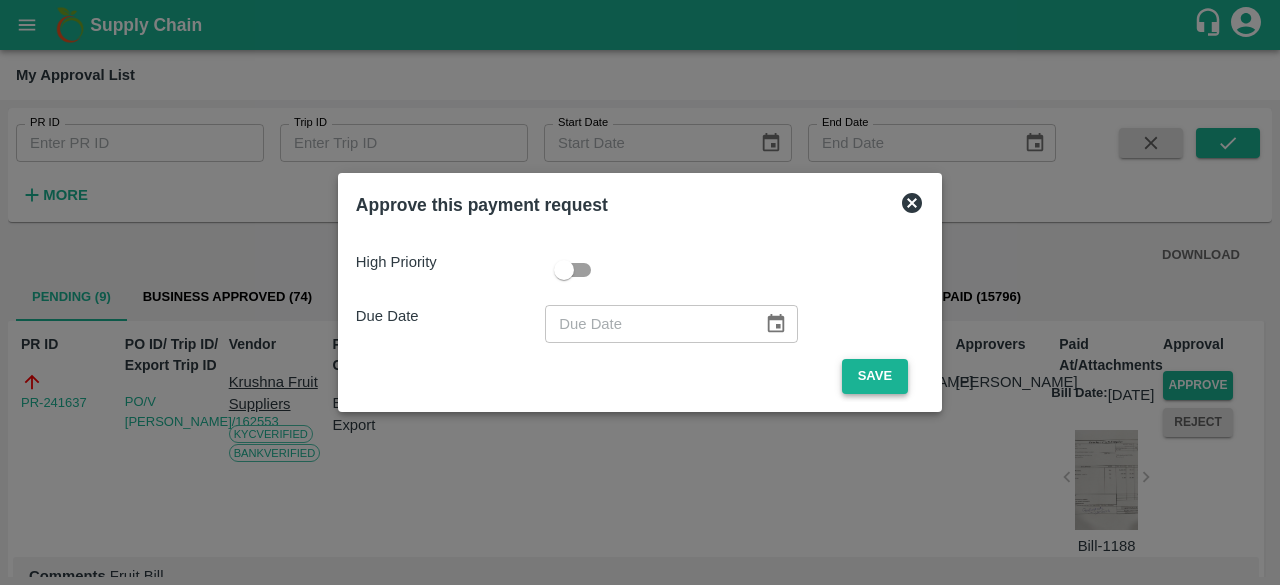 click on "Save" at bounding box center [875, 376] 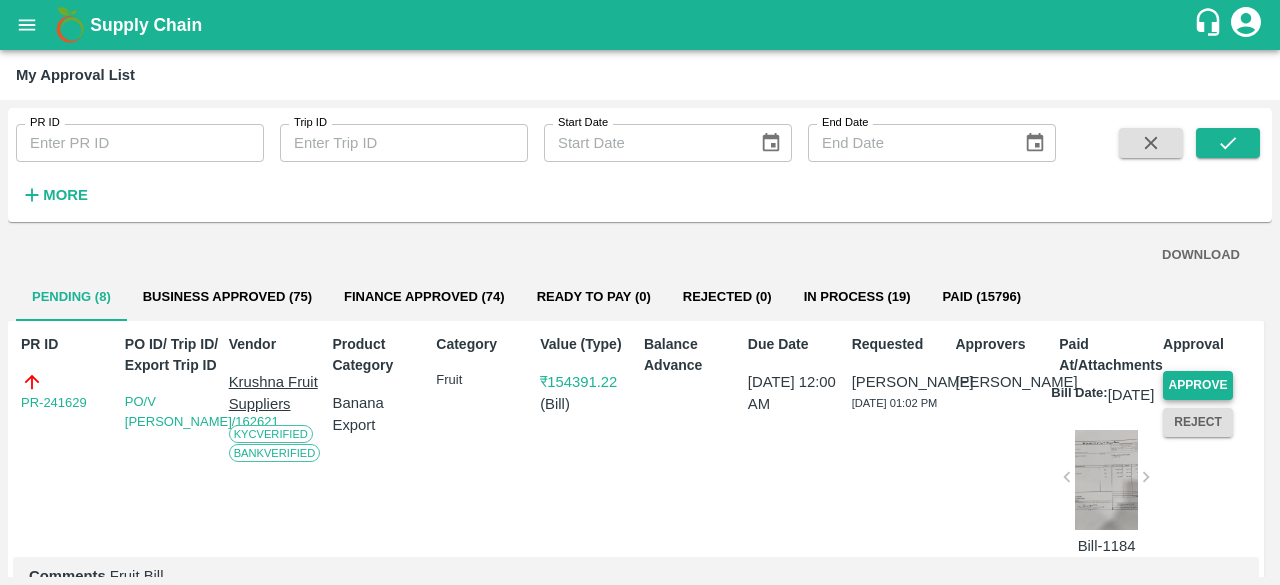 click on "Approve" at bounding box center [1198, 385] 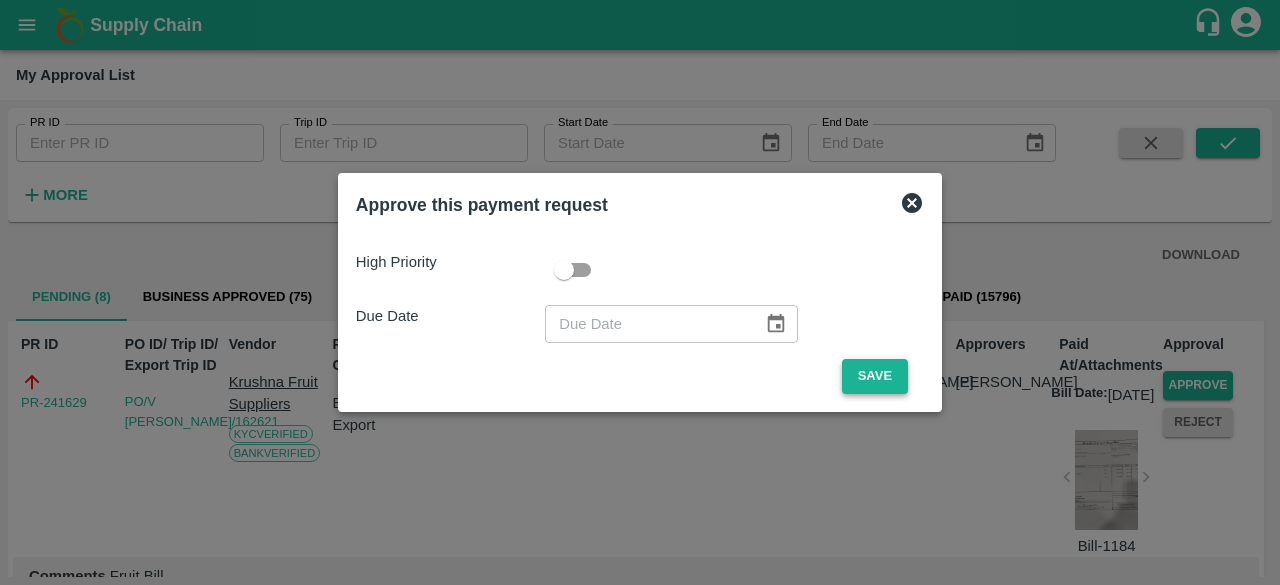 click on "Save" at bounding box center [875, 376] 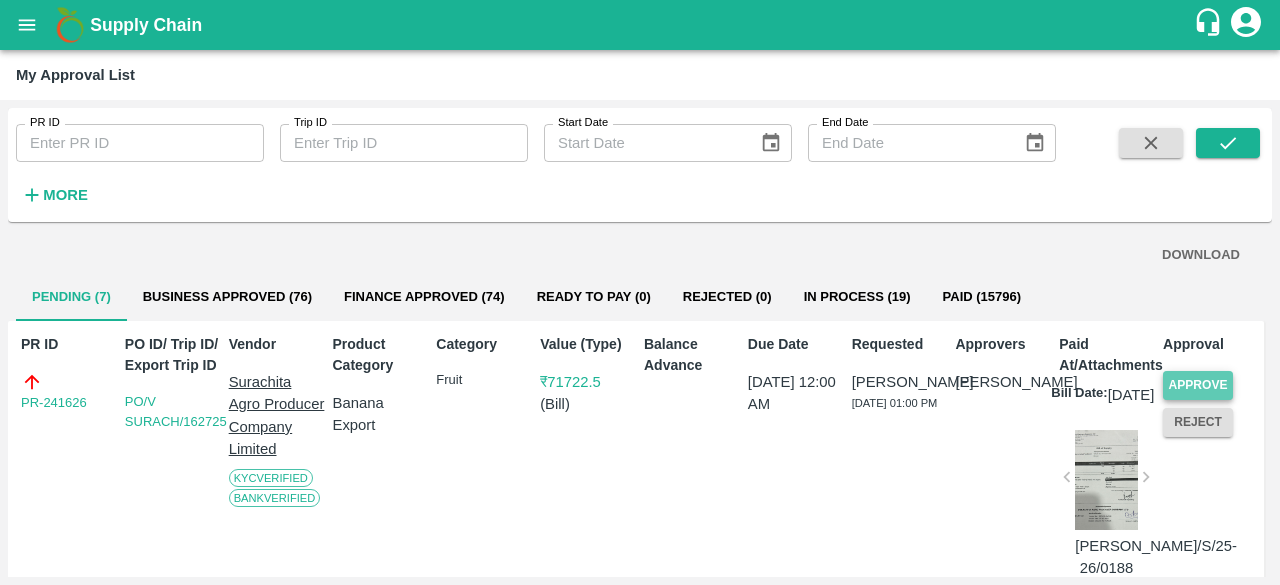 click on "Approve" at bounding box center (1198, 385) 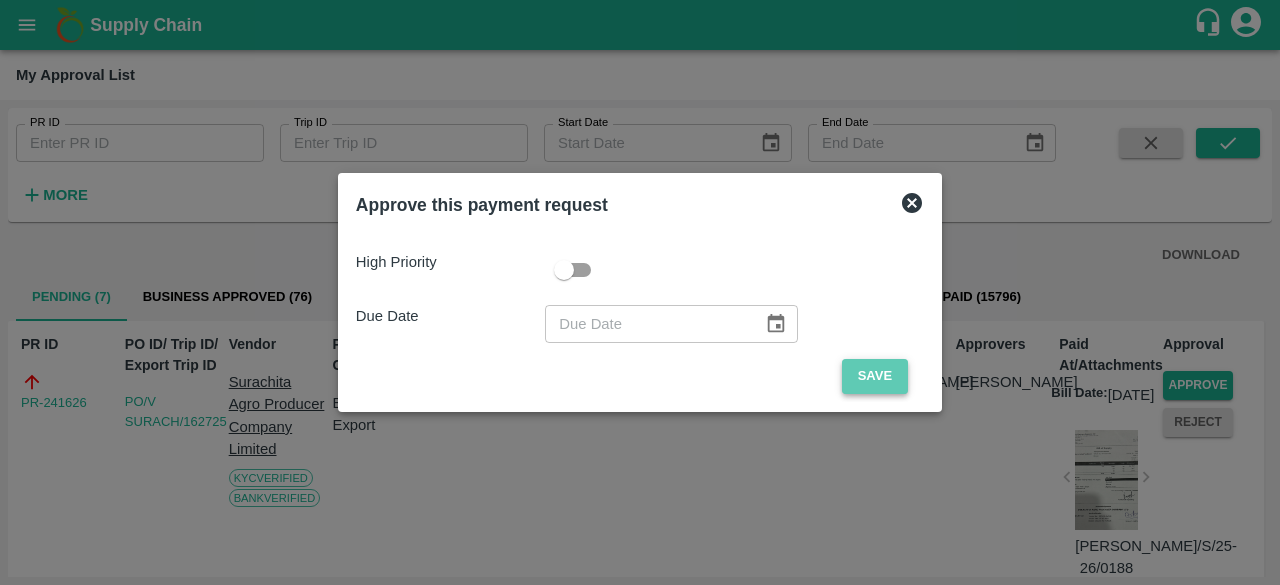 click on "Save" at bounding box center (875, 376) 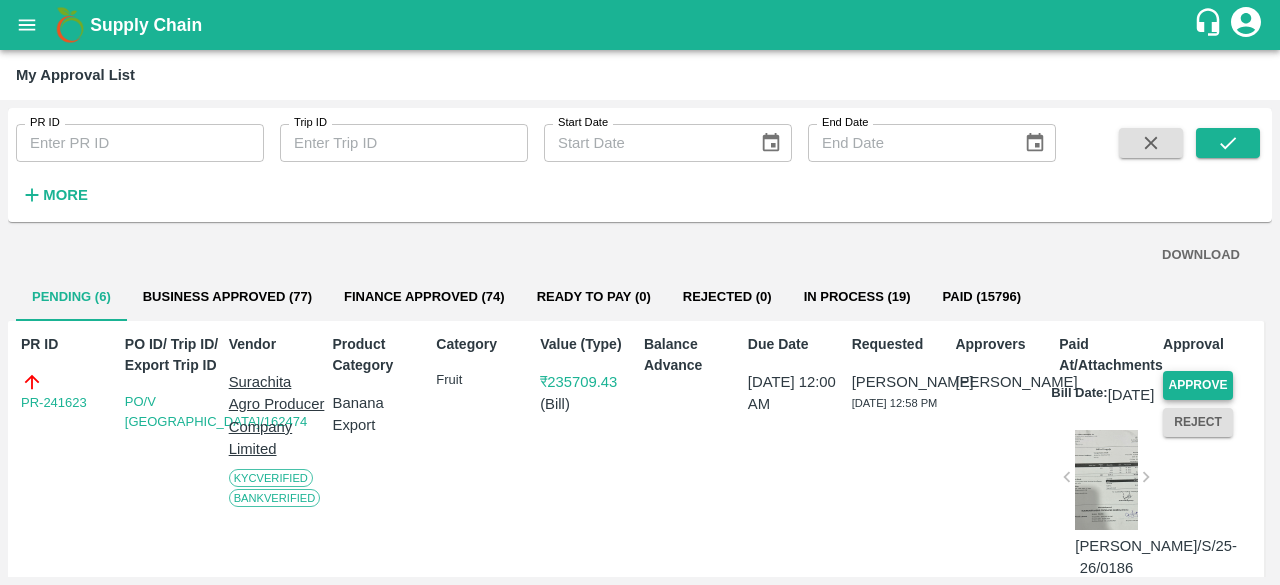 click on "Approve" at bounding box center (1198, 385) 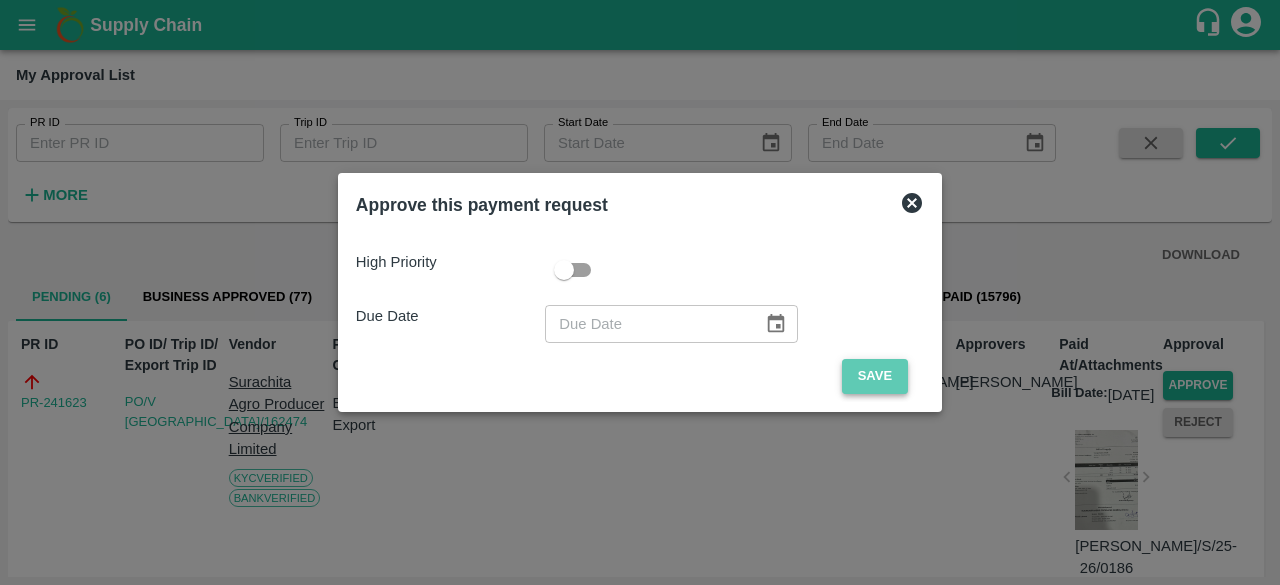 click on "Save" at bounding box center [875, 376] 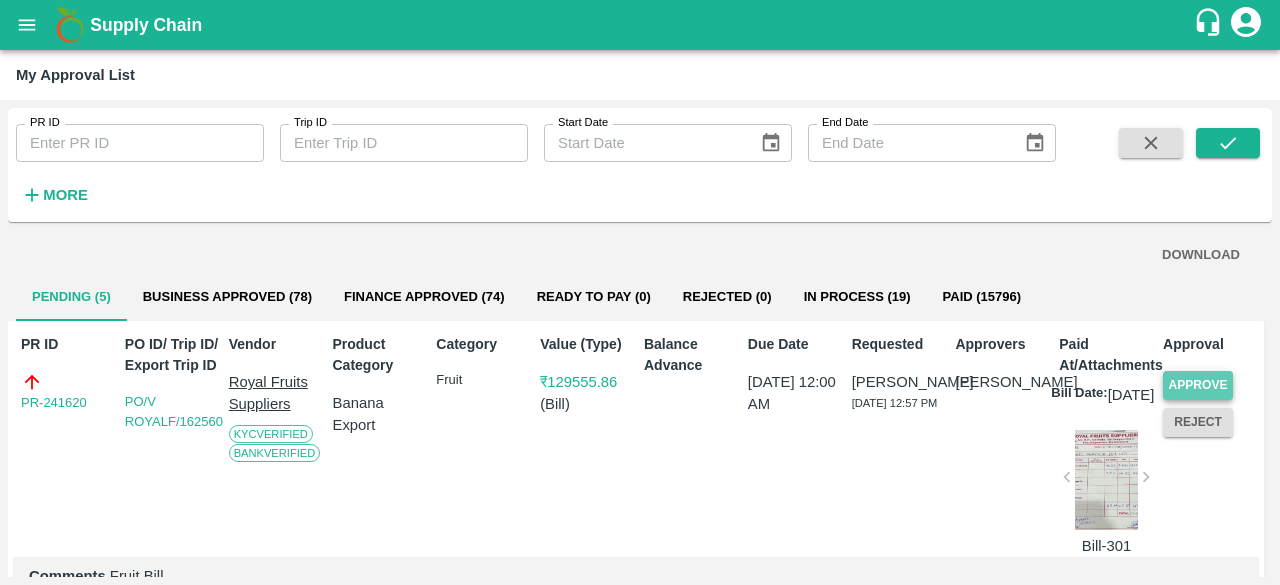 click on "Approve" at bounding box center [1198, 385] 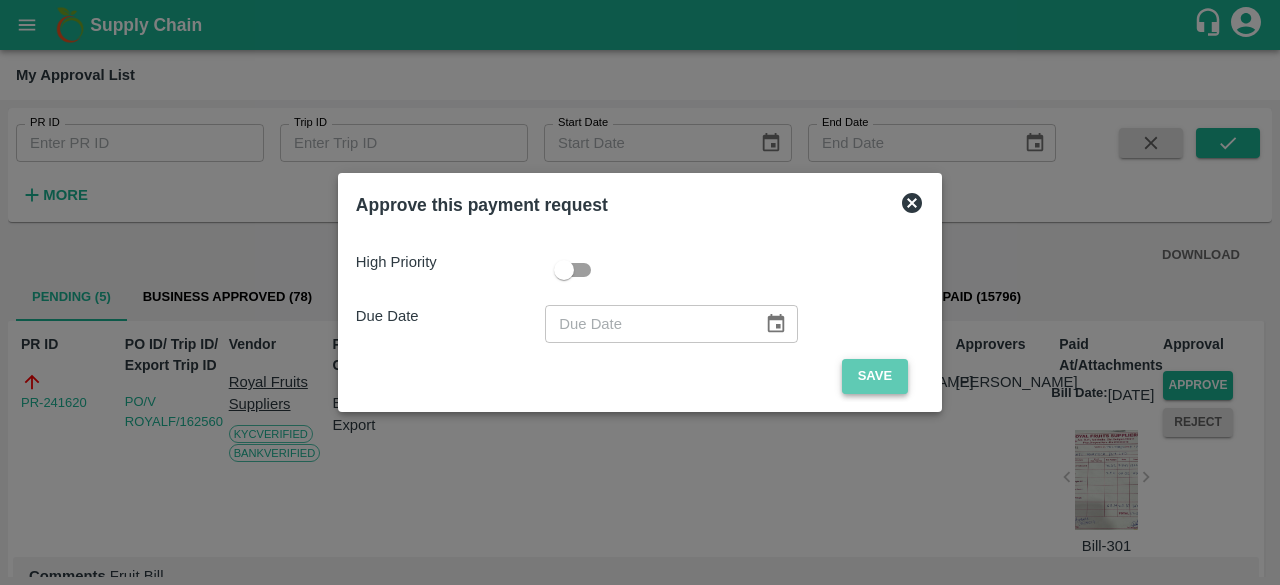 click on "Save" at bounding box center (875, 376) 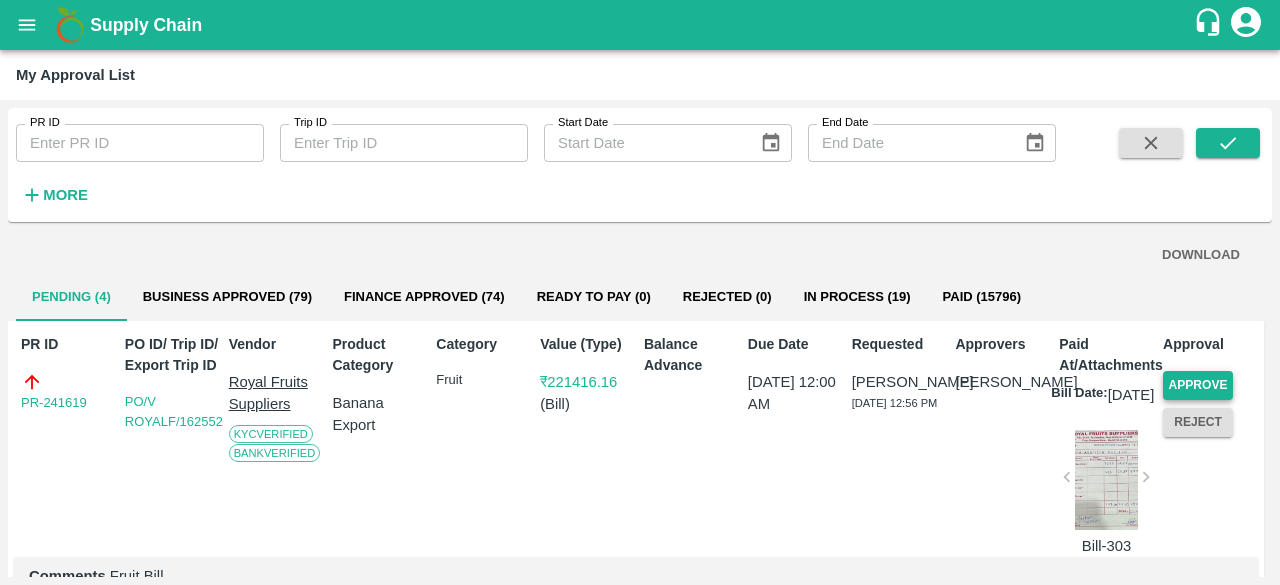 click on "Approve" at bounding box center [1198, 385] 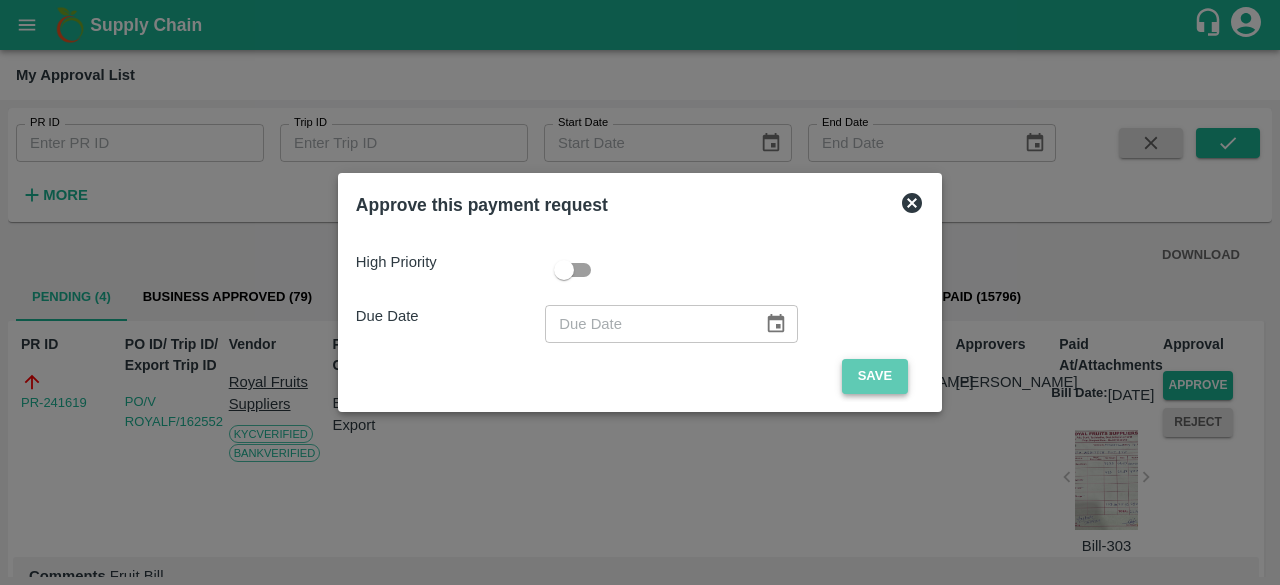click on "Save" at bounding box center (875, 376) 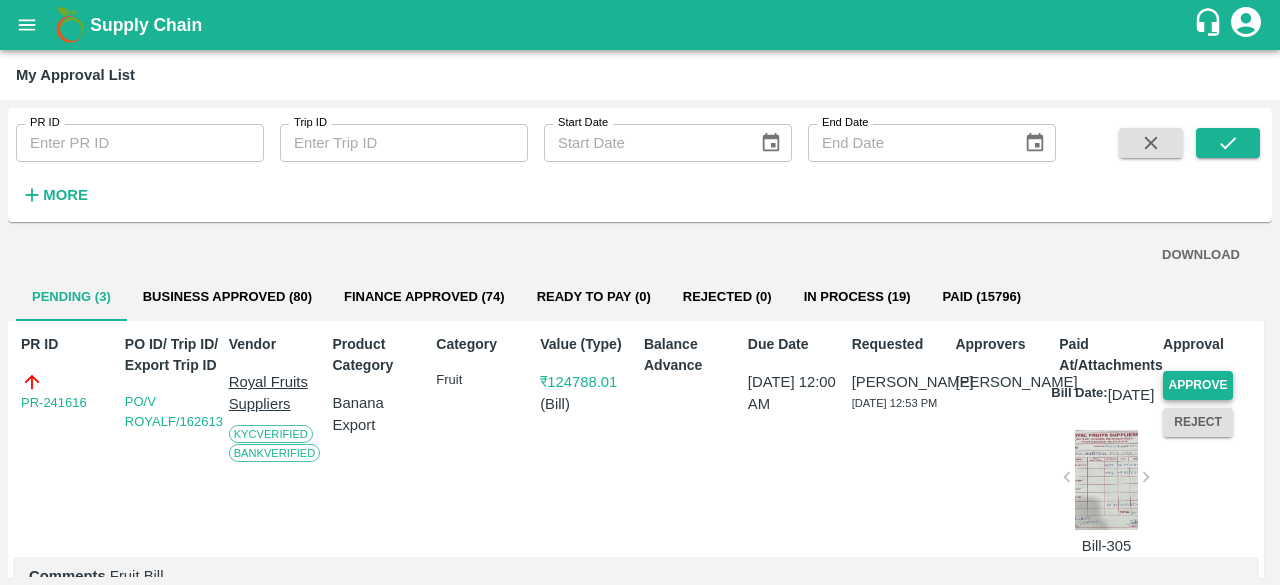 click on "Approve" at bounding box center [1198, 385] 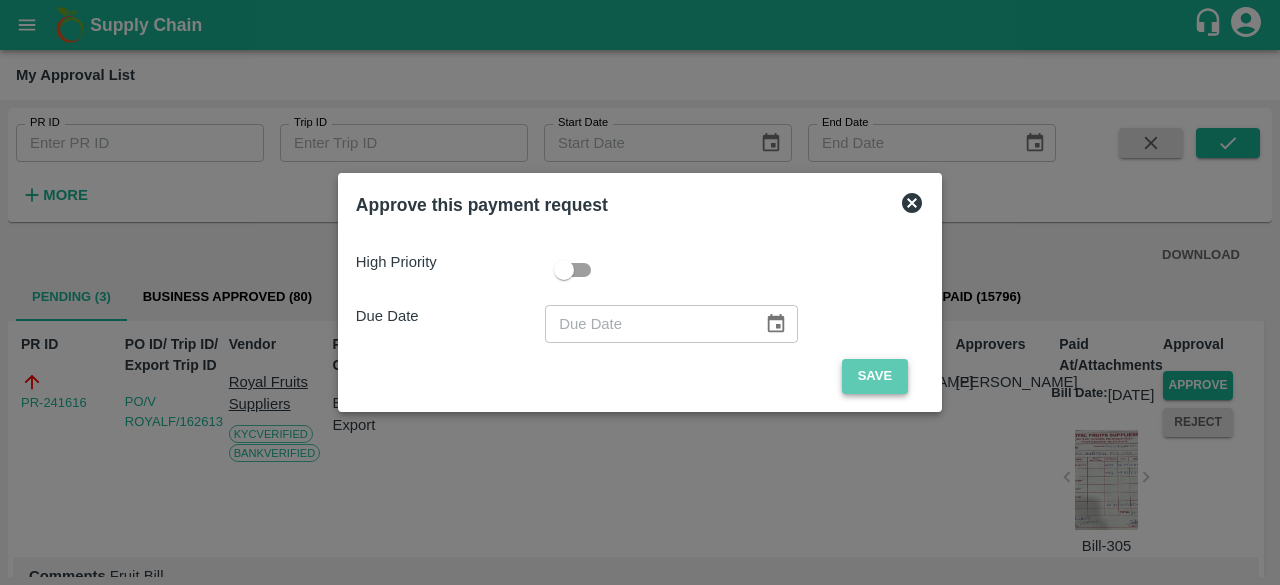 click on "Save" at bounding box center (875, 376) 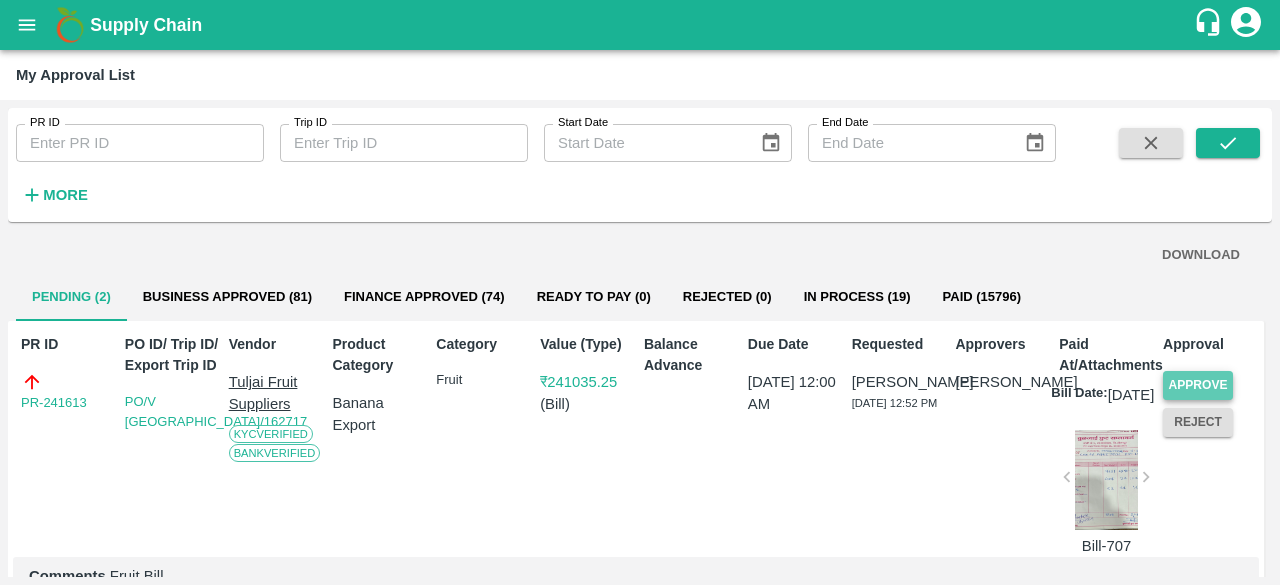 click on "Approve" at bounding box center (1198, 385) 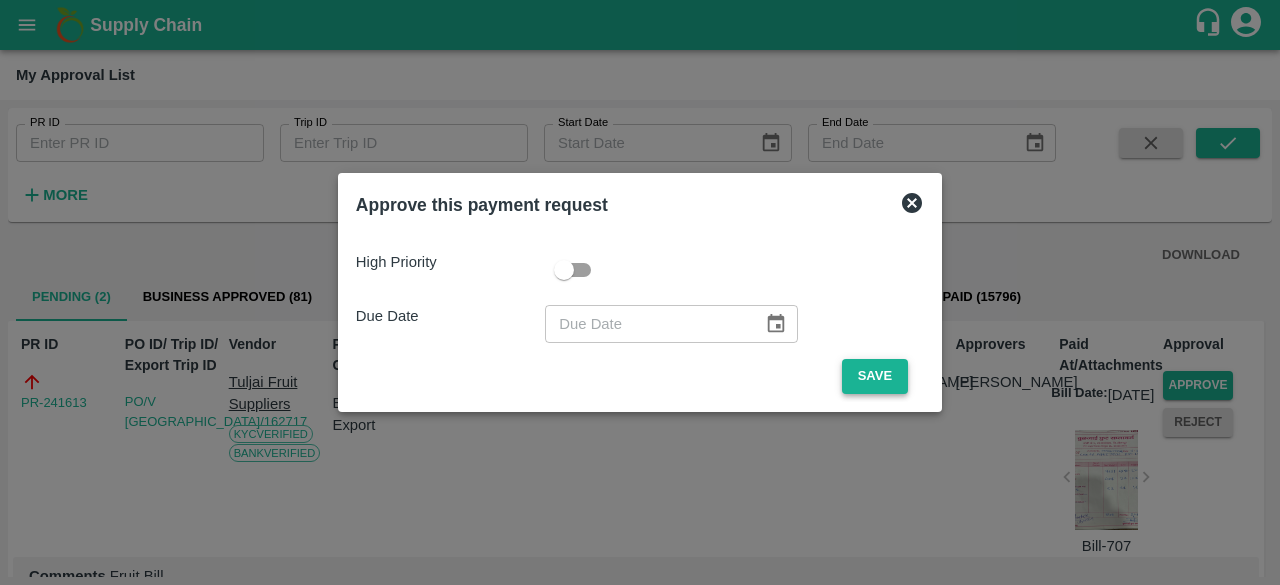 click on "Save" at bounding box center [875, 376] 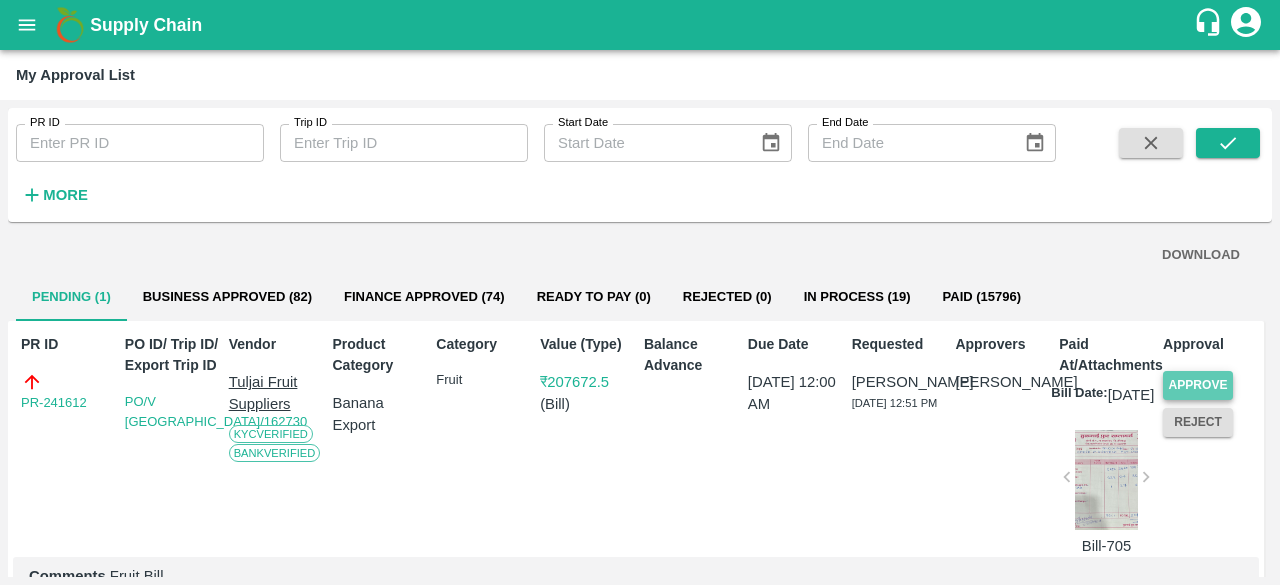 click on "Approve" at bounding box center [1198, 385] 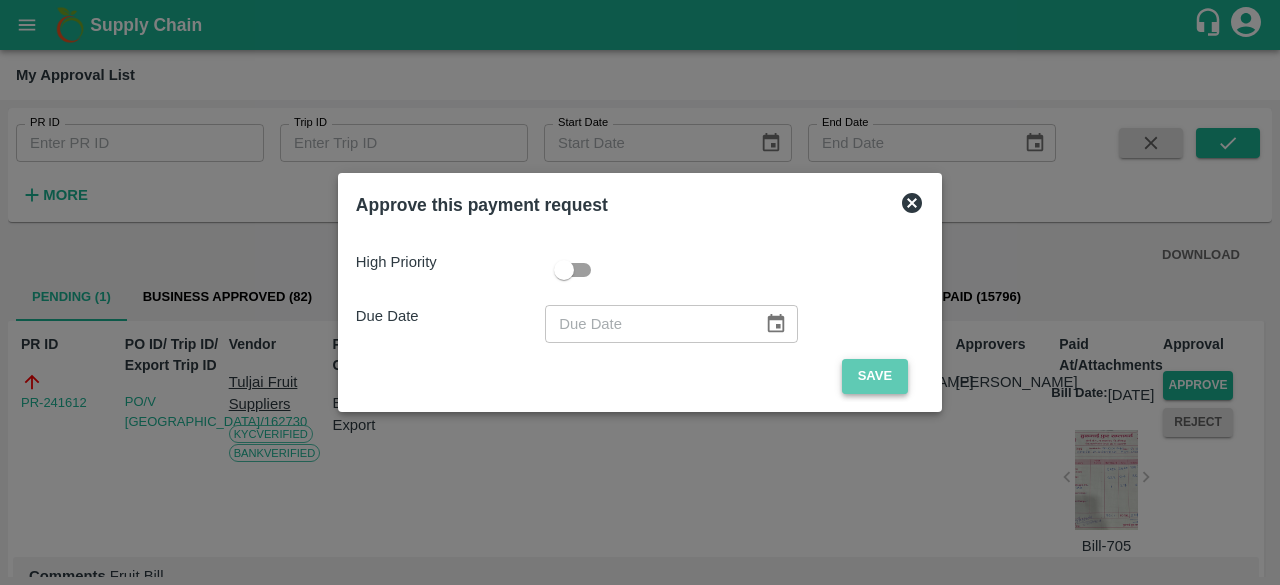 click on "Save" at bounding box center (875, 376) 